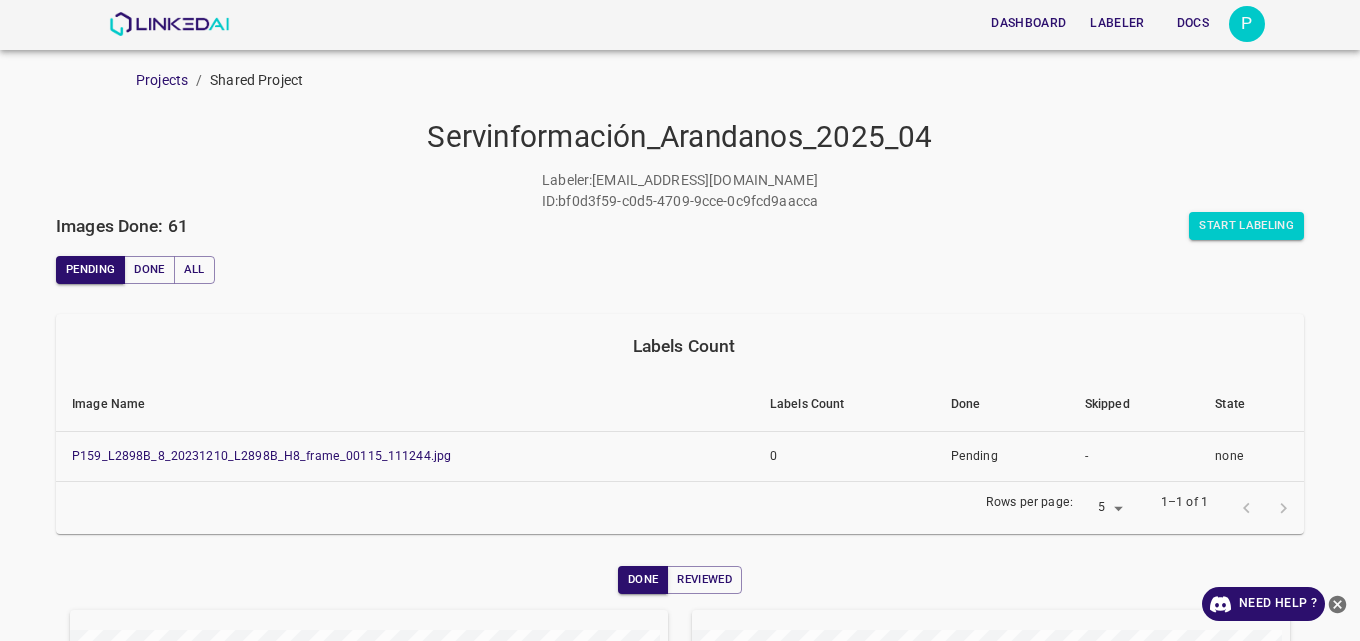 scroll, scrollTop: 0, scrollLeft: 0, axis: both 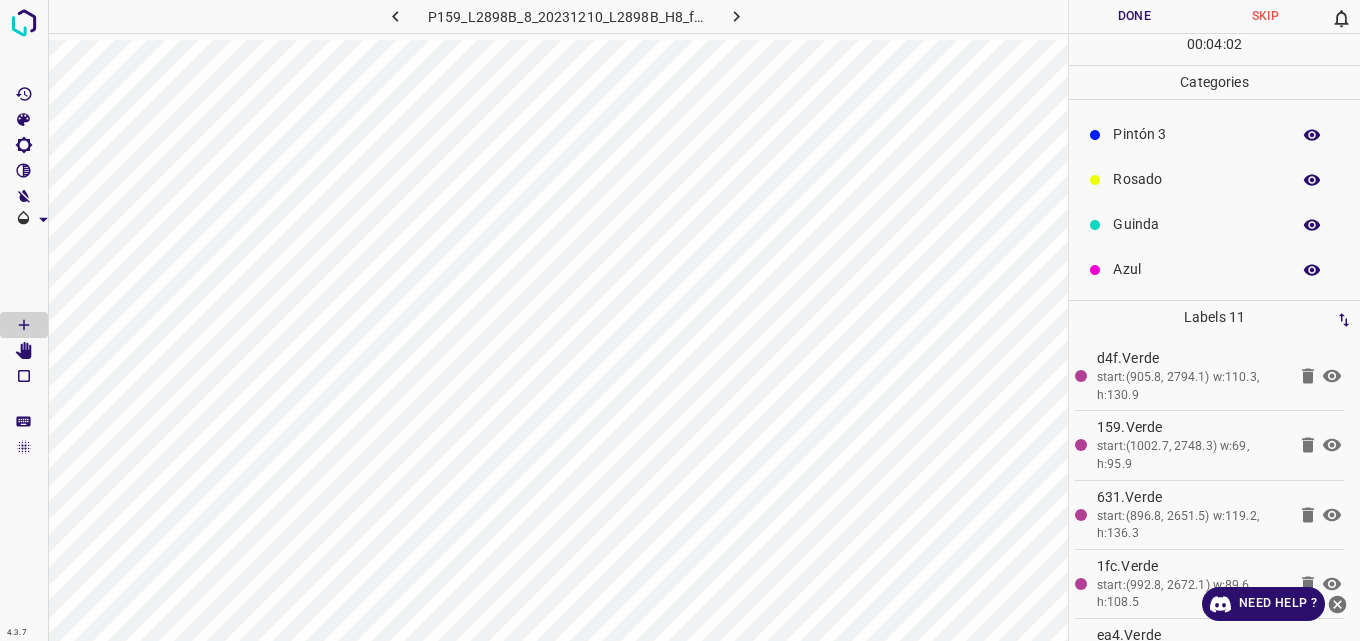 click on "Azul" at bounding box center [1196, 269] 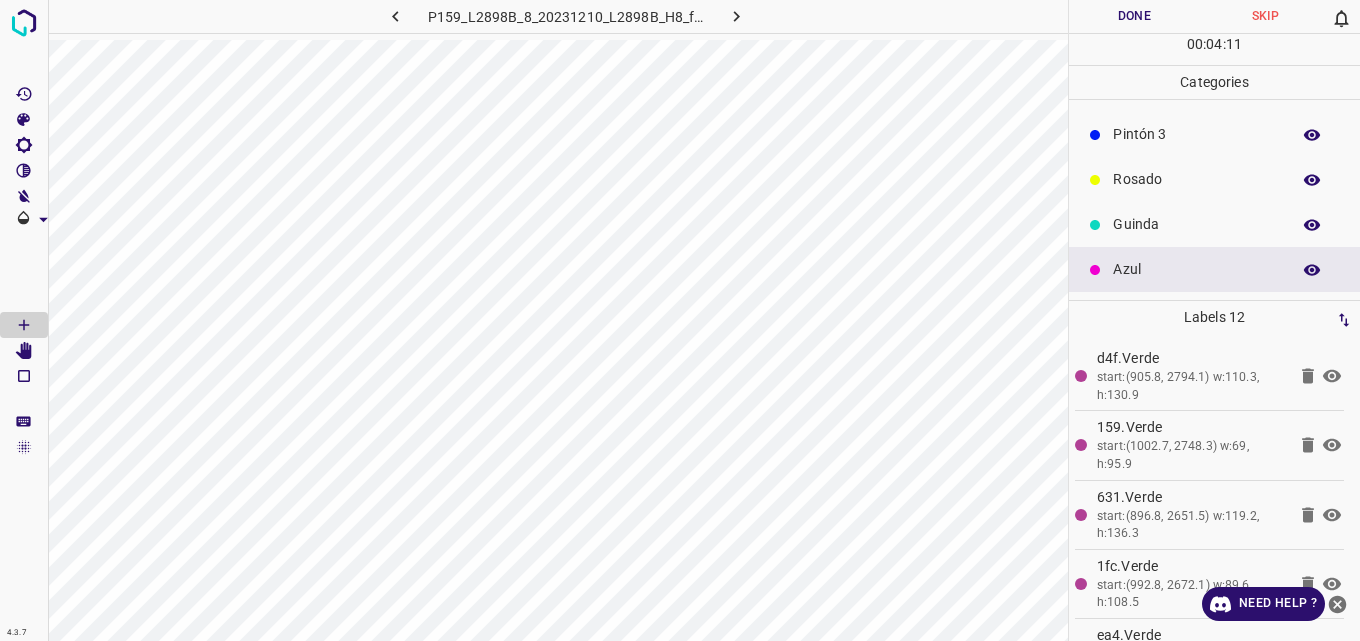 scroll, scrollTop: 0, scrollLeft: 0, axis: both 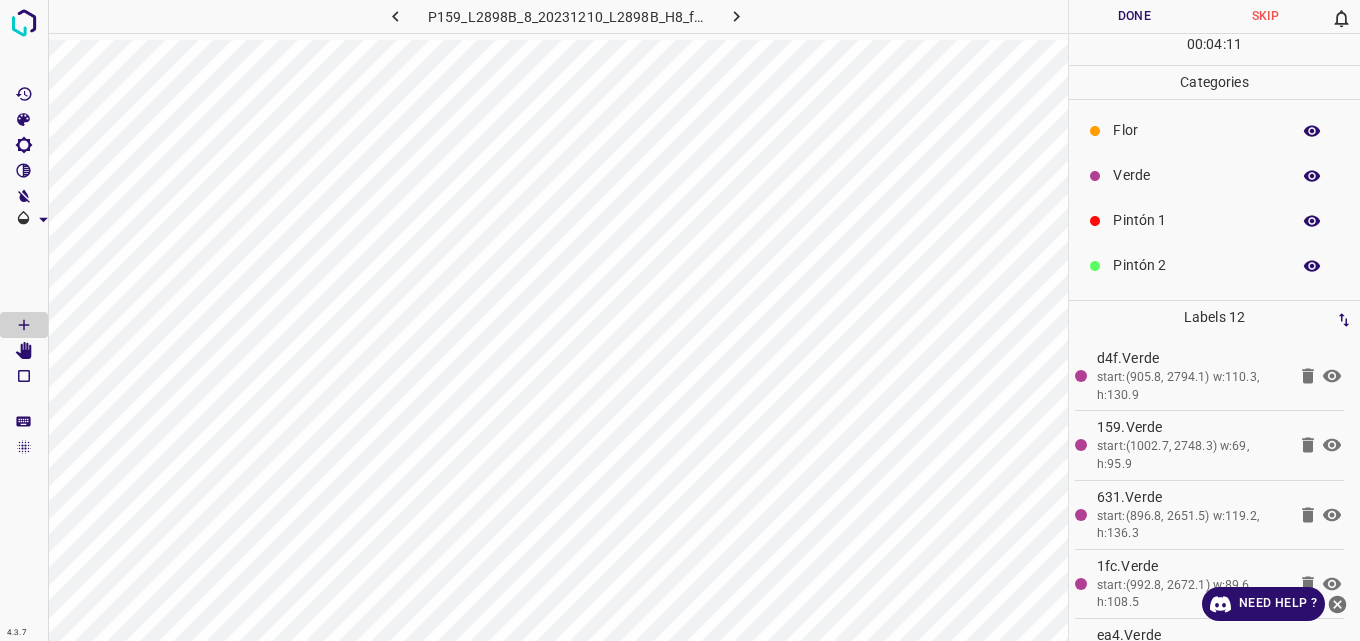 click on "Verde" at bounding box center (1196, 175) 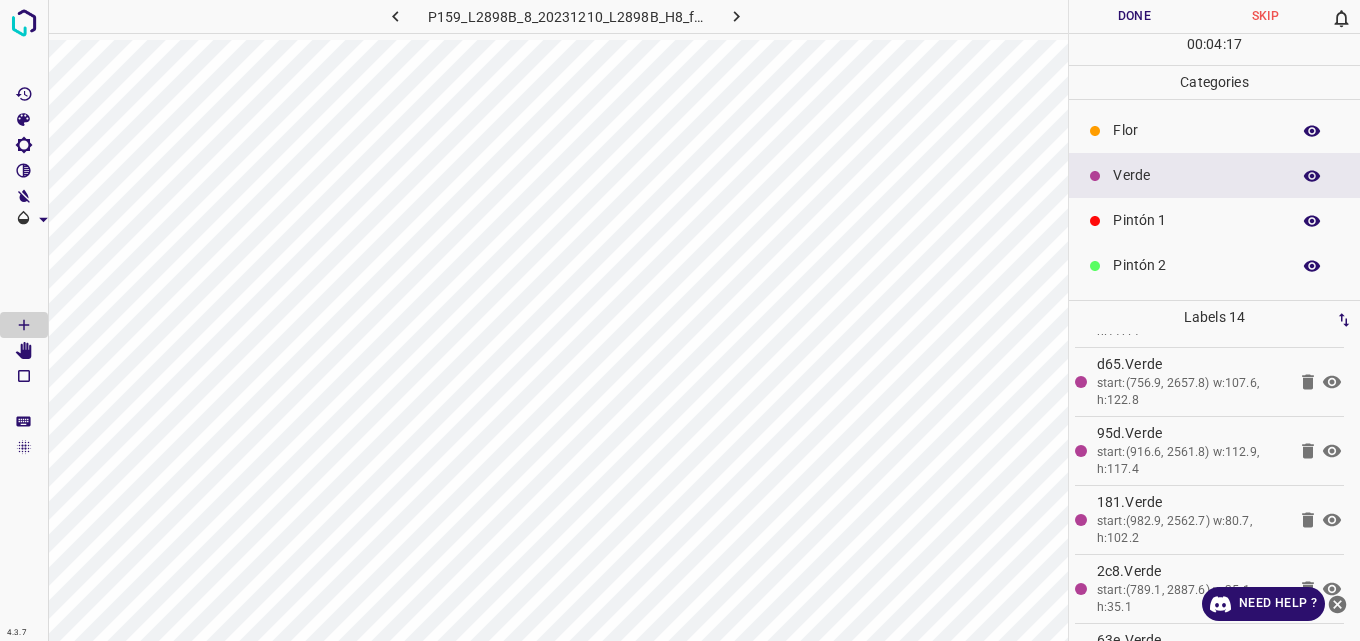 scroll, scrollTop: 675, scrollLeft: 0, axis: vertical 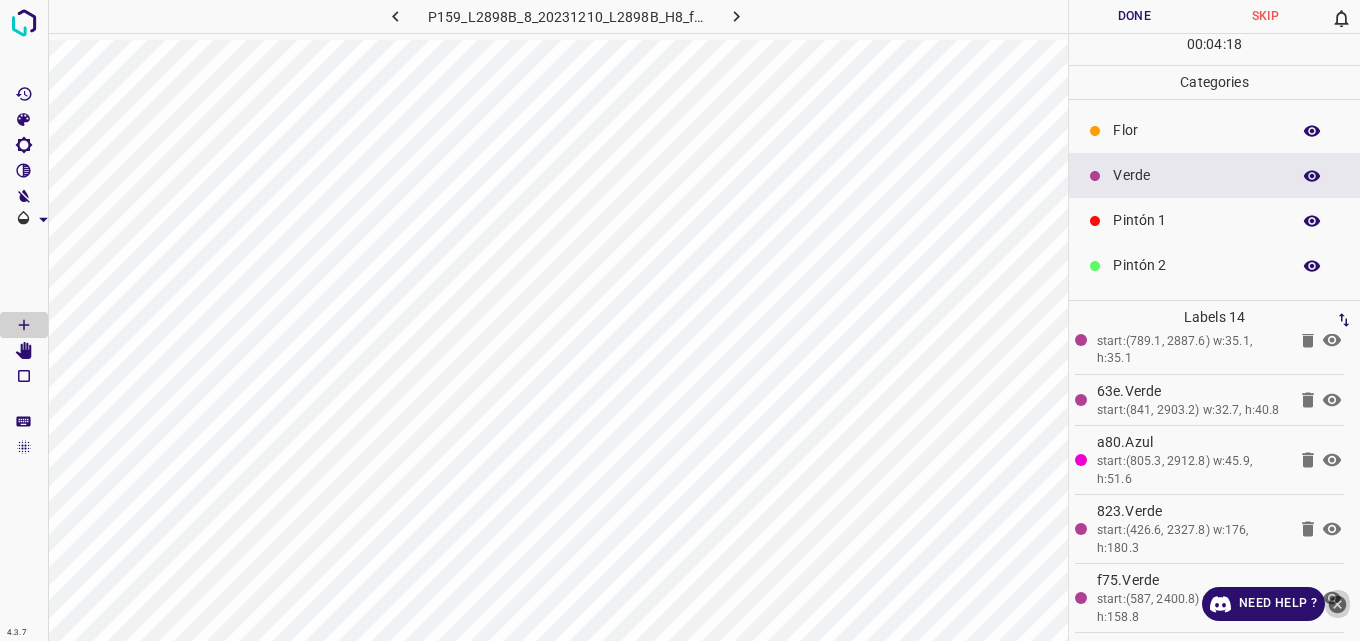 click 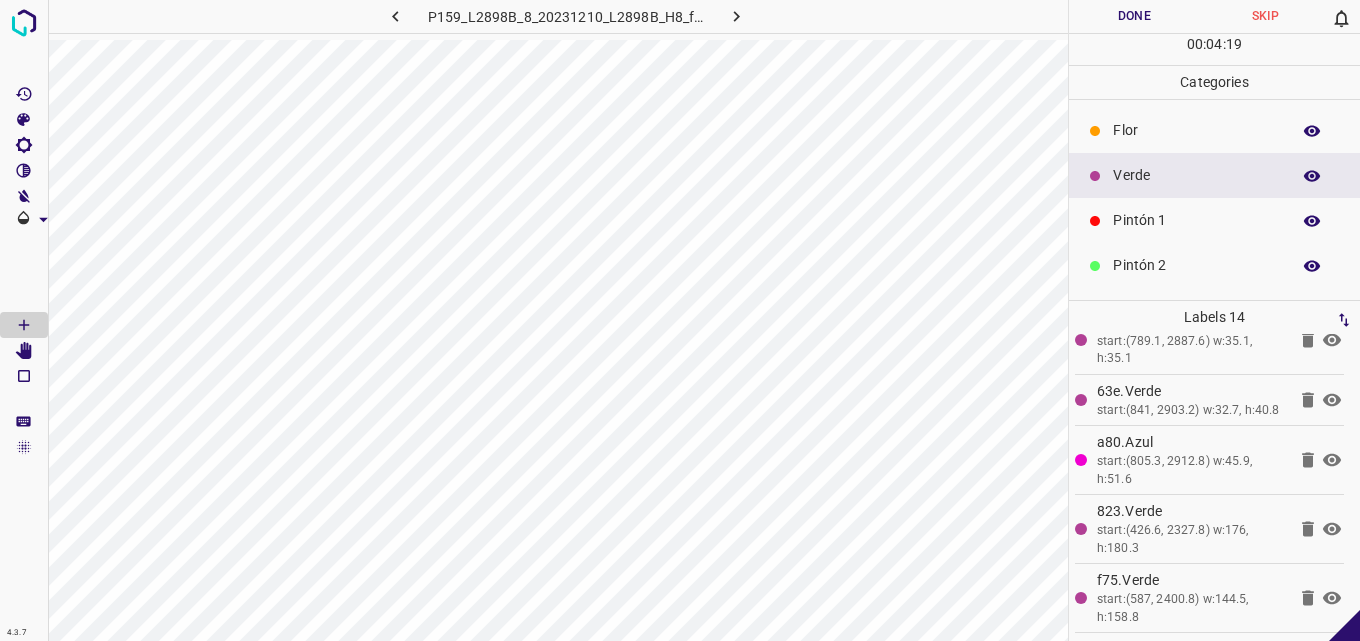 click 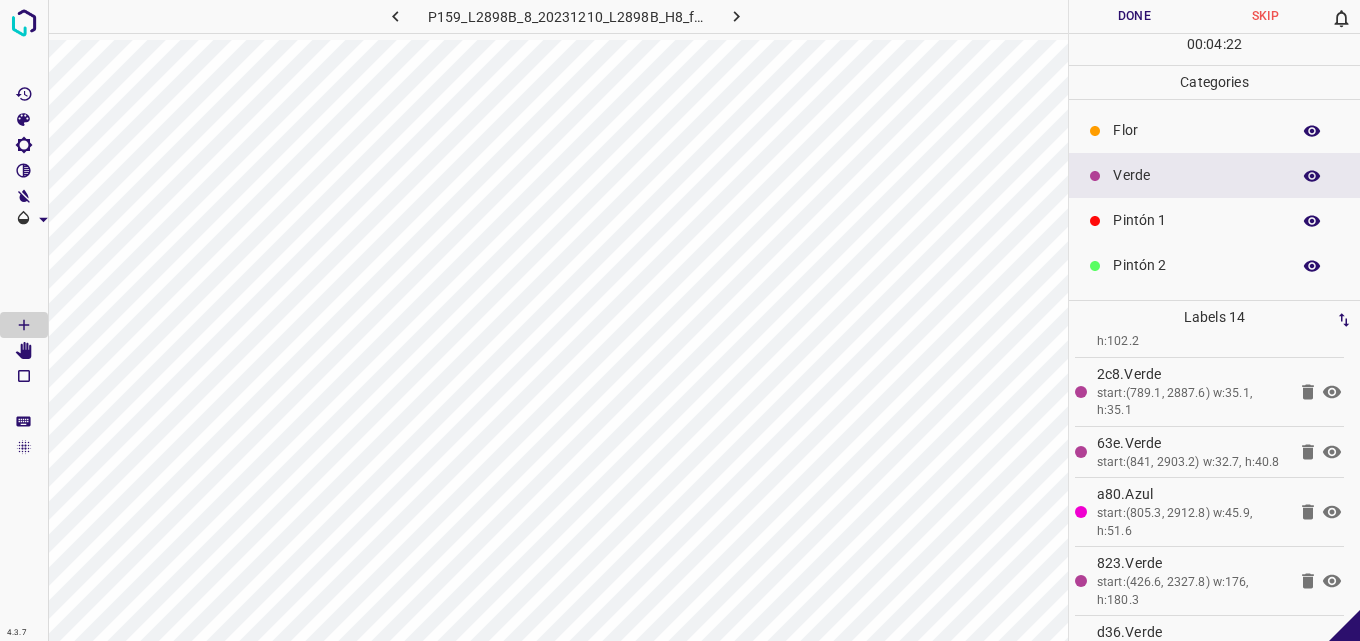 scroll, scrollTop: 675, scrollLeft: 0, axis: vertical 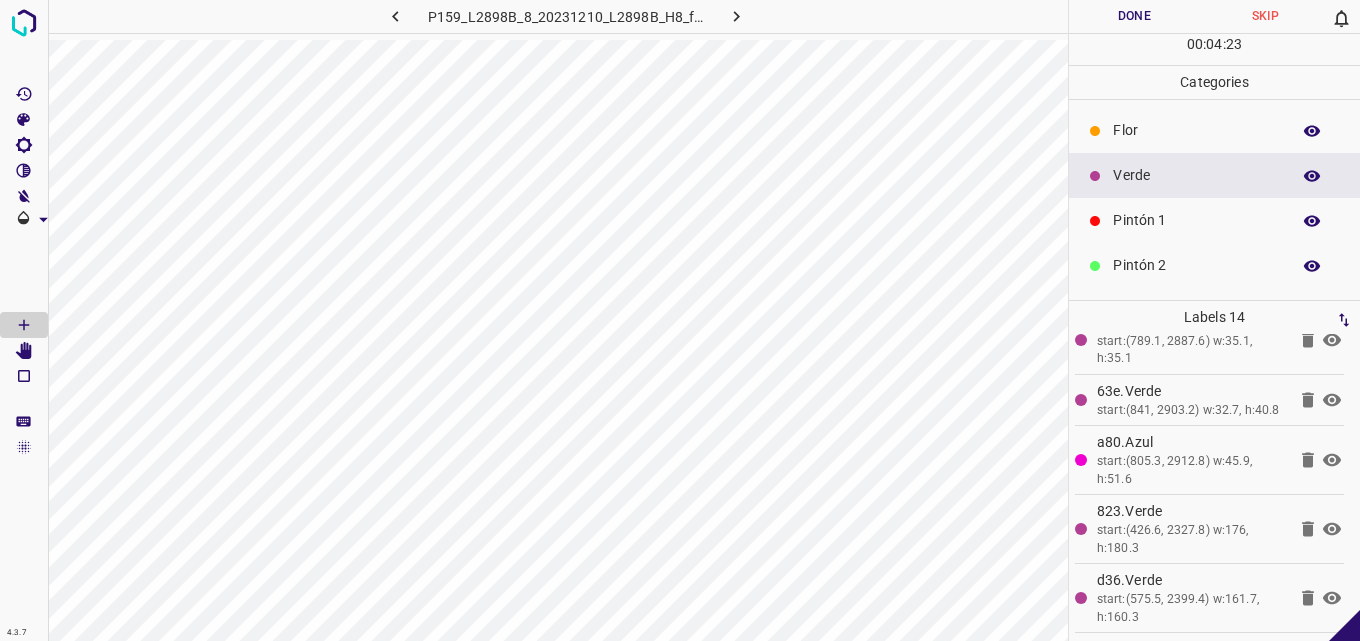 click on "Pintón 1" at bounding box center (1196, 220) 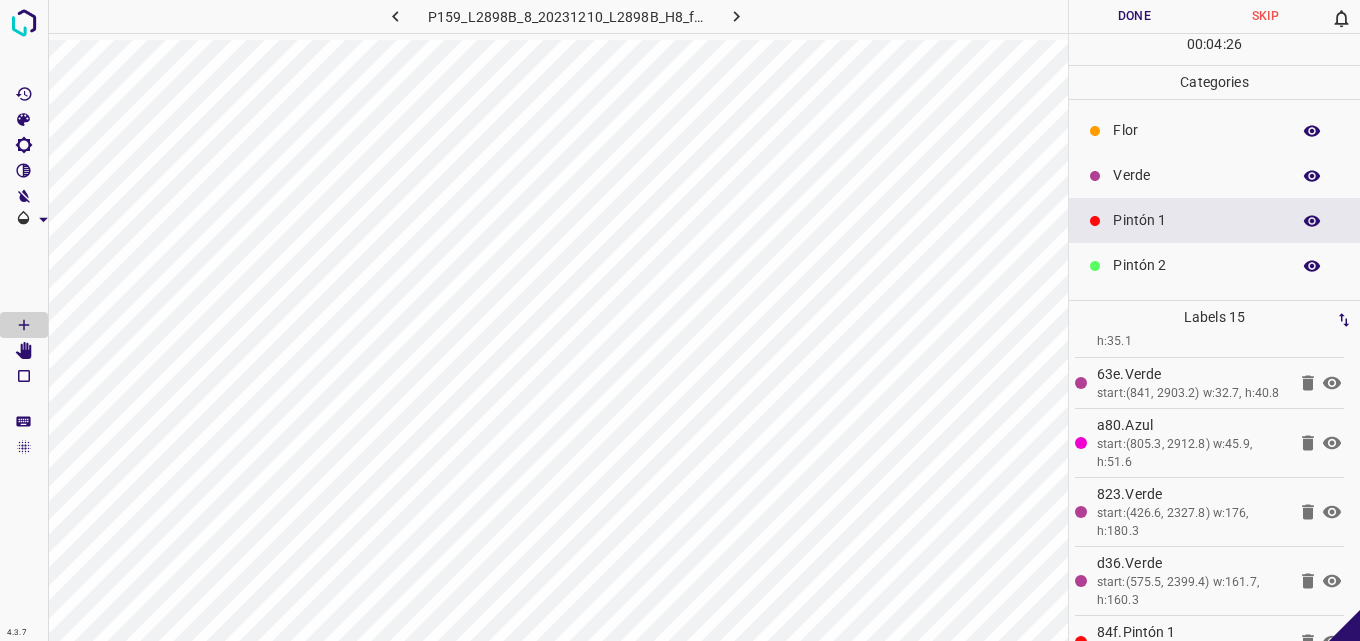 click on "Verde" at bounding box center (1196, 175) 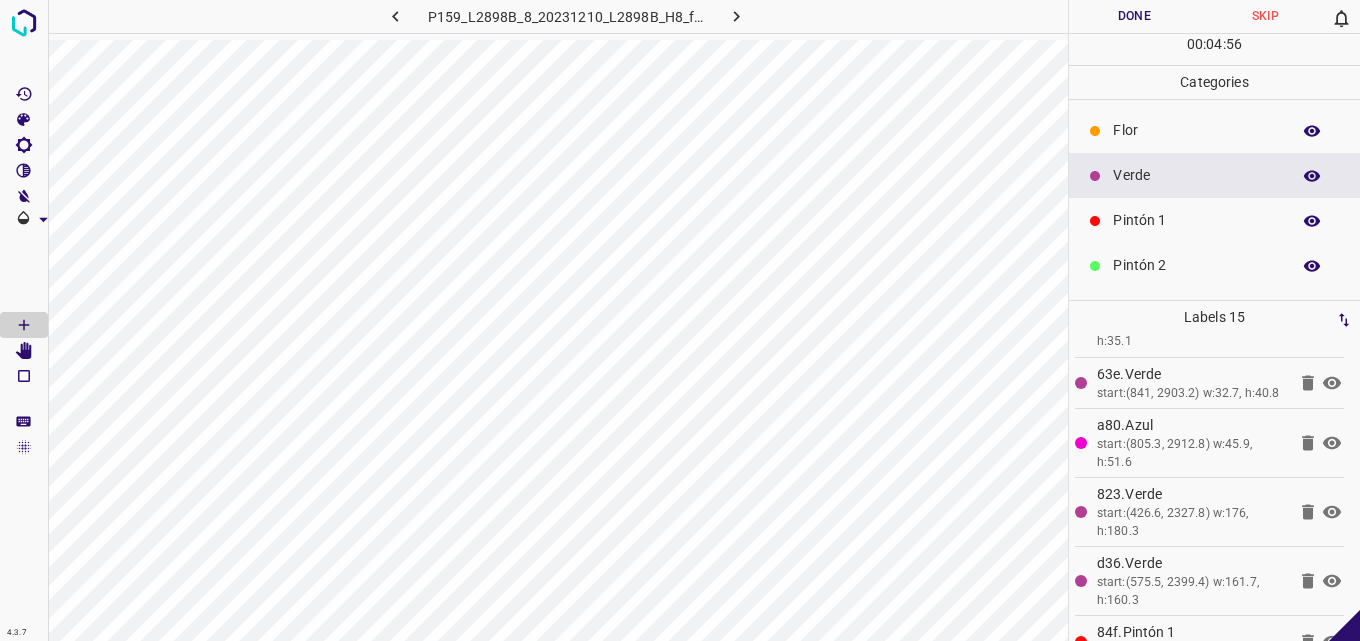 click on "Pintón 1" at bounding box center [1214, 220] 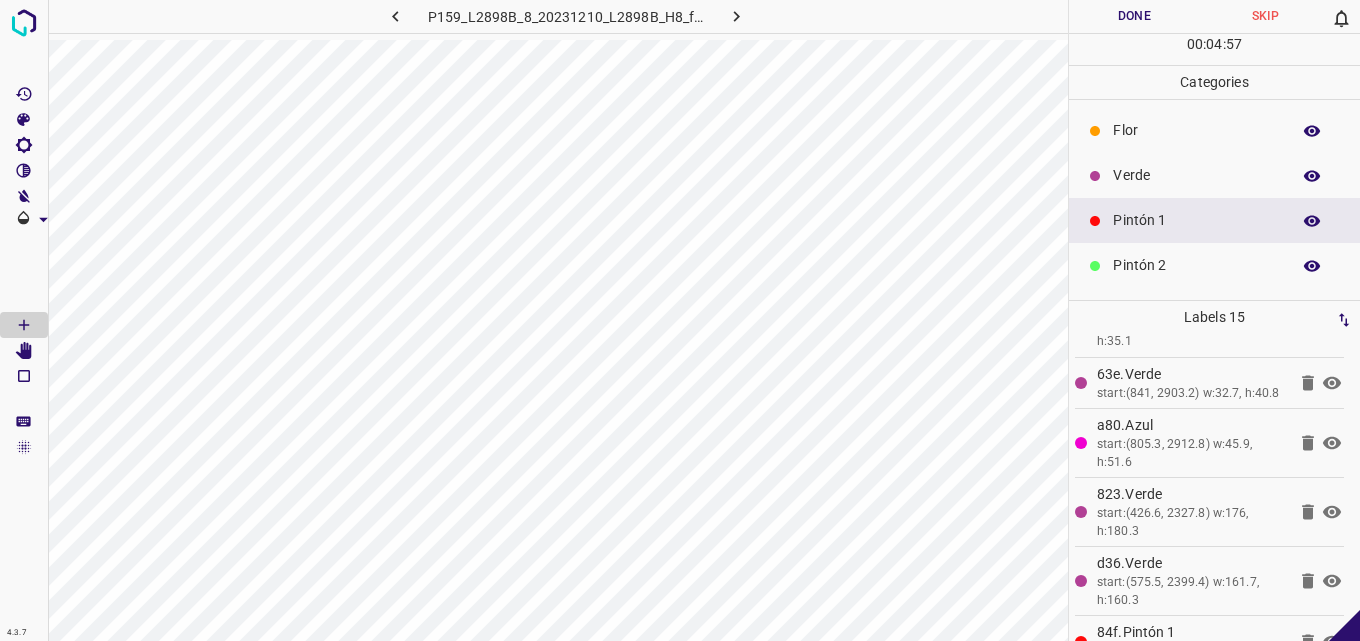 click on "Pintón 2" at bounding box center (1196, 265) 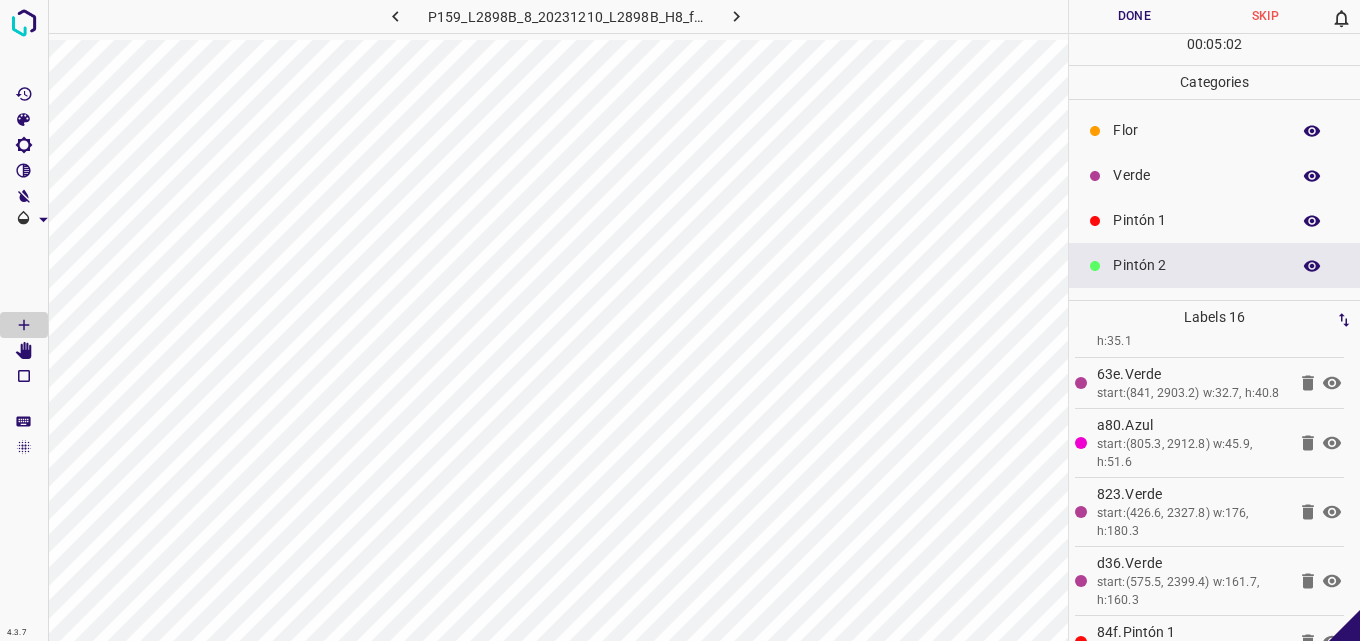 click on "Pintón 1" at bounding box center (1196, 220) 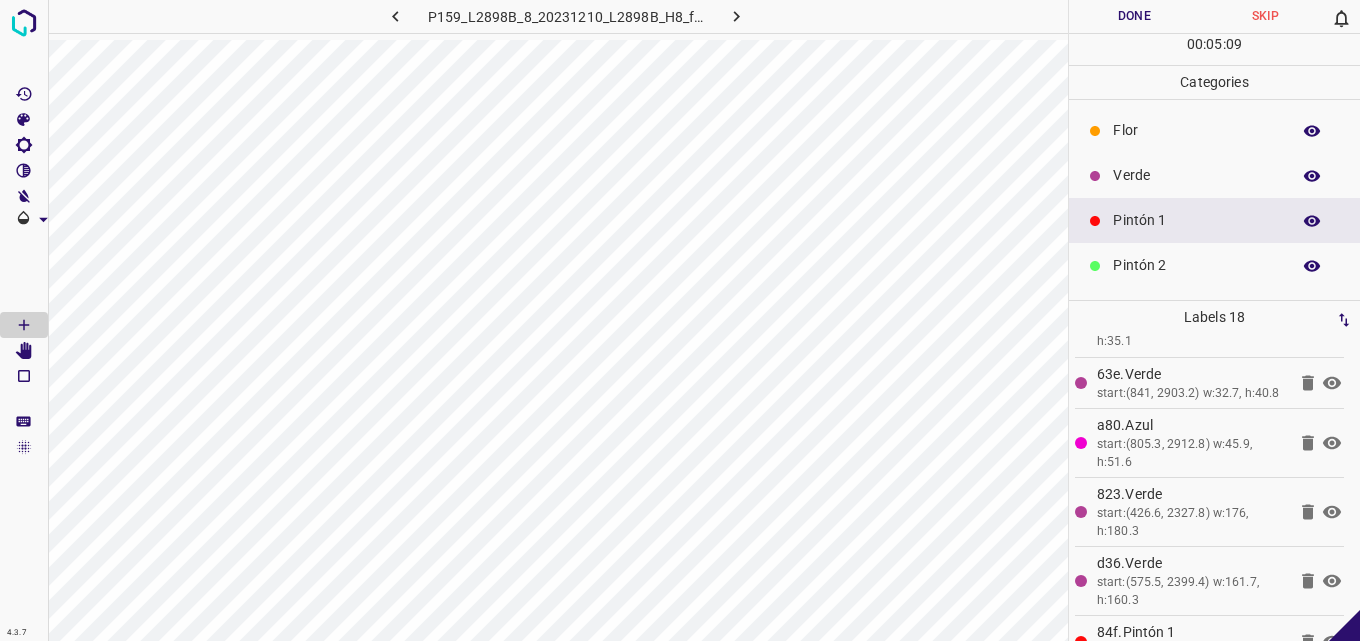 click on "Verde" at bounding box center (1196, 175) 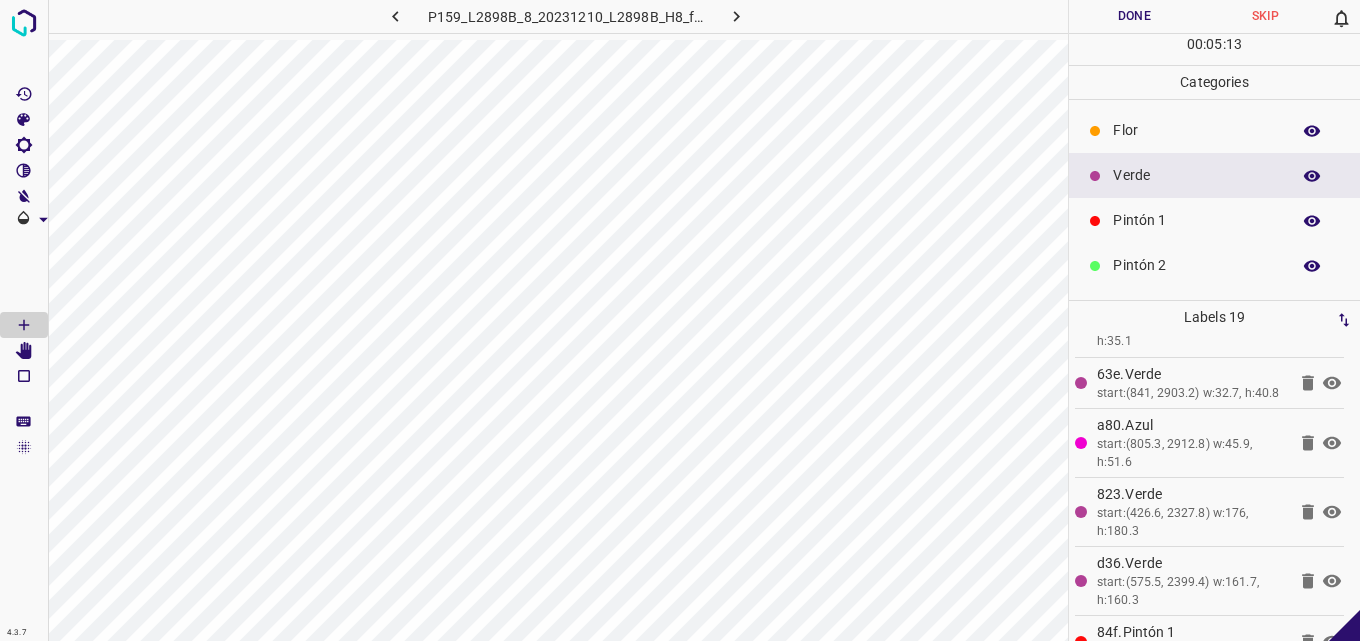 click on "Pintón 2" at bounding box center (1196, 265) 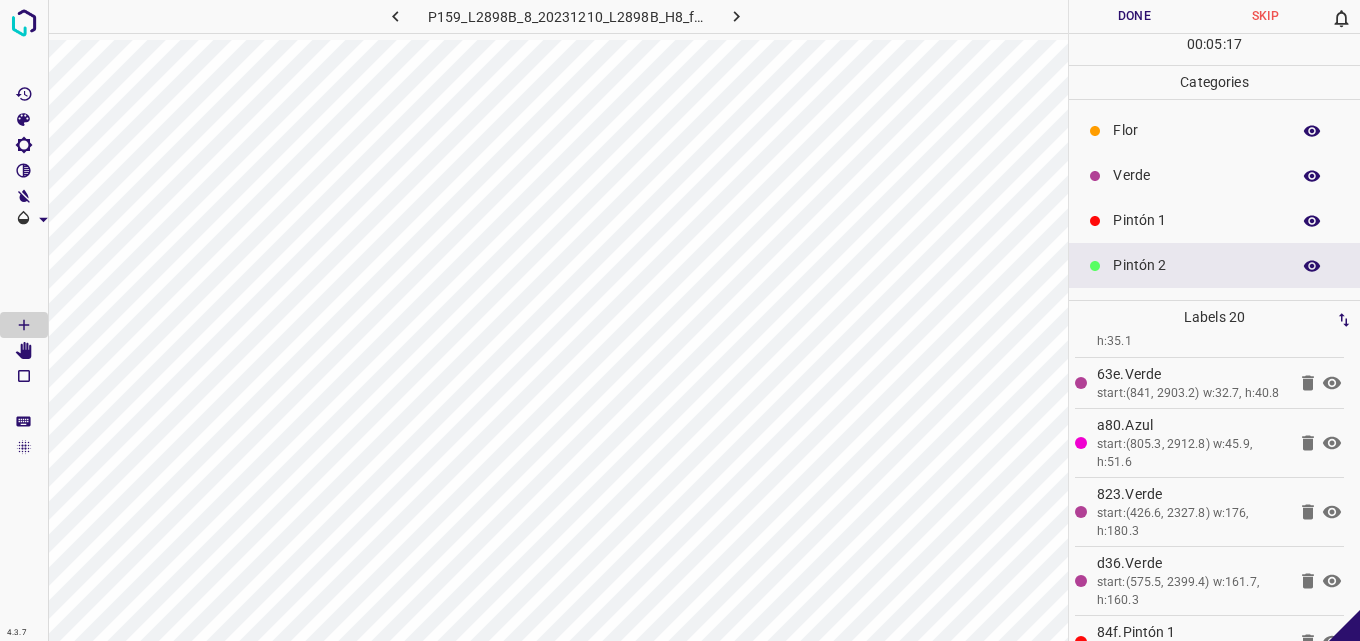 click on "Pintón 1" at bounding box center (1196, 220) 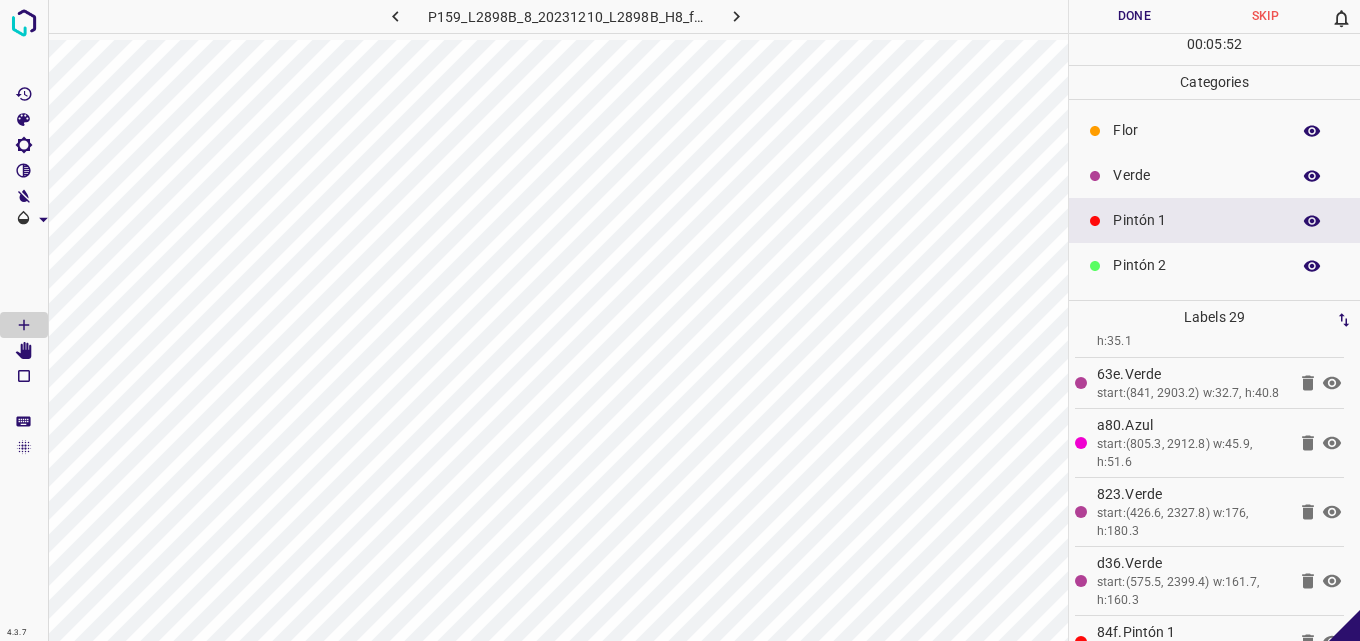 click on "Pintón 2" at bounding box center (1214, 265) 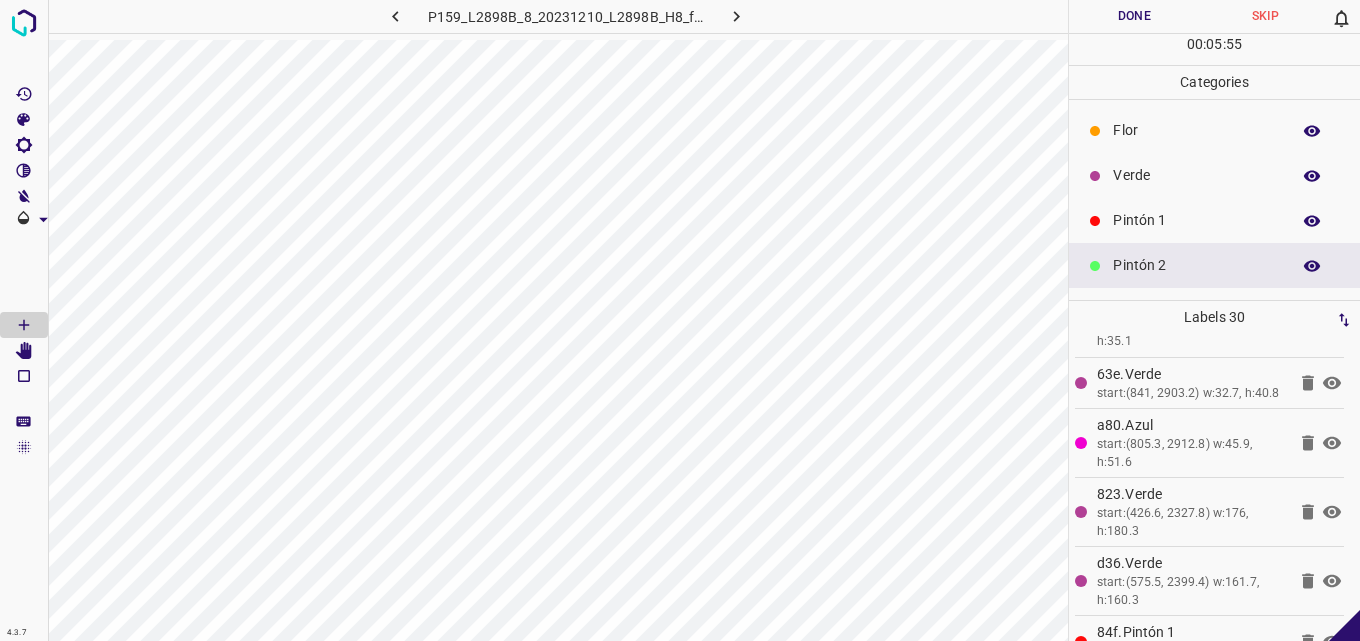 click on "Pintón 2" at bounding box center [1196, 265] 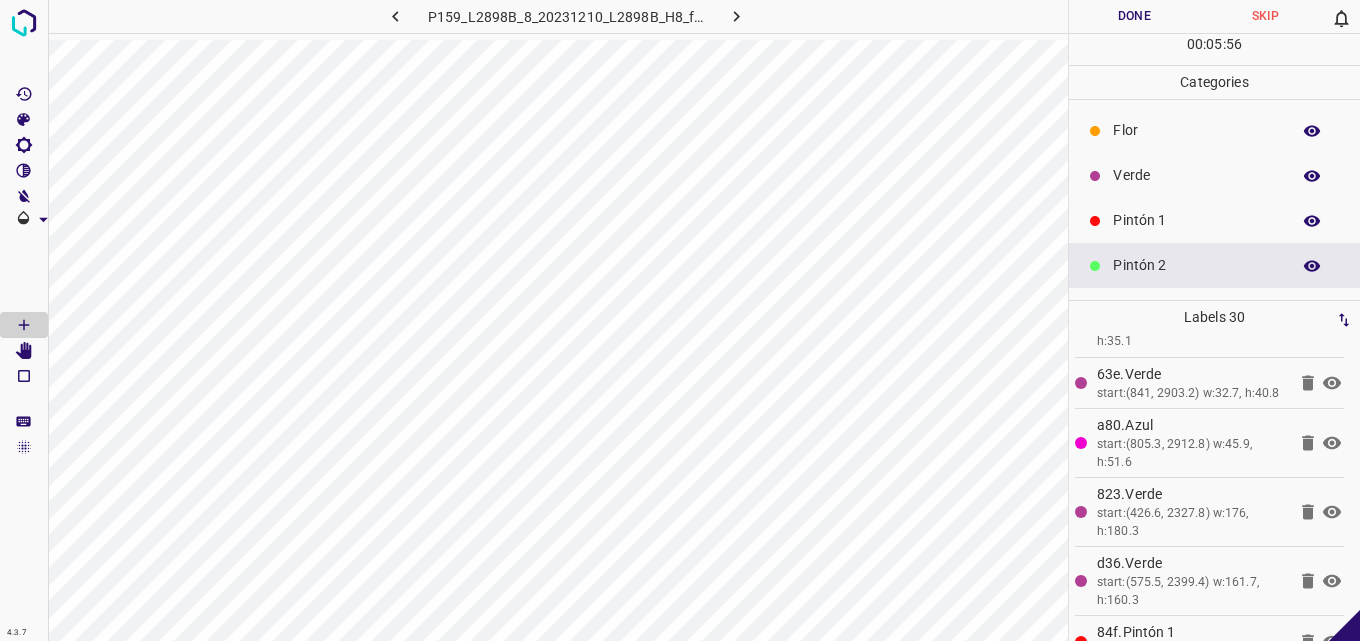 scroll, scrollTop: 100, scrollLeft: 0, axis: vertical 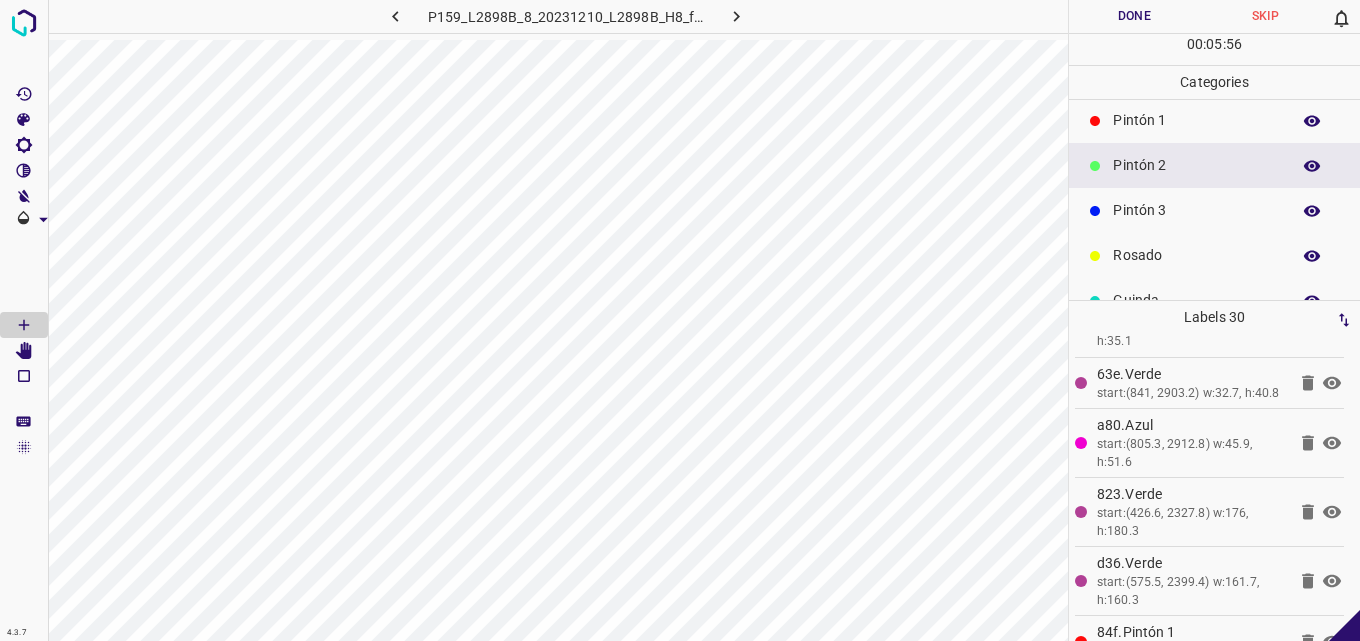click on "Pintón 3" at bounding box center (1196, 210) 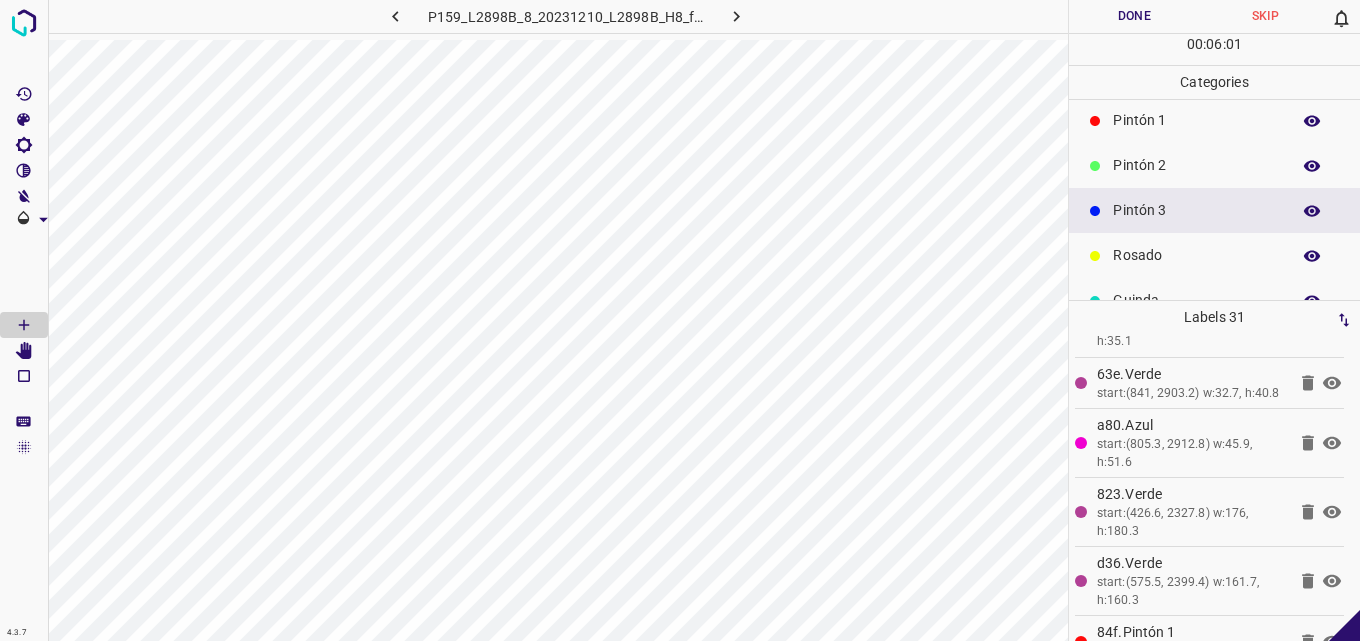 click on "Pintón 2" at bounding box center (1214, 165) 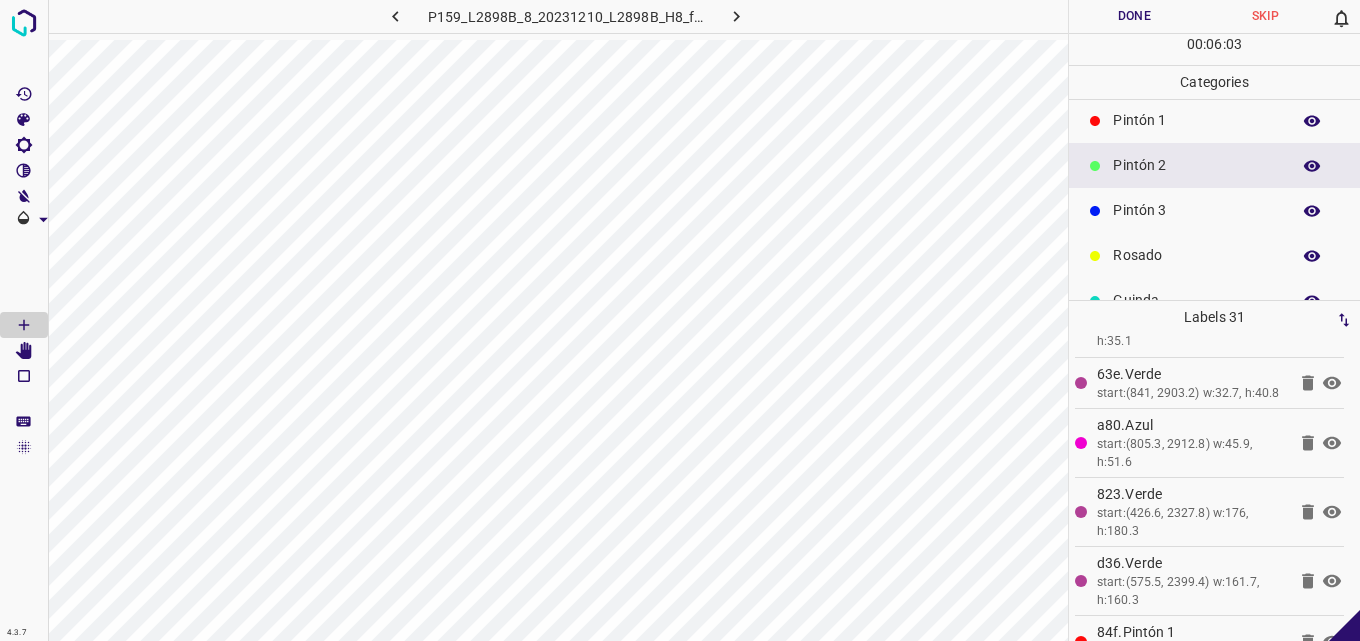 drag, startPoint x: 1170, startPoint y: 121, endPoint x: 1079, endPoint y: 148, distance: 94.92102 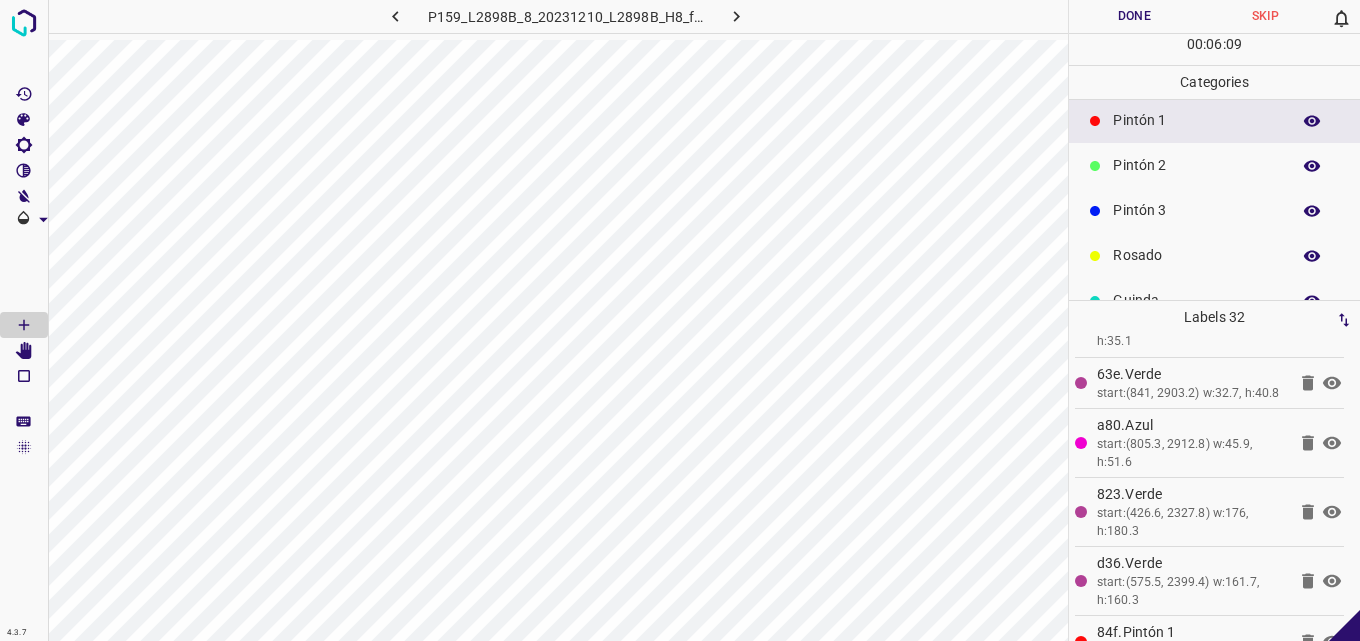 scroll, scrollTop: 0, scrollLeft: 0, axis: both 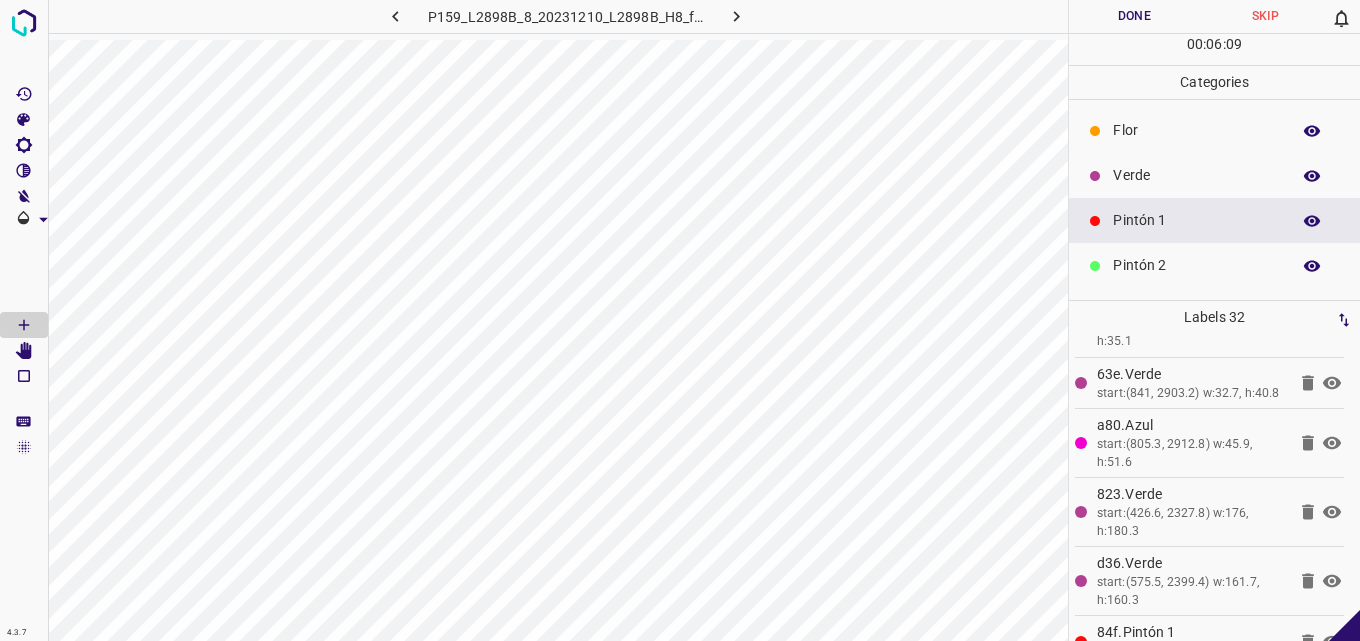 click on "Verde" at bounding box center (1196, 175) 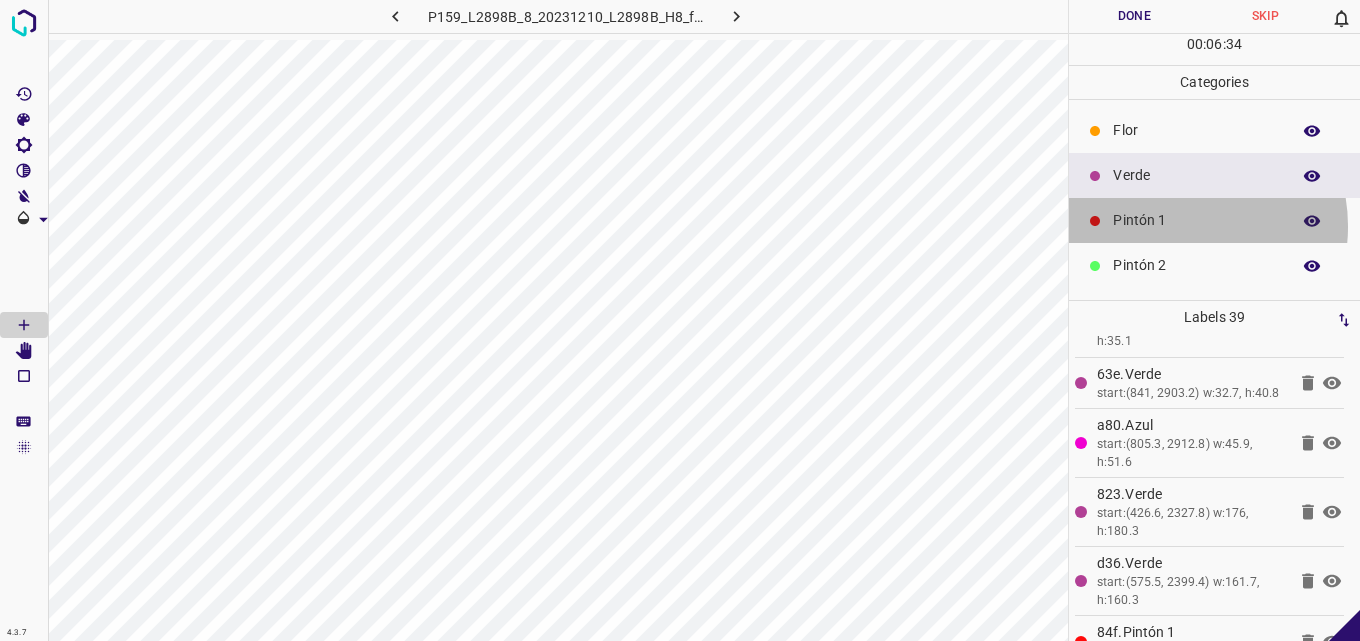 click on "Pintón 1" at bounding box center (1196, 220) 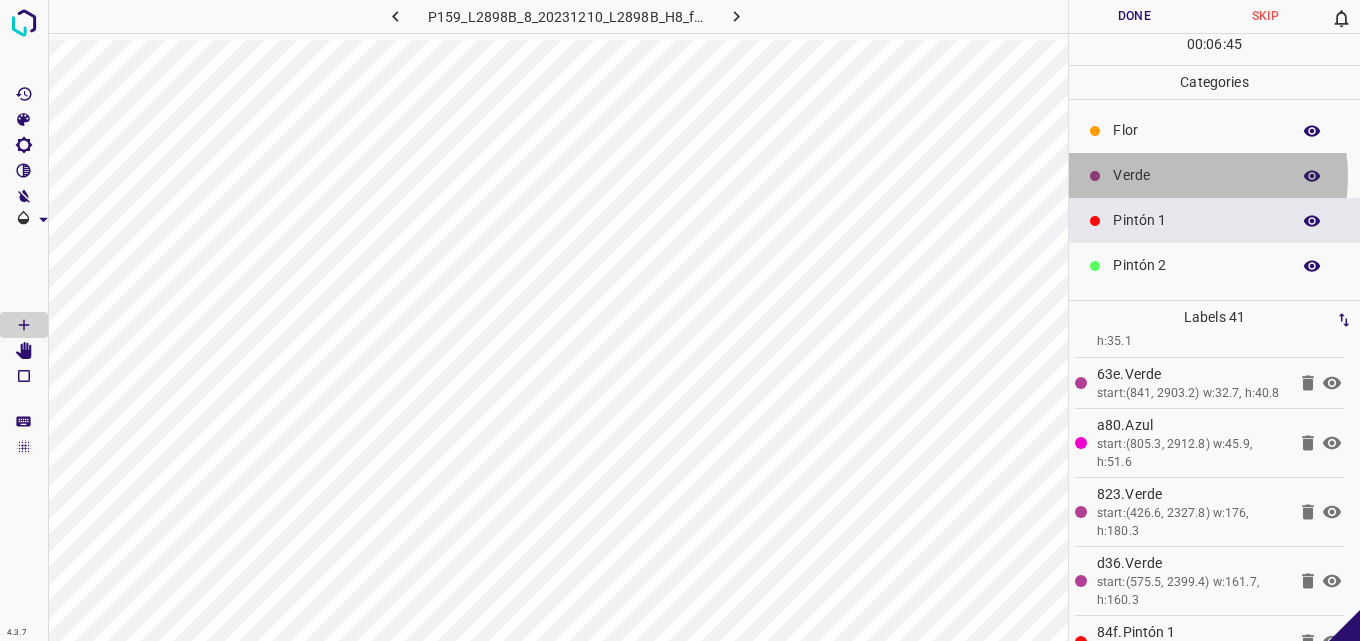 click on "Verde" at bounding box center [1196, 175] 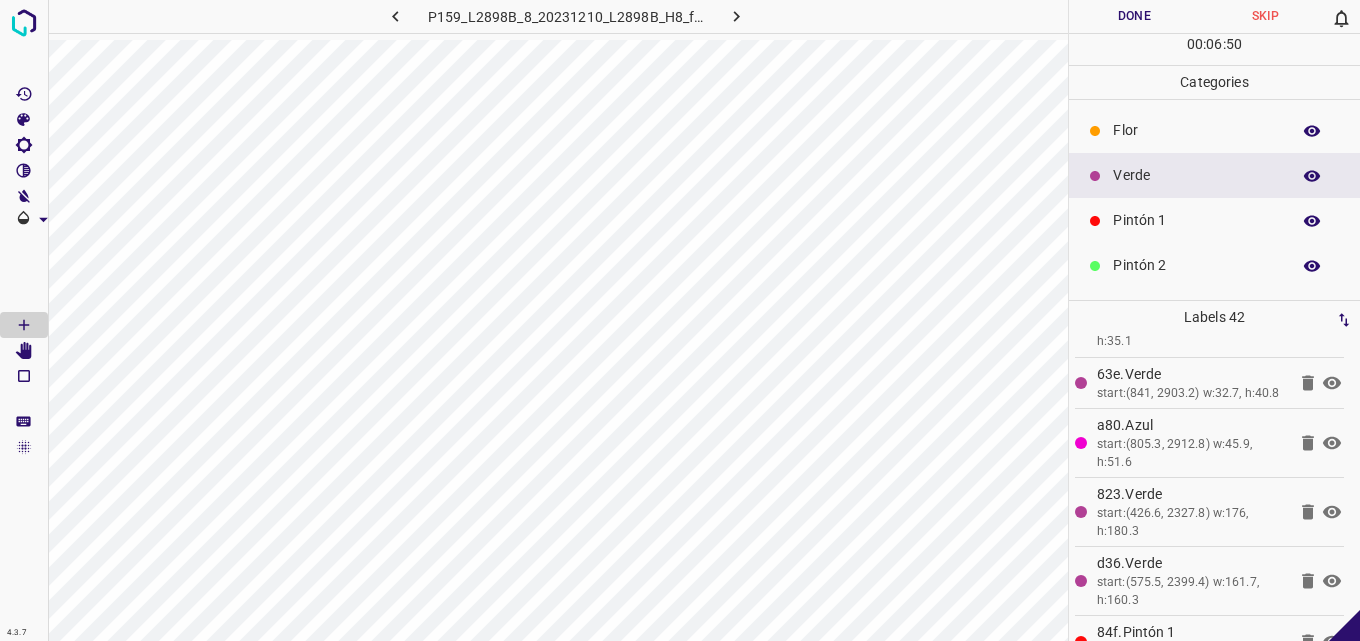 click on "Pintón 1" at bounding box center (1196, 220) 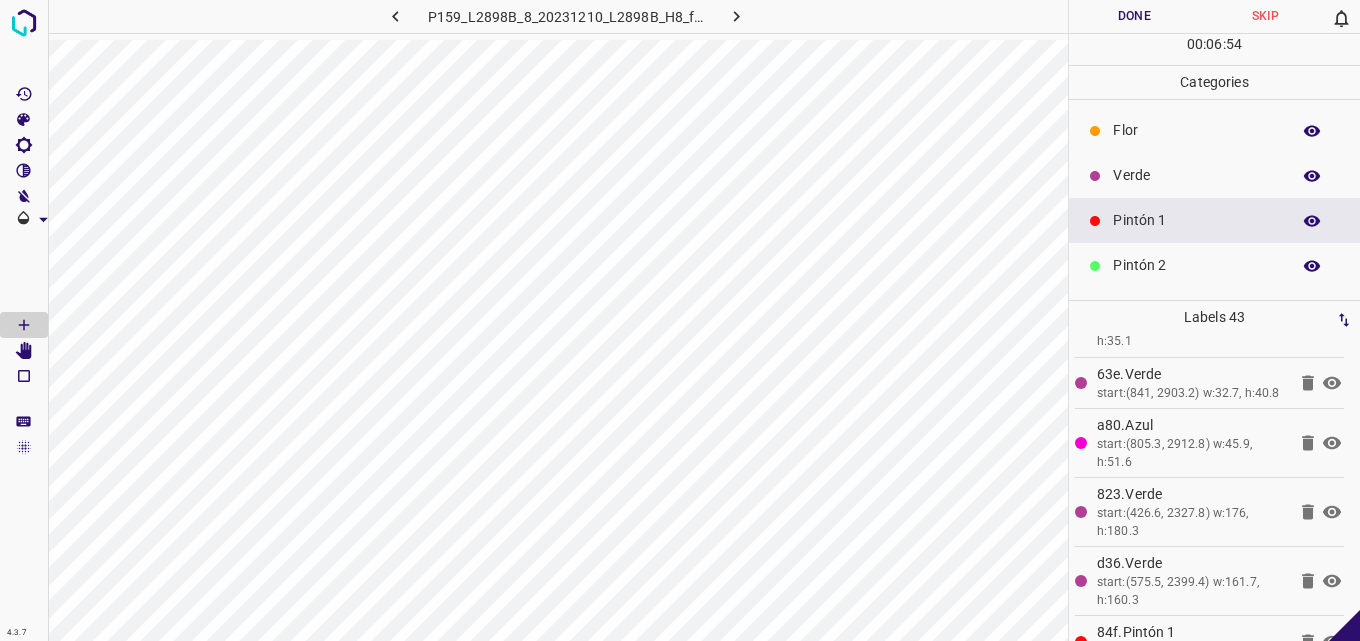 click on "Pintón 2" at bounding box center [1214, 265] 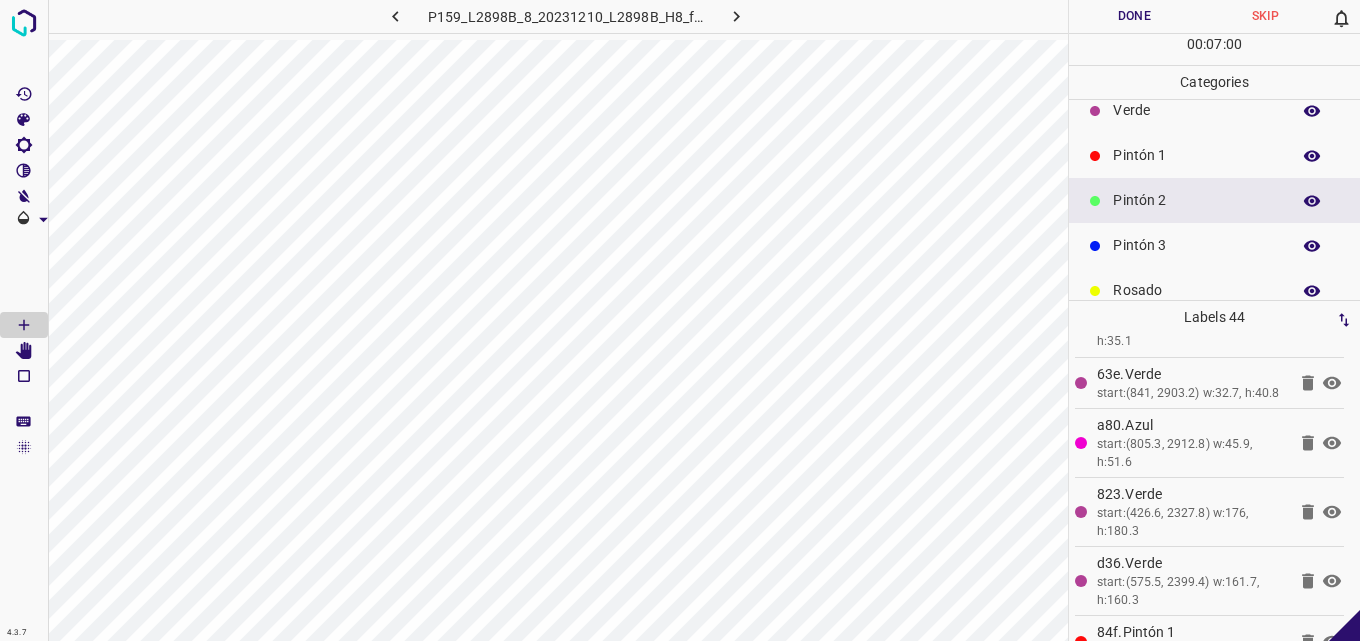 scroll, scrollTop: 100, scrollLeft: 0, axis: vertical 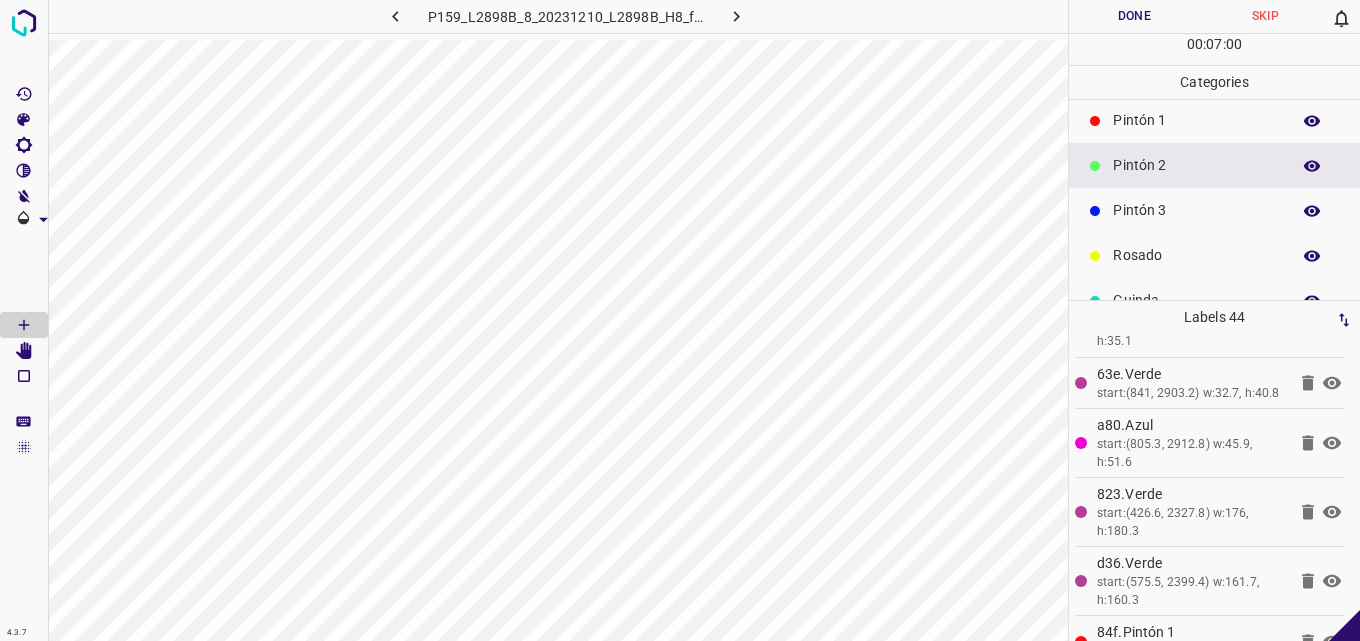 drag, startPoint x: 1164, startPoint y: 224, endPoint x: 1096, endPoint y: 255, distance: 74.73286 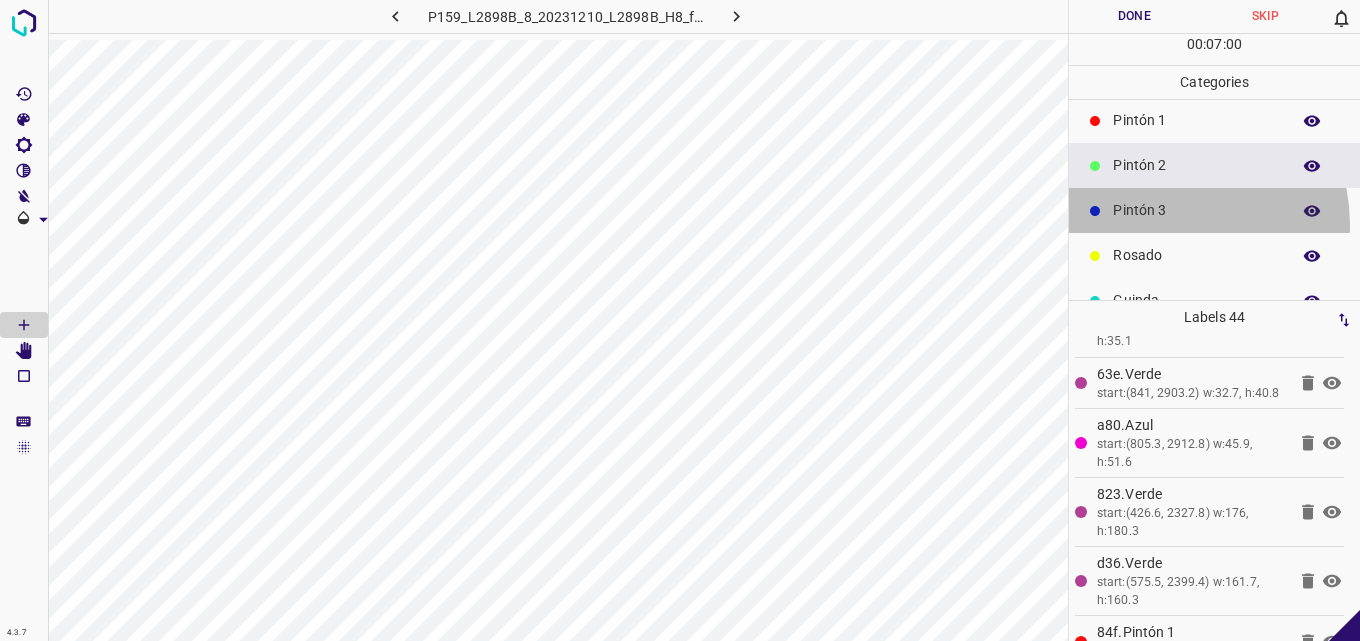 click on "Pintón 3" at bounding box center (1214, 210) 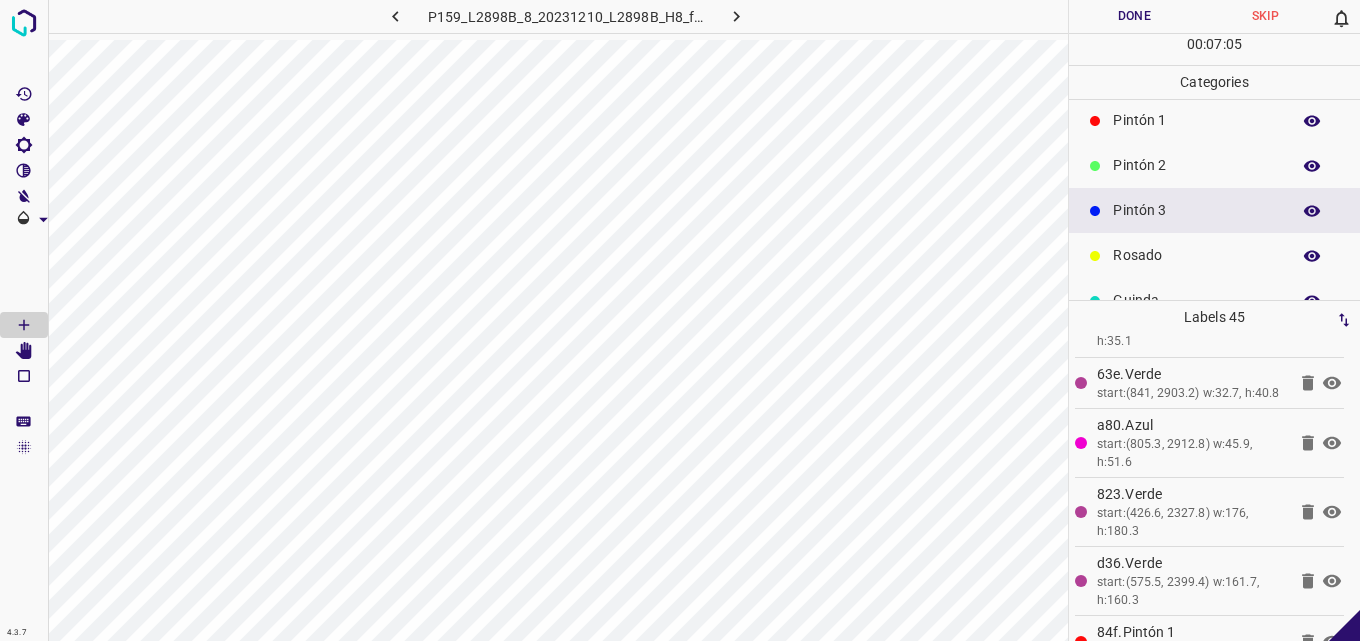 click on "Pintón 2" at bounding box center [1196, 165] 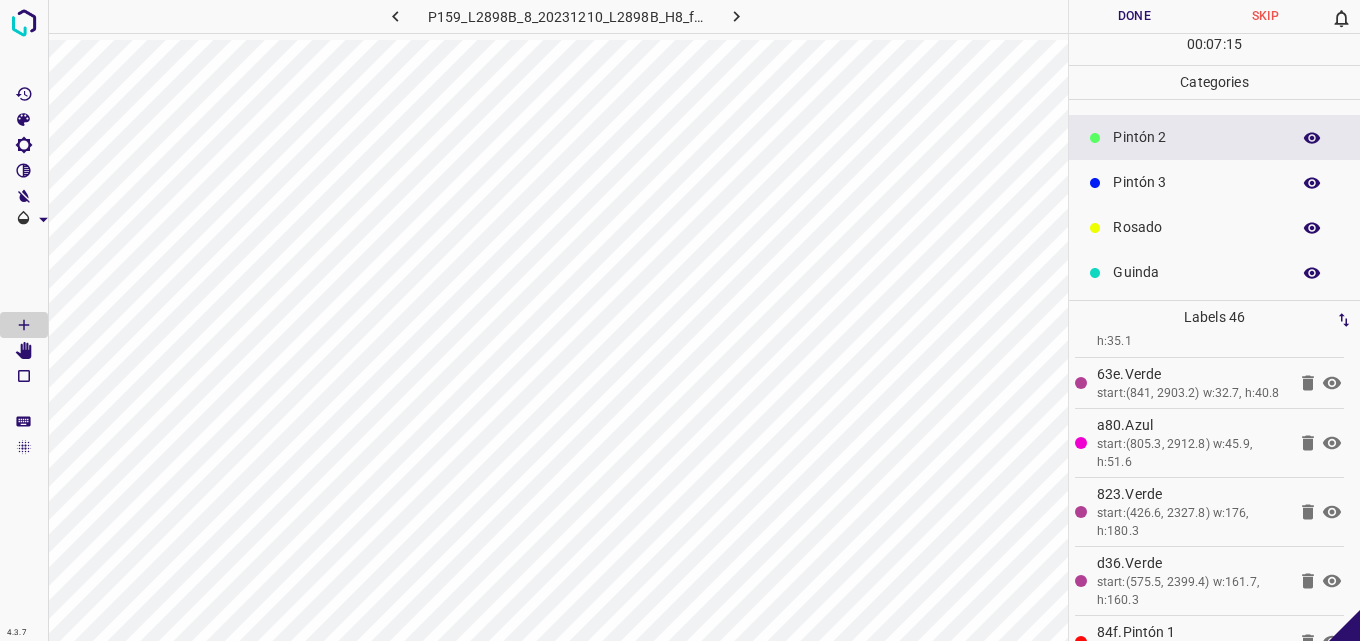 scroll, scrollTop: 176, scrollLeft: 0, axis: vertical 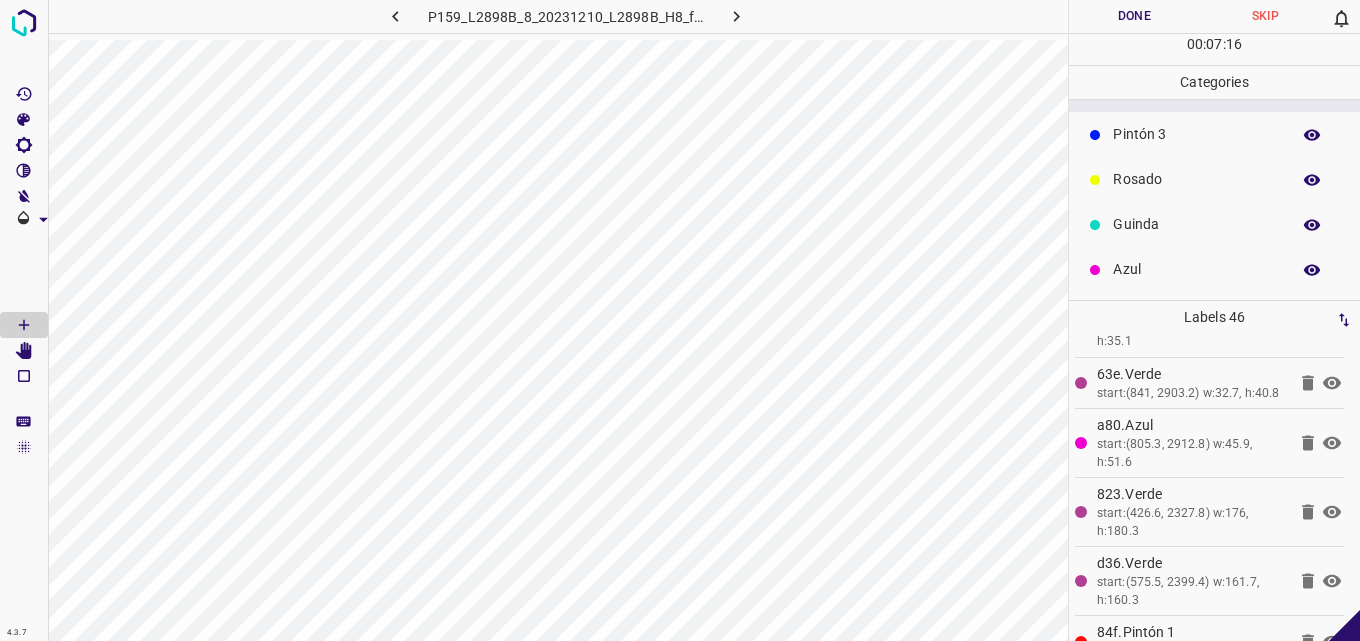 click on "Azul" at bounding box center [1196, 269] 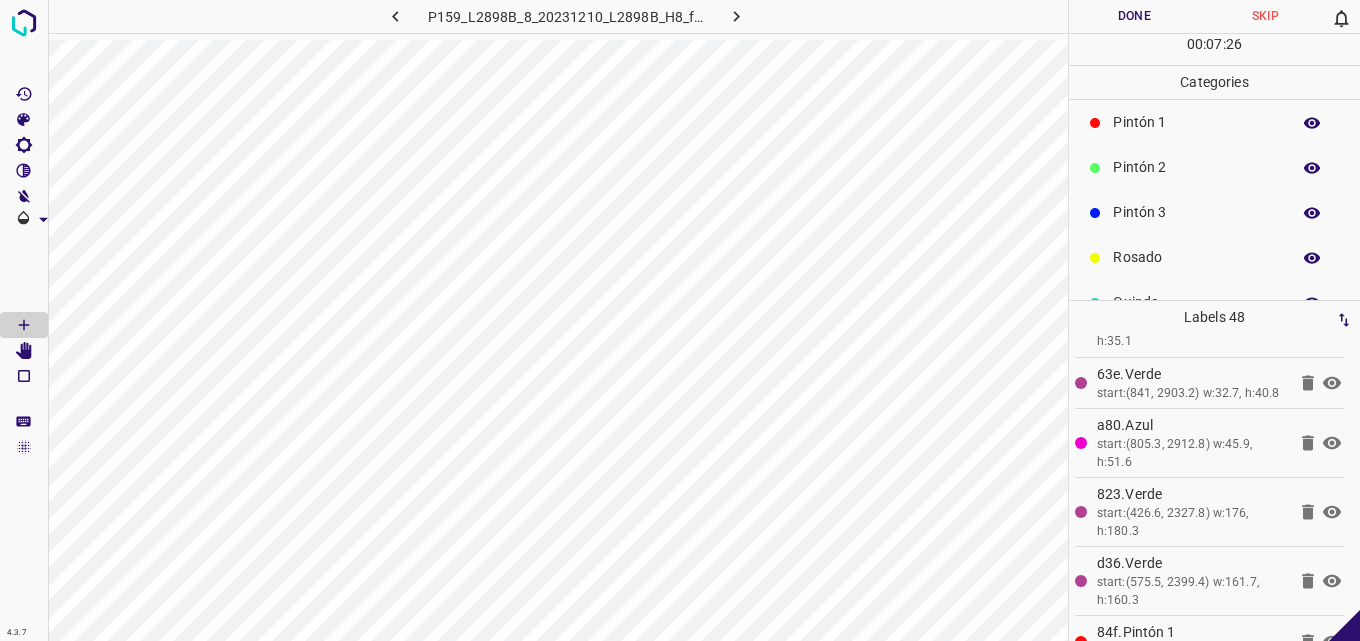 scroll, scrollTop: 76, scrollLeft: 0, axis: vertical 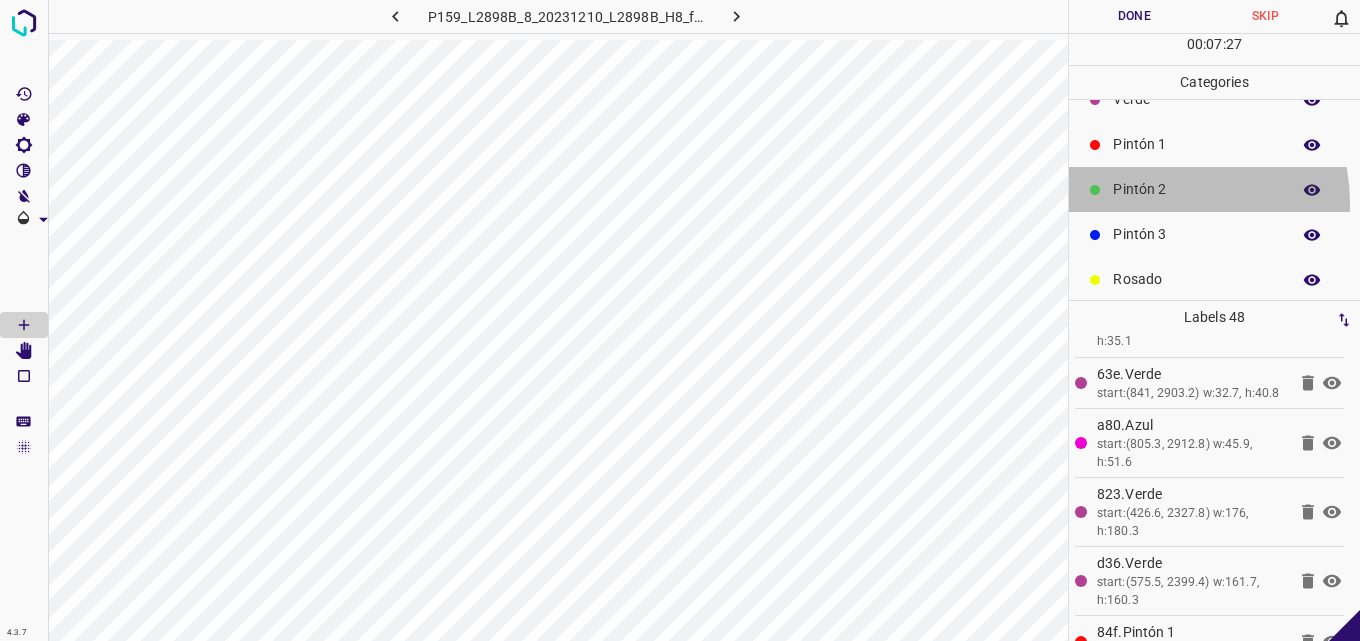 click on "Pintón 2" at bounding box center [1214, 189] 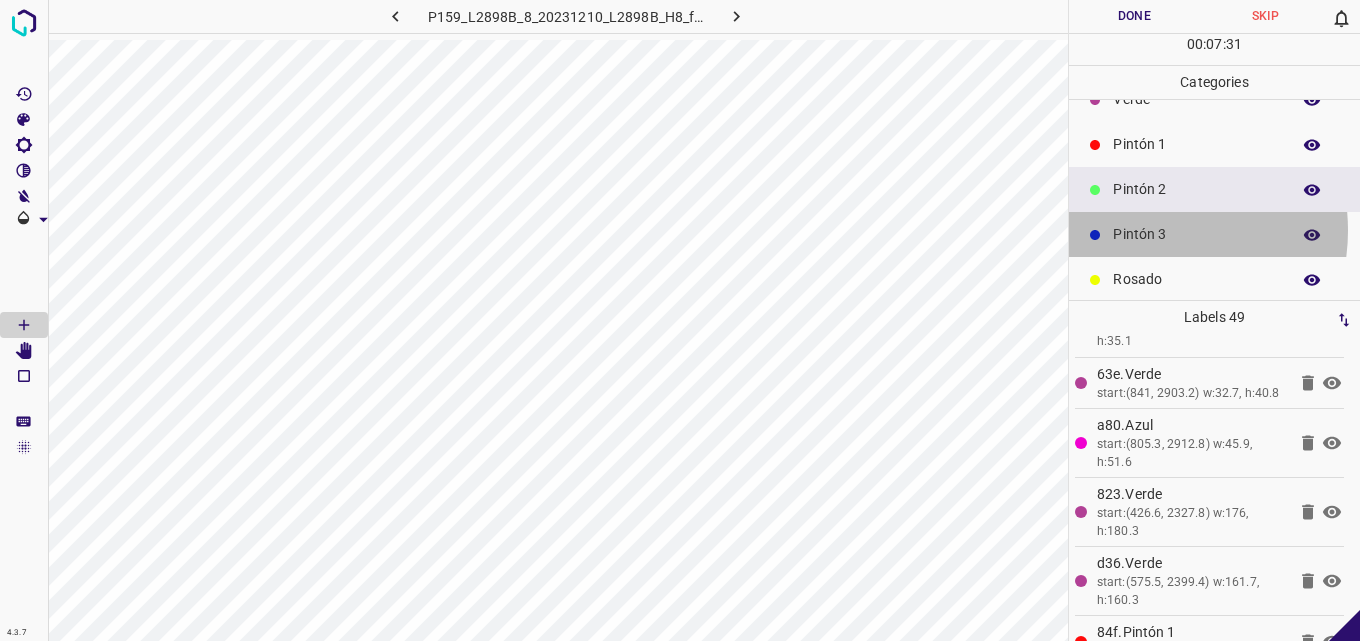 click on "Pintón 3" at bounding box center (1196, 234) 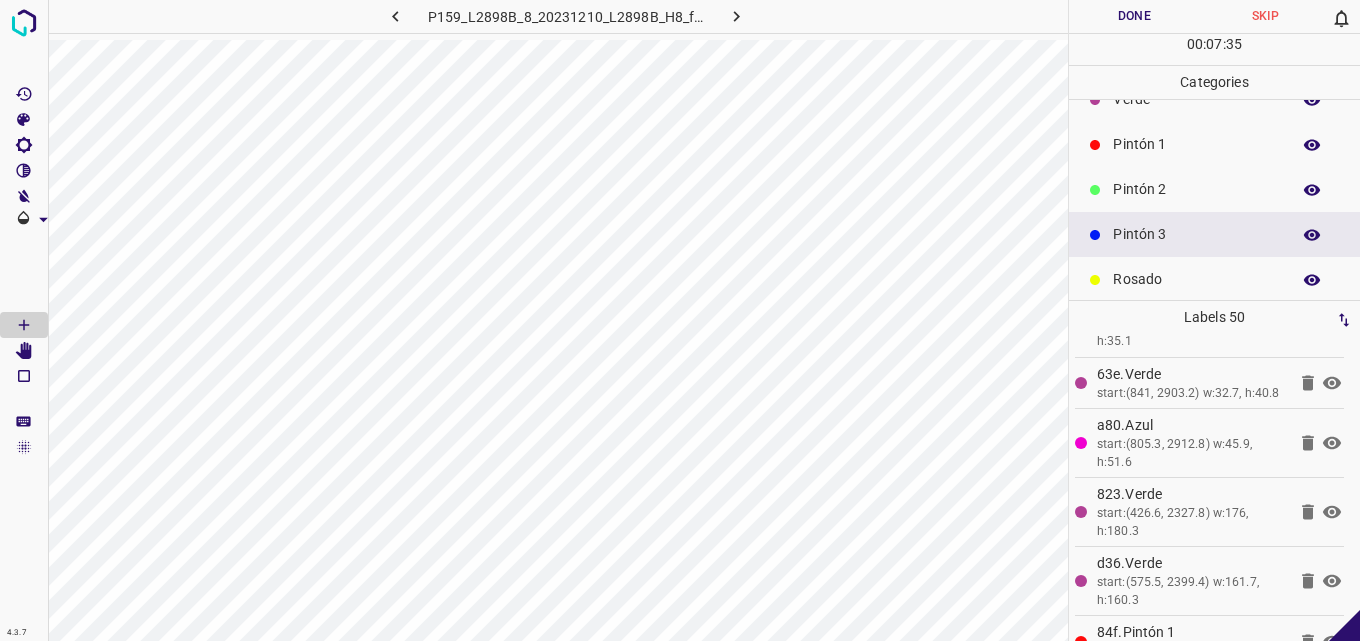 click on "Pintón 2" at bounding box center [1214, 189] 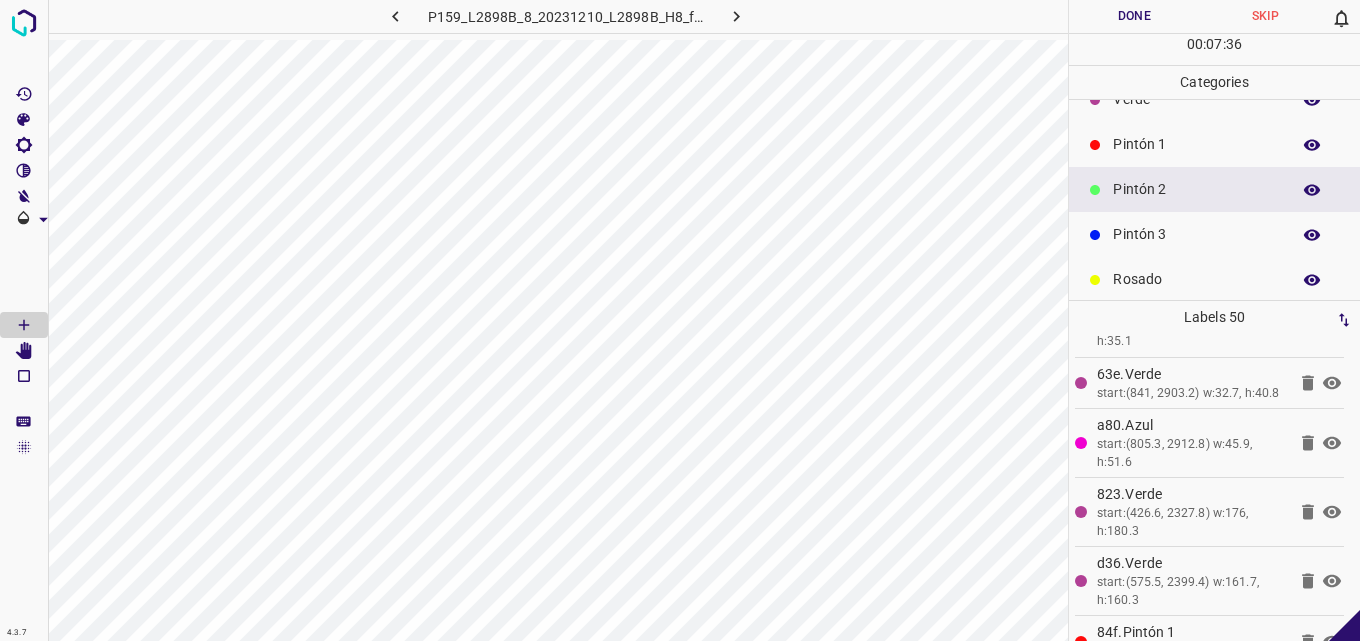 click on "Pintón 1" at bounding box center [1196, 144] 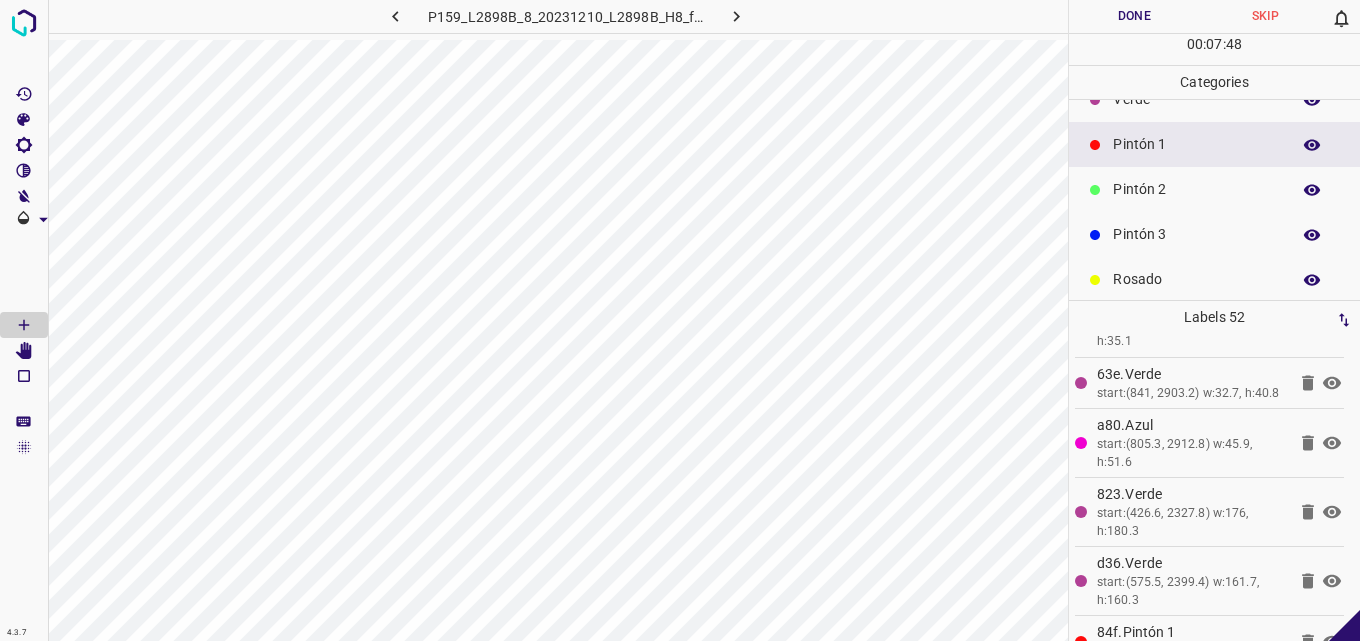 click on "Verde" at bounding box center (1196, 99) 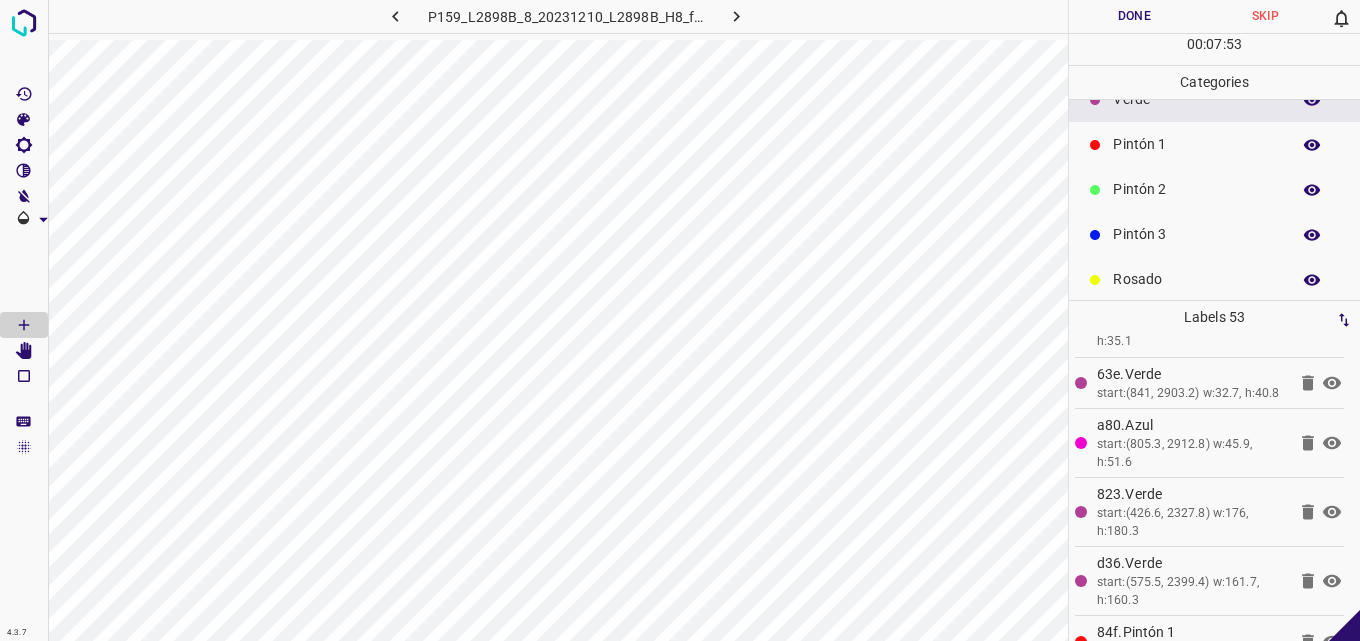 click on "Pintón 2" at bounding box center [1196, 189] 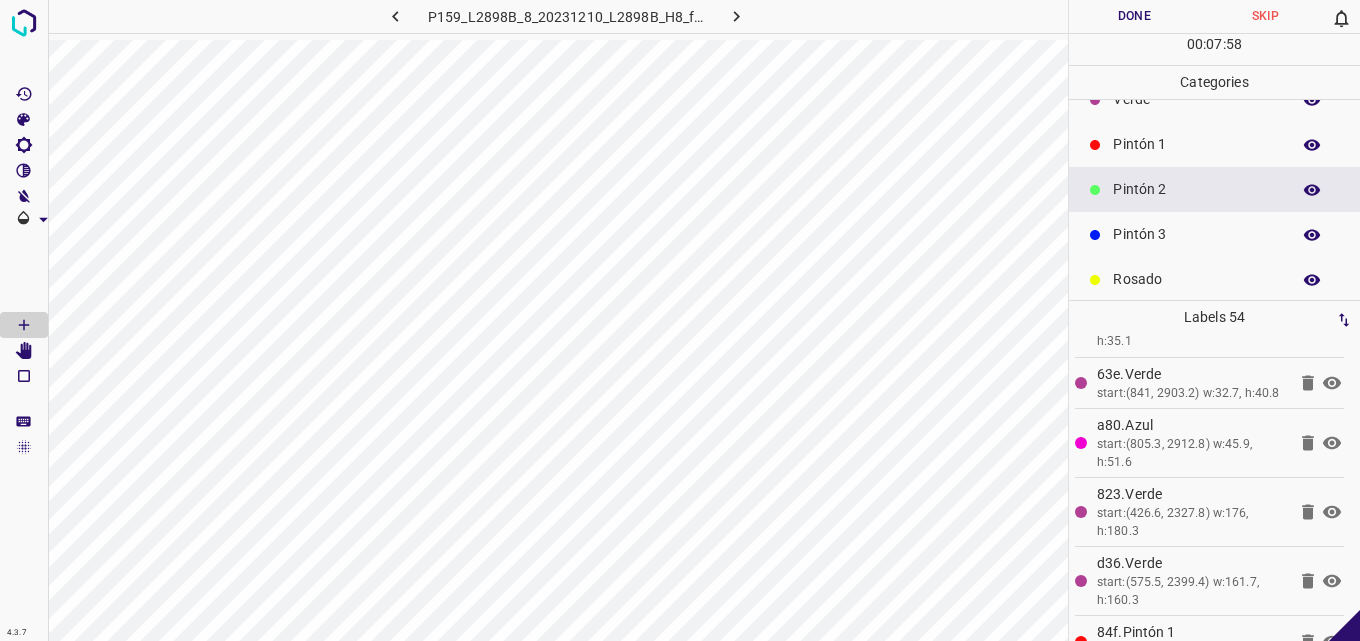 click on "Pintón 1" at bounding box center [1196, 144] 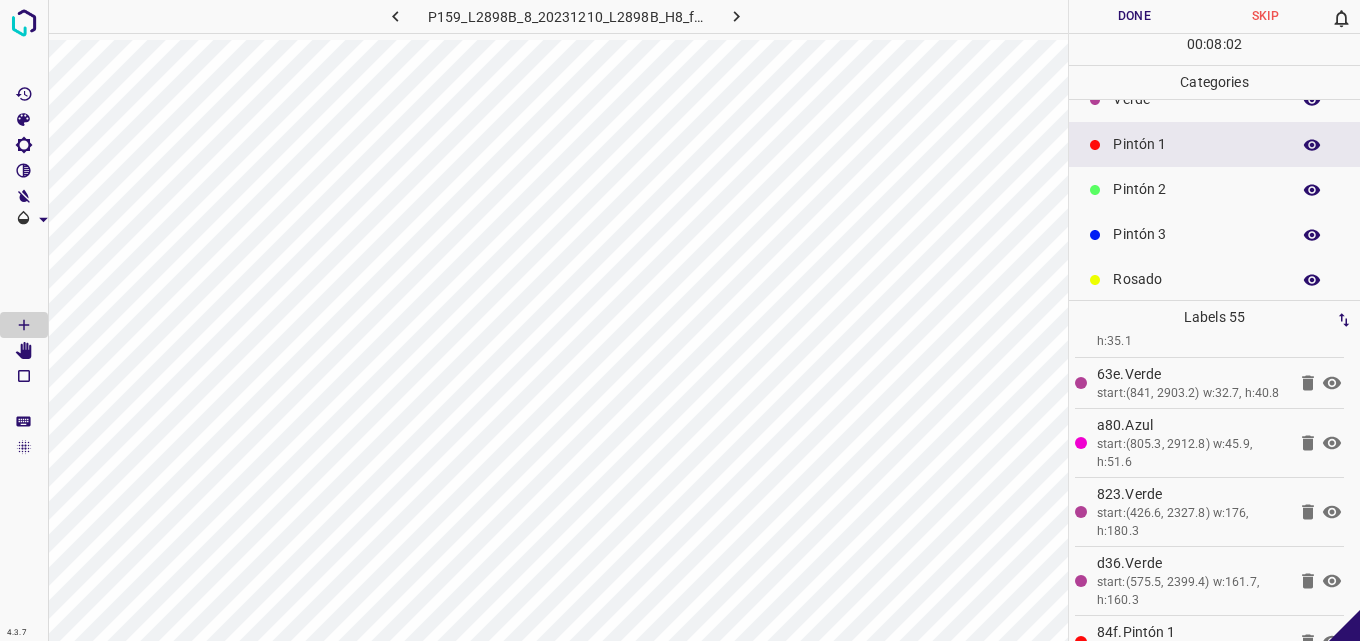 click on "Pintón 2" at bounding box center (1196, 189) 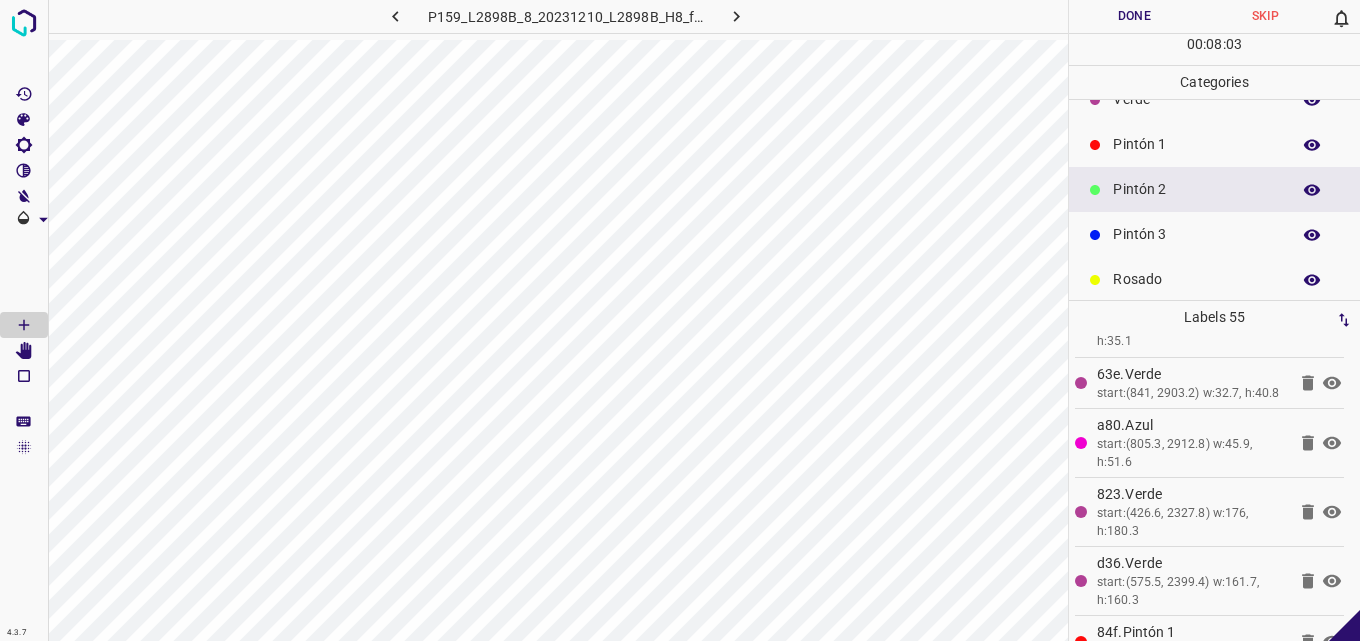 drag, startPoint x: 1117, startPoint y: 244, endPoint x: 1080, endPoint y: 257, distance: 39.217342 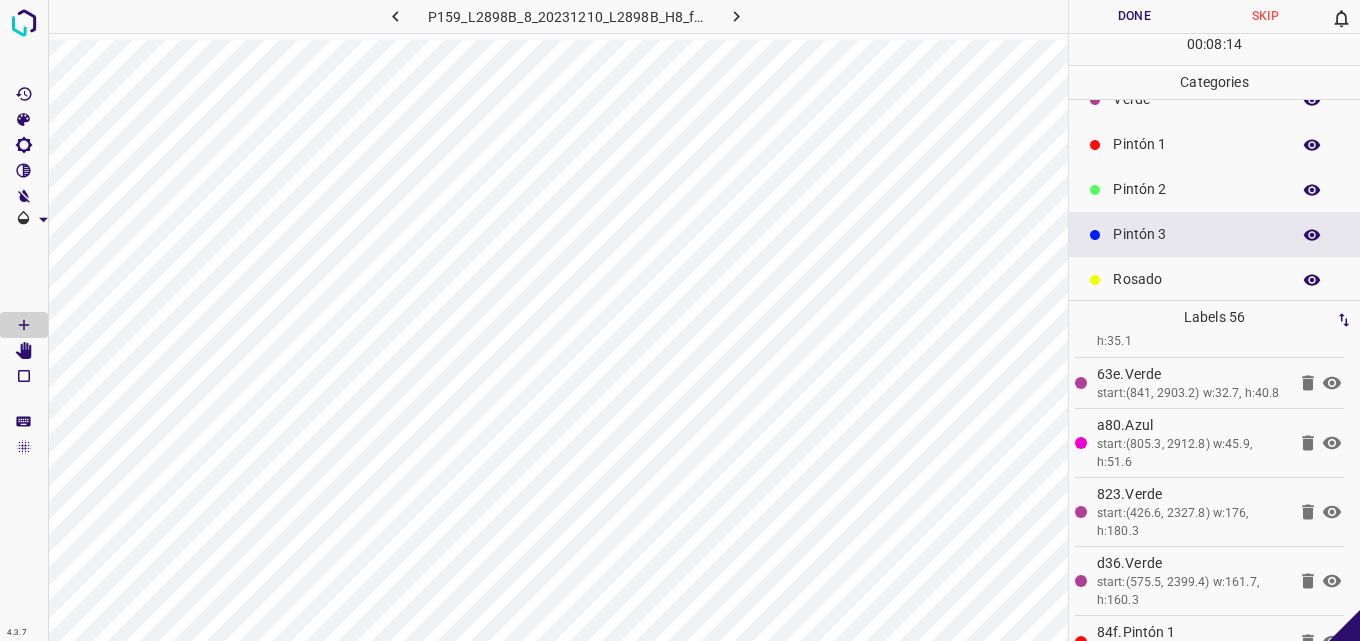 scroll, scrollTop: 0, scrollLeft: 0, axis: both 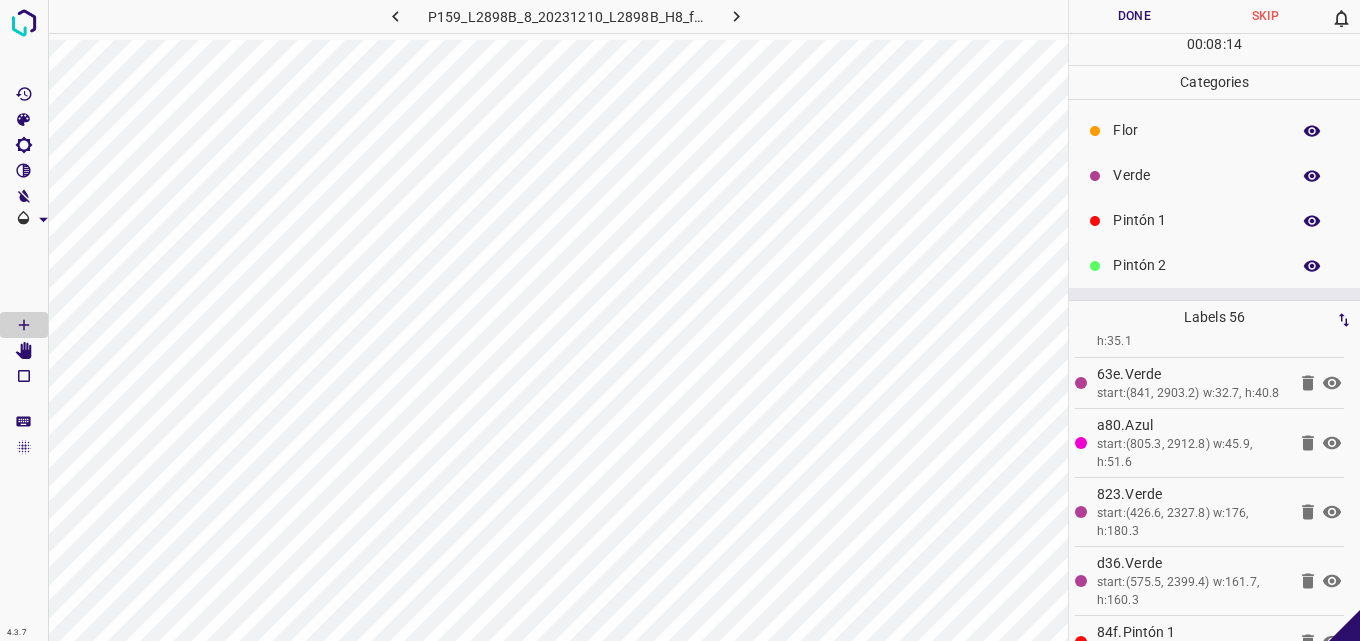 click on "Verde" at bounding box center (1196, 175) 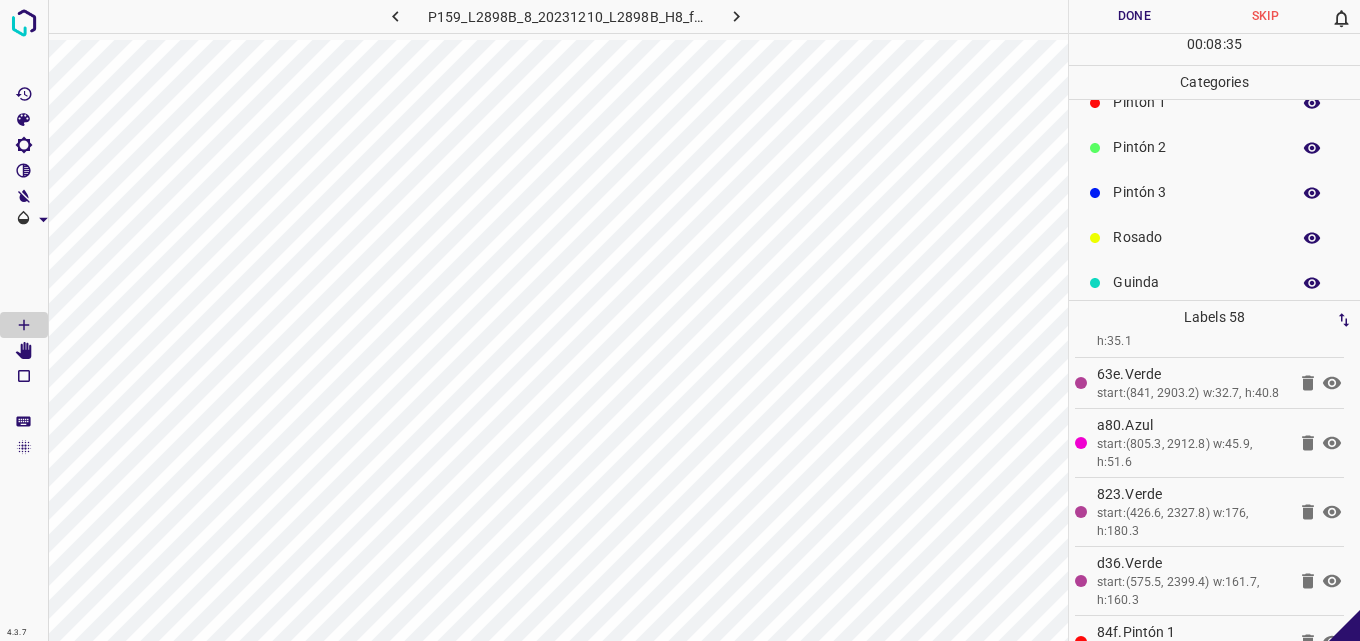 scroll, scrollTop: 176, scrollLeft: 0, axis: vertical 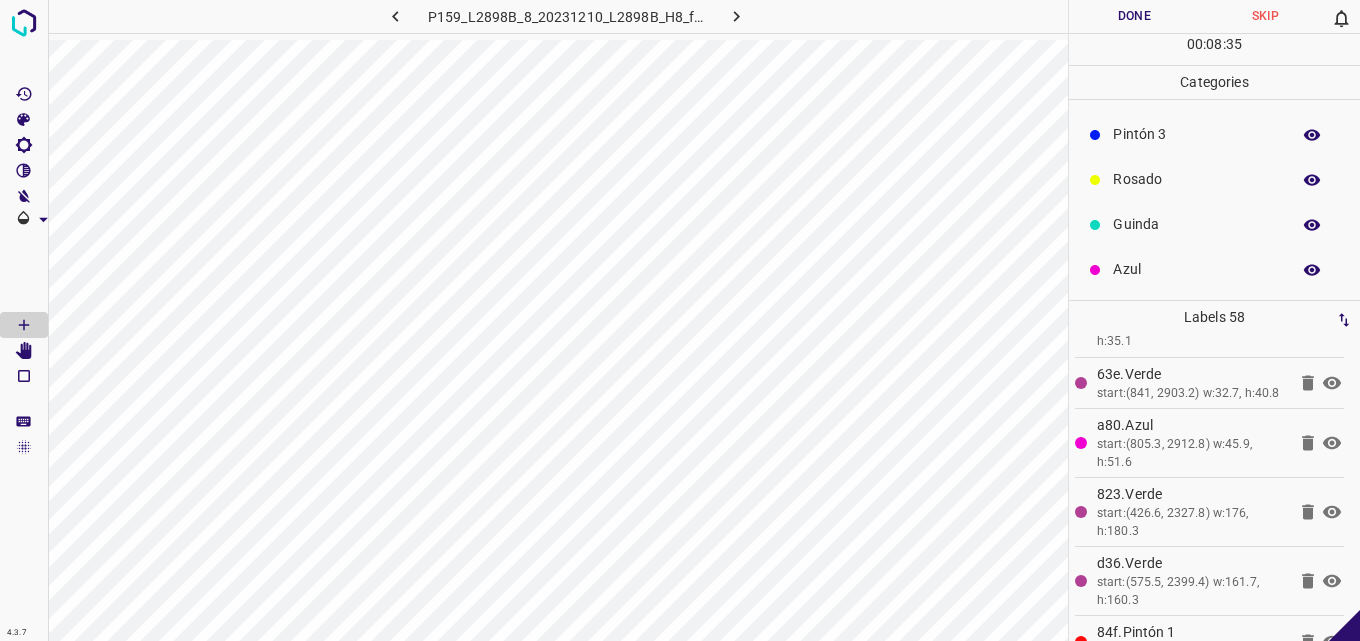 click on "Azul" at bounding box center [1196, 269] 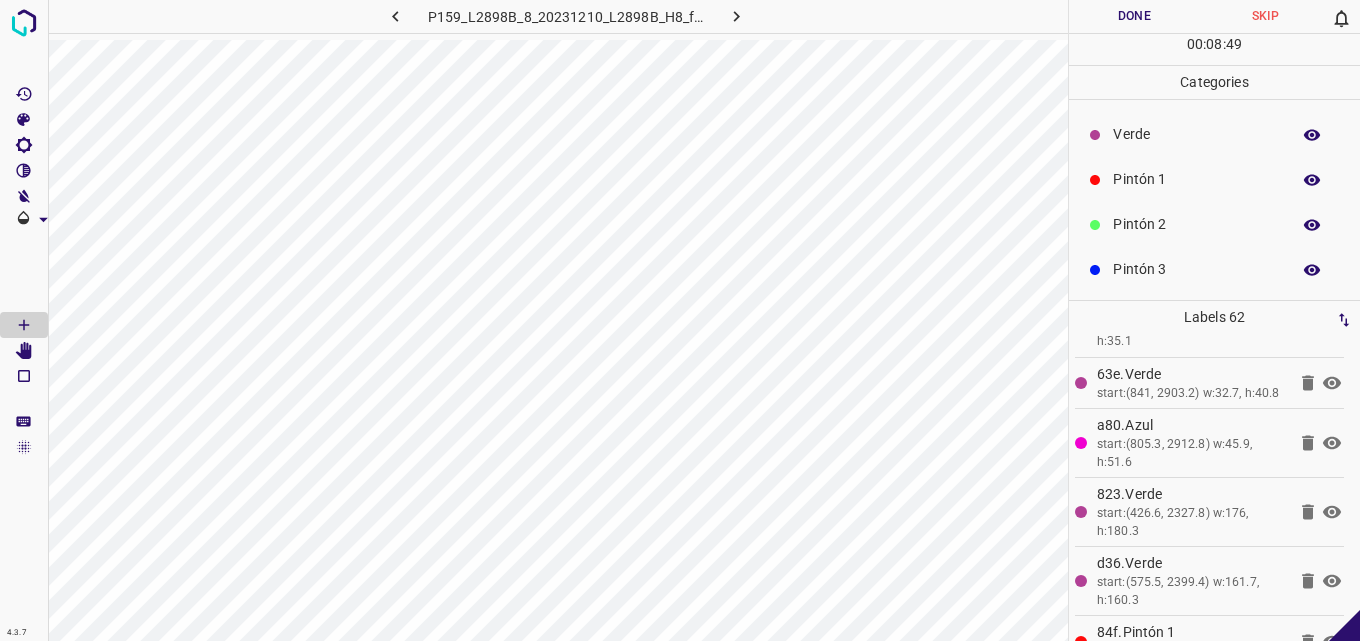 scroll, scrollTop: 0, scrollLeft: 0, axis: both 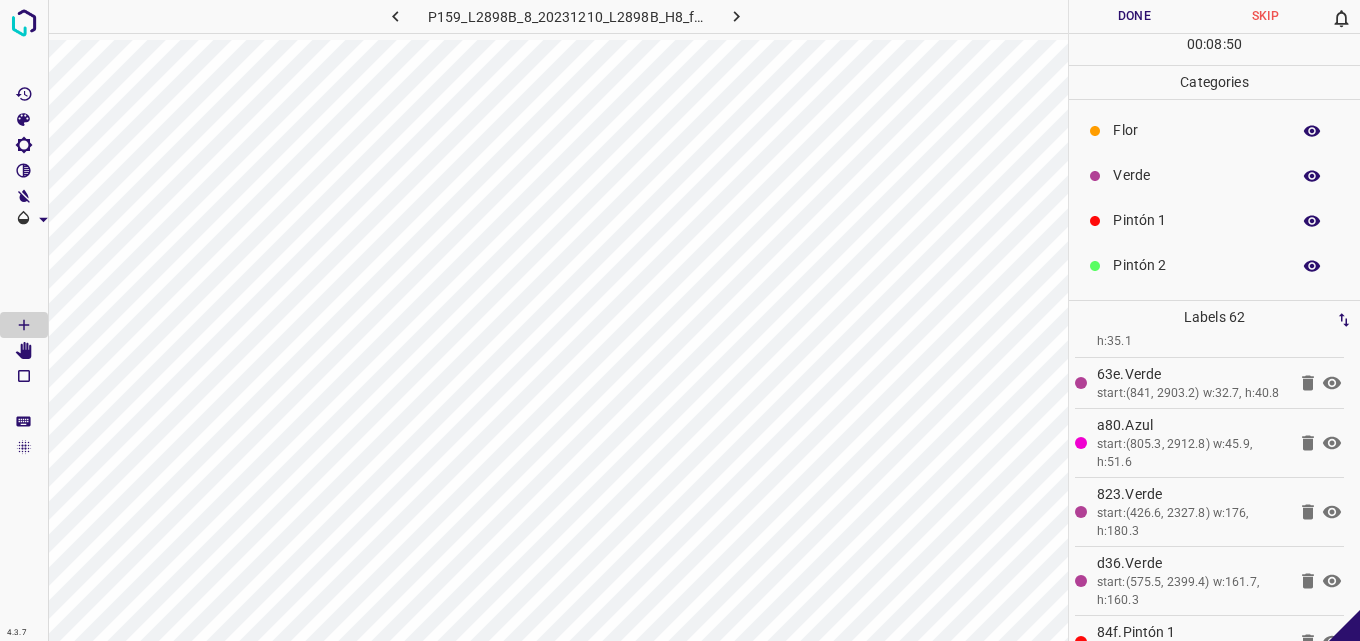 click on "Verde" at bounding box center [1214, 175] 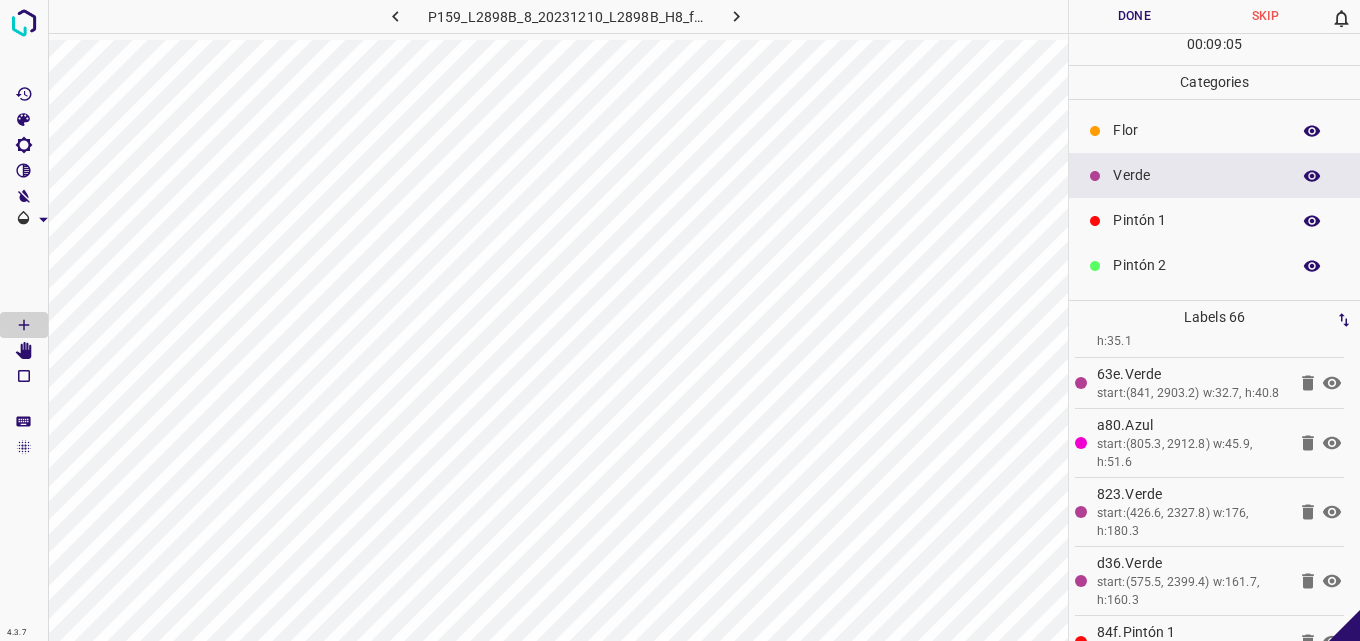 click on "Pintón 2" at bounding box center [1196, 265] 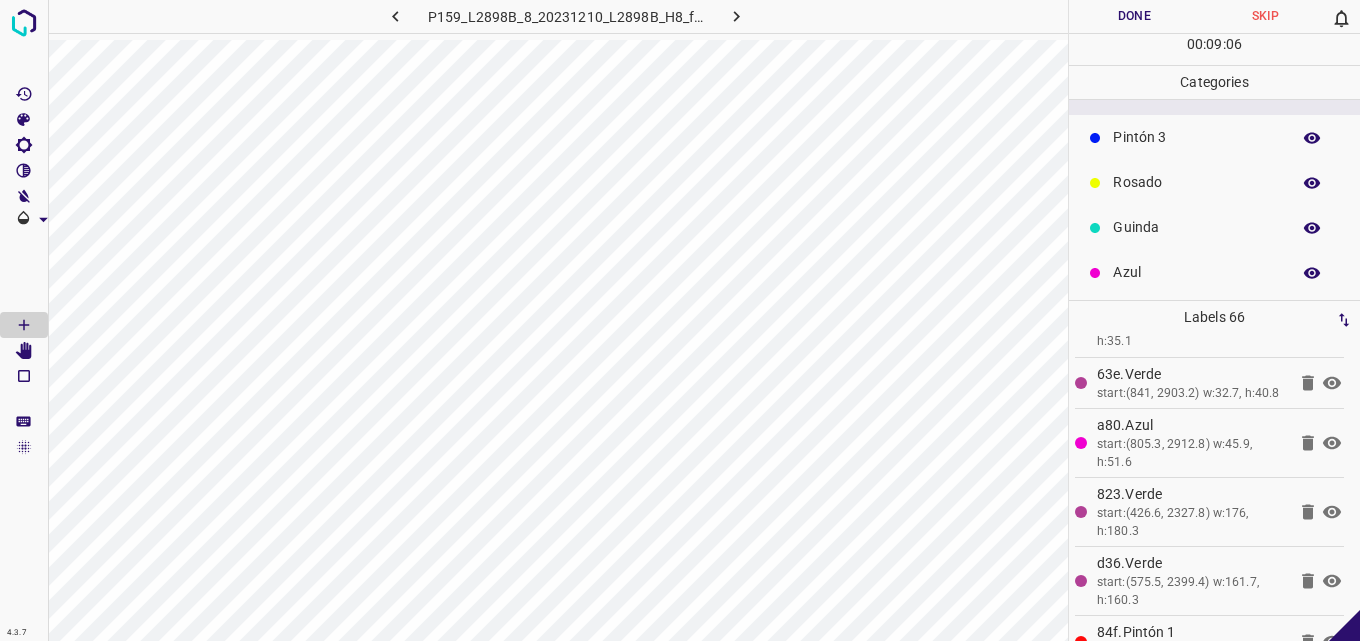scroll, scrollTop: 176, scrollLeft: 0, axis: vertical 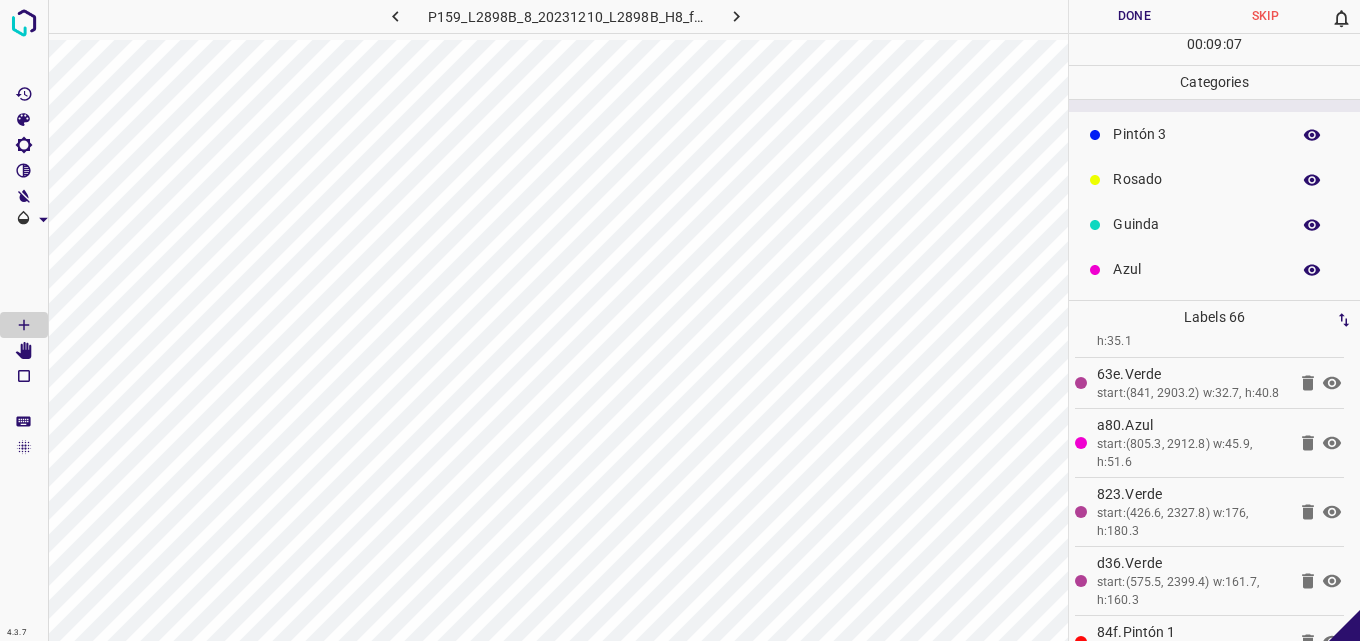 click on "Pintón 3" at bounding box center [1196, 134] 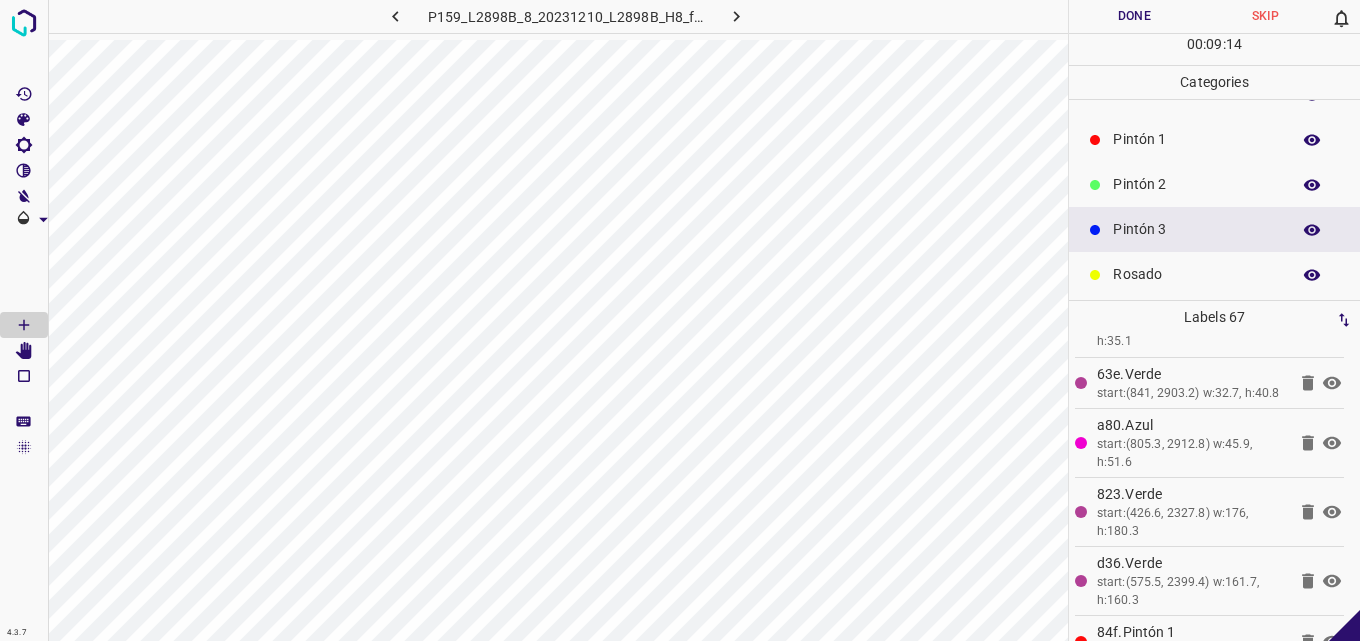 scroll, scrollTop: 0, scrollLeft: 0, axis: both 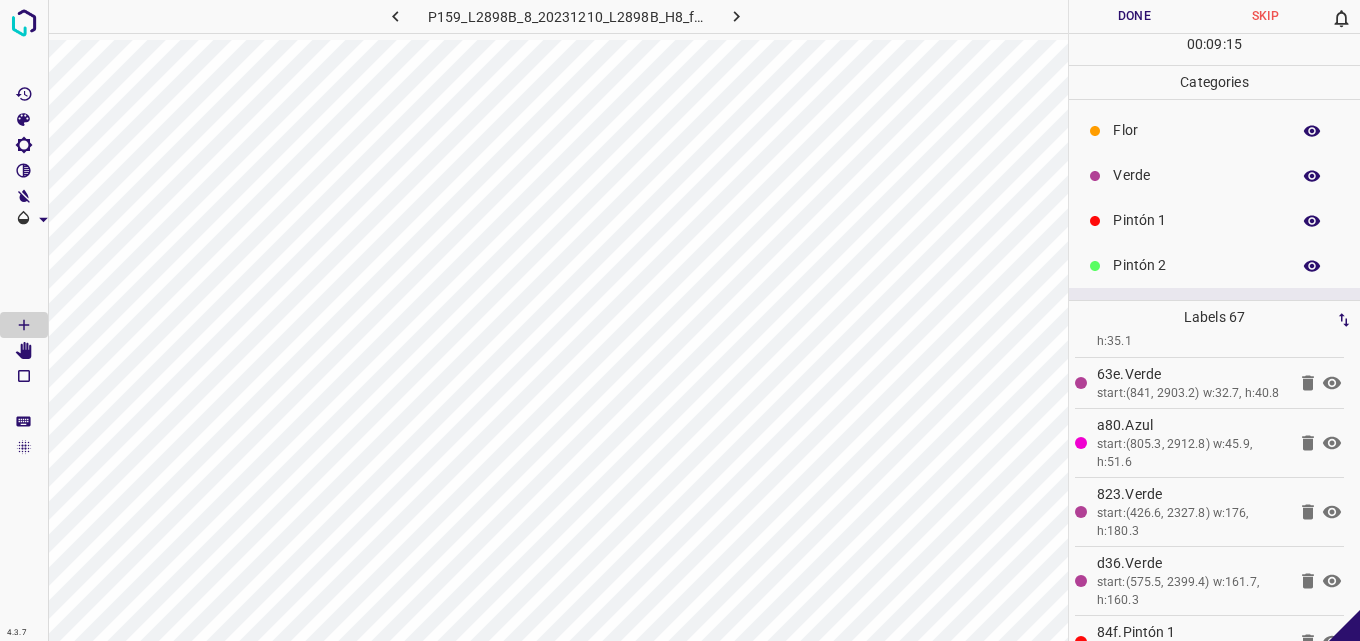 click on "Verde" at bounding box center [1196, 175] 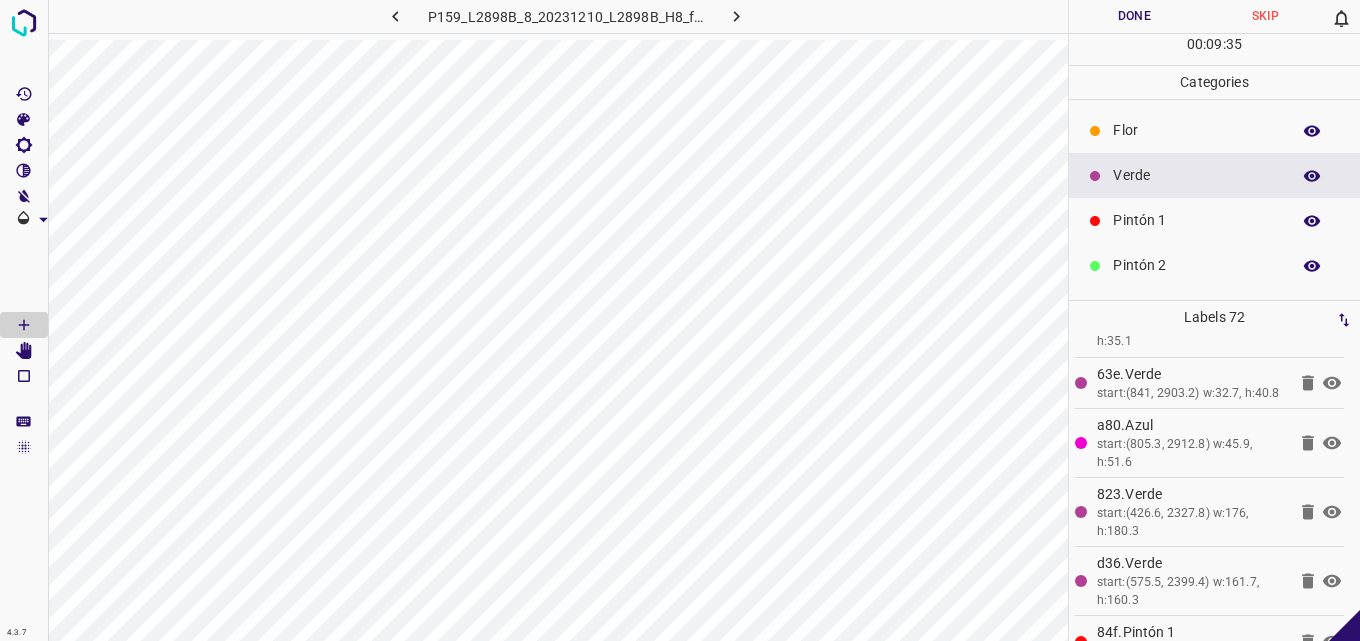 click on "Pintón 1" at bounding box center (1196, 220) 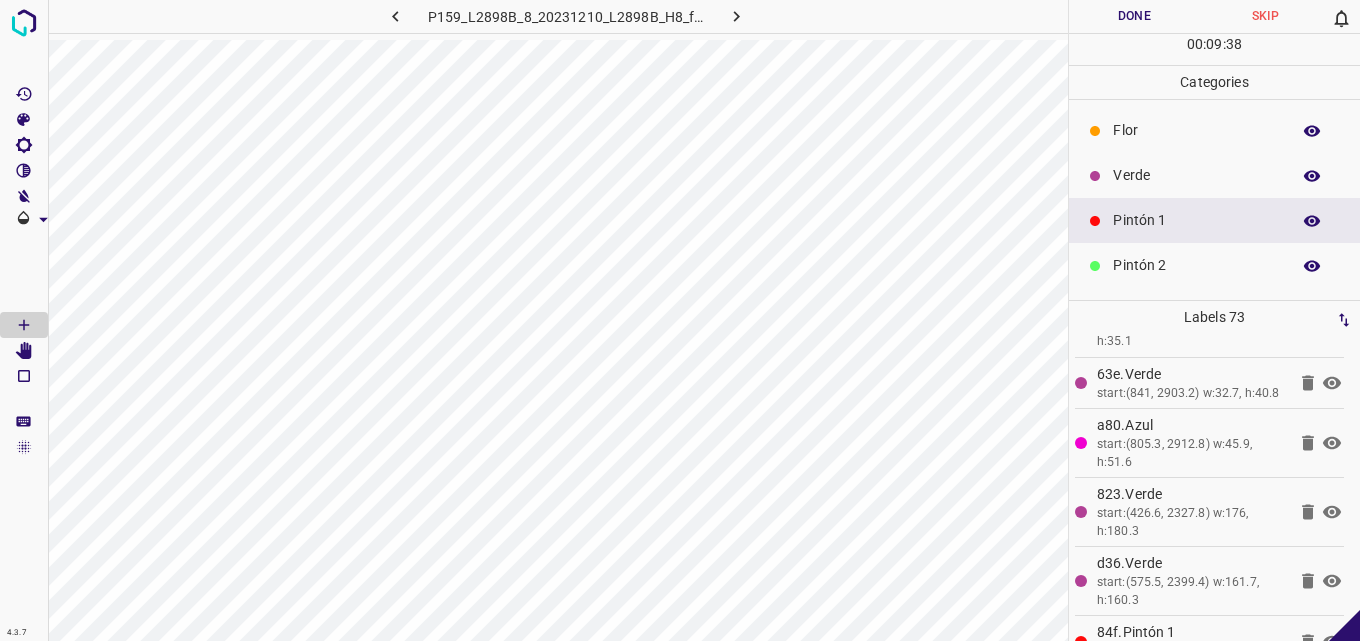 click on "Verde" at bounding box center [1196, 175] 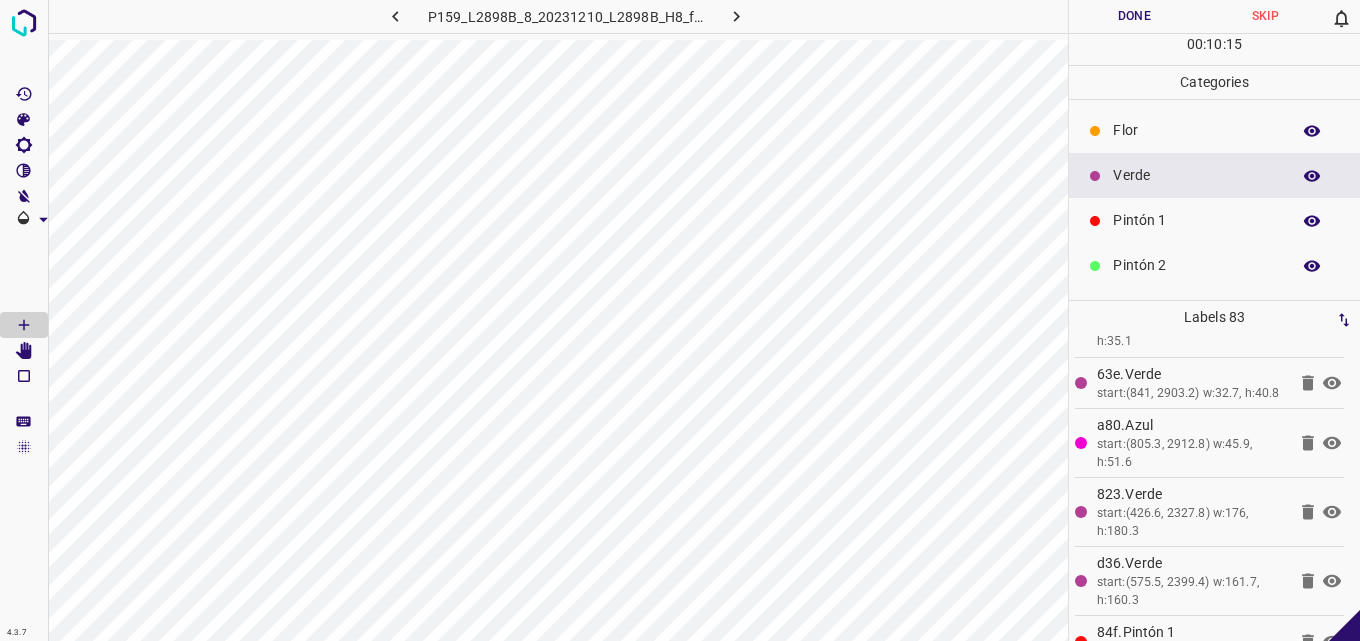 click on "Pintón 1" at bounding box center [1214, 220] 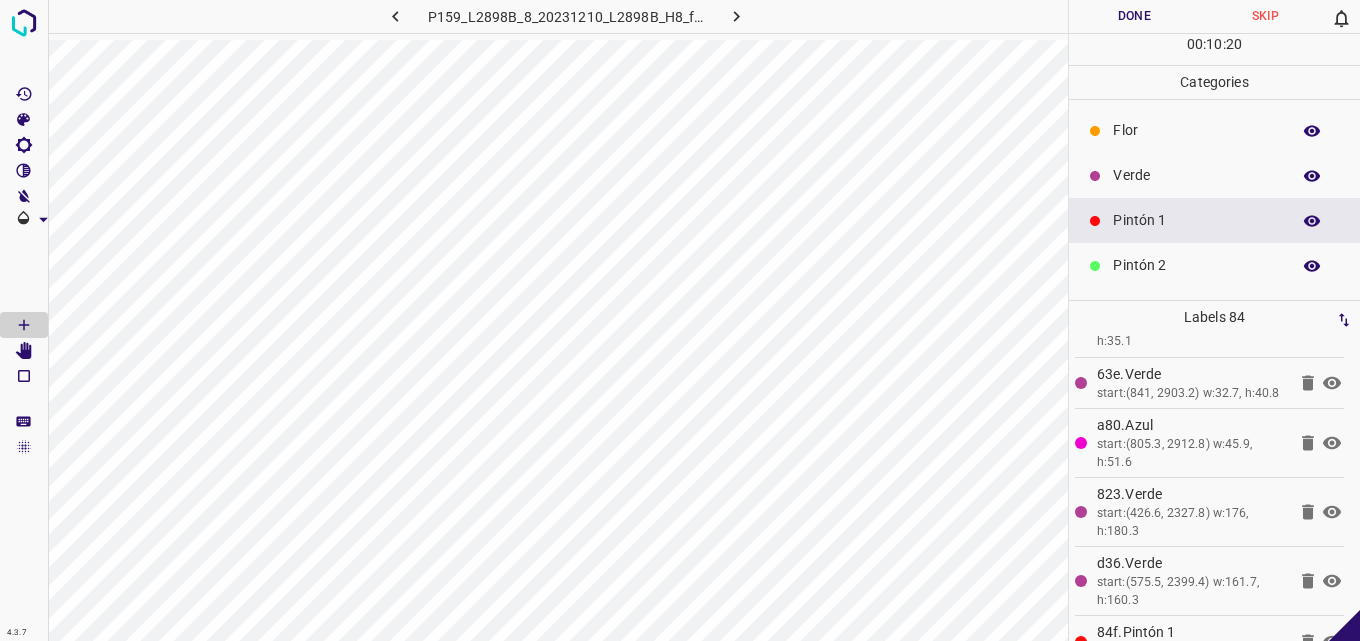 click on "Verde" at bounding box center (1196, 175) 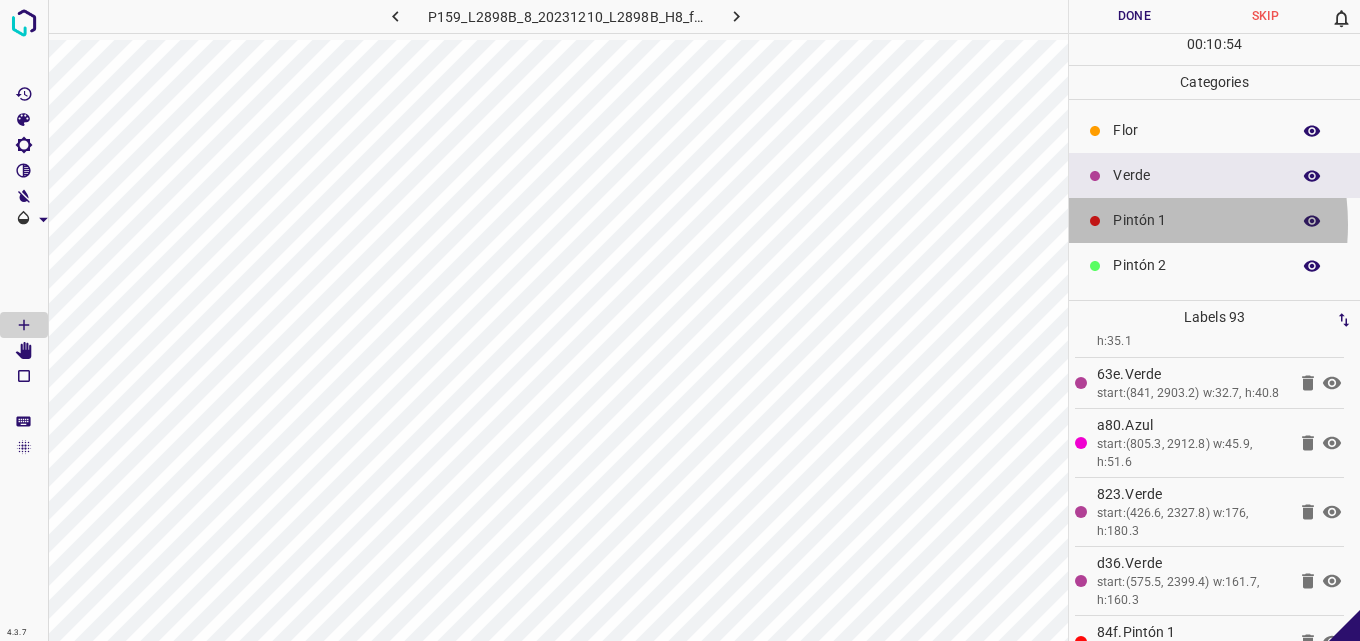 click at bounding box center (1095, 221) 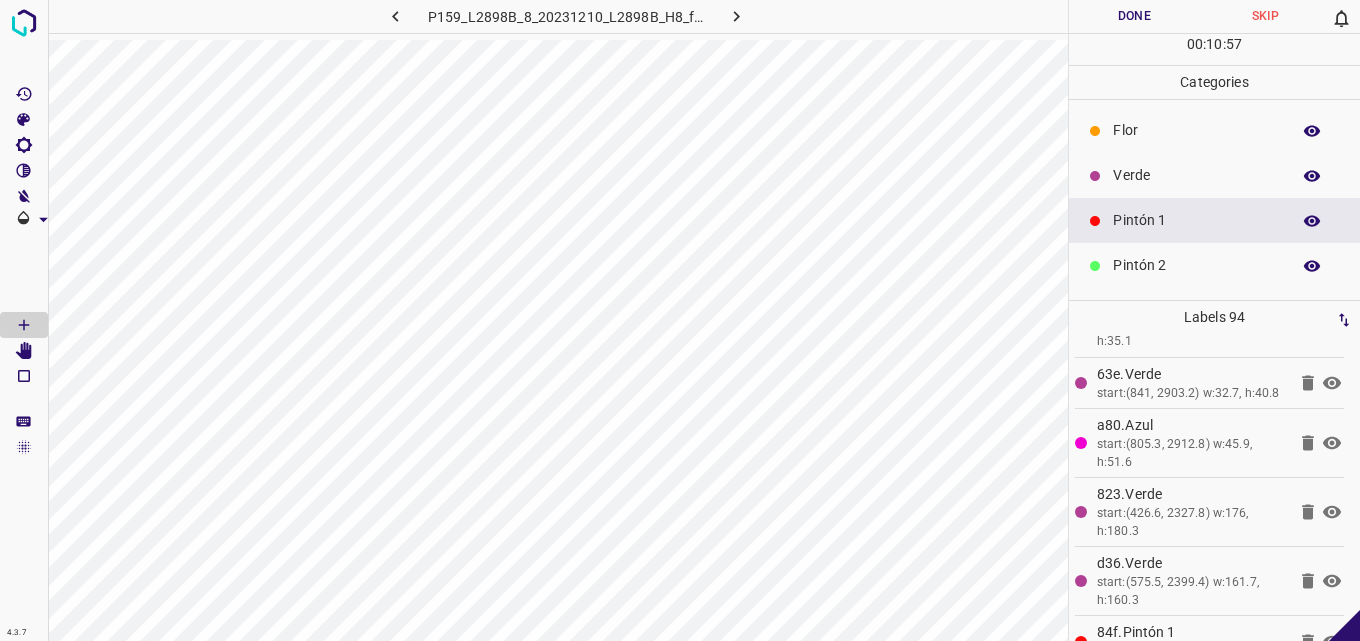 click on "Verde" at bounding box center [1196, 175] 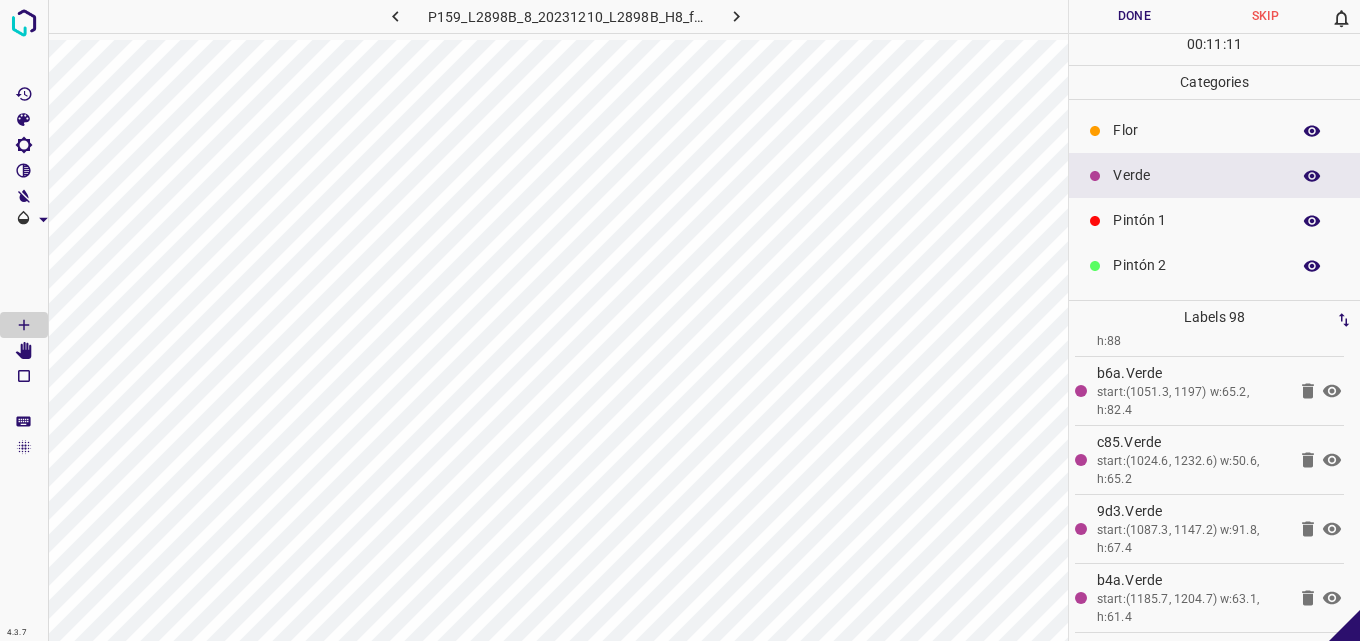 scroll, scrollTop: 6457, scrollLeft: 0, axis: vertical 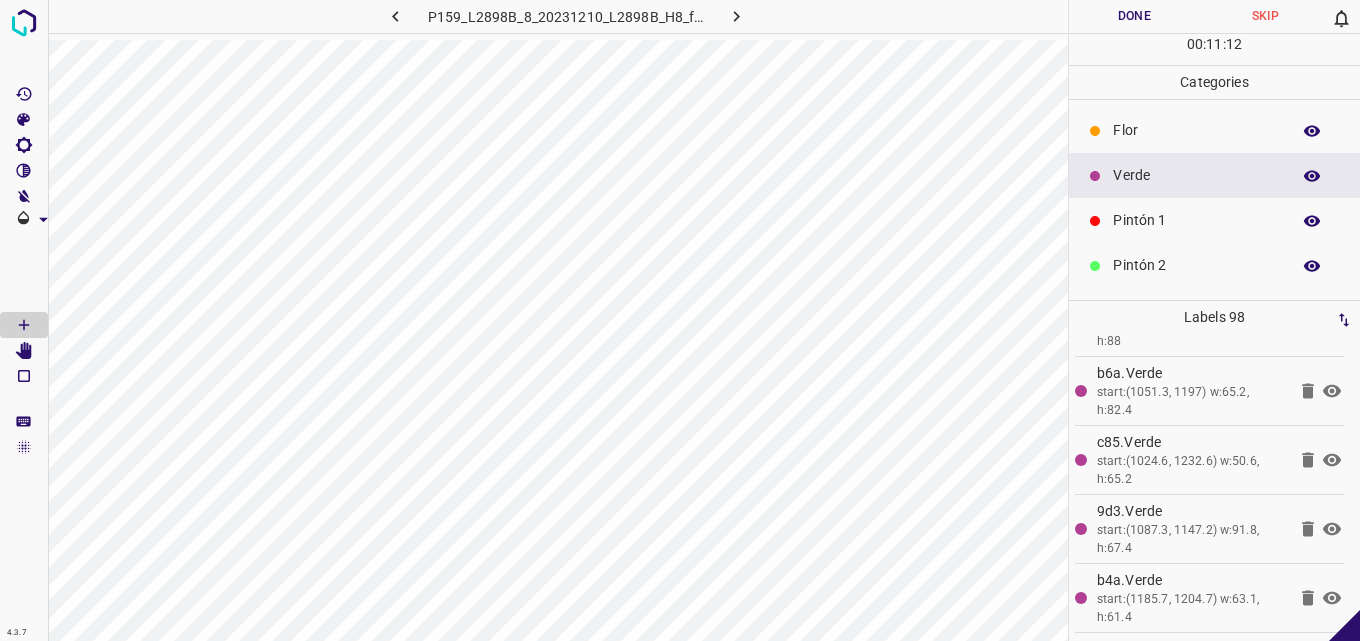 click 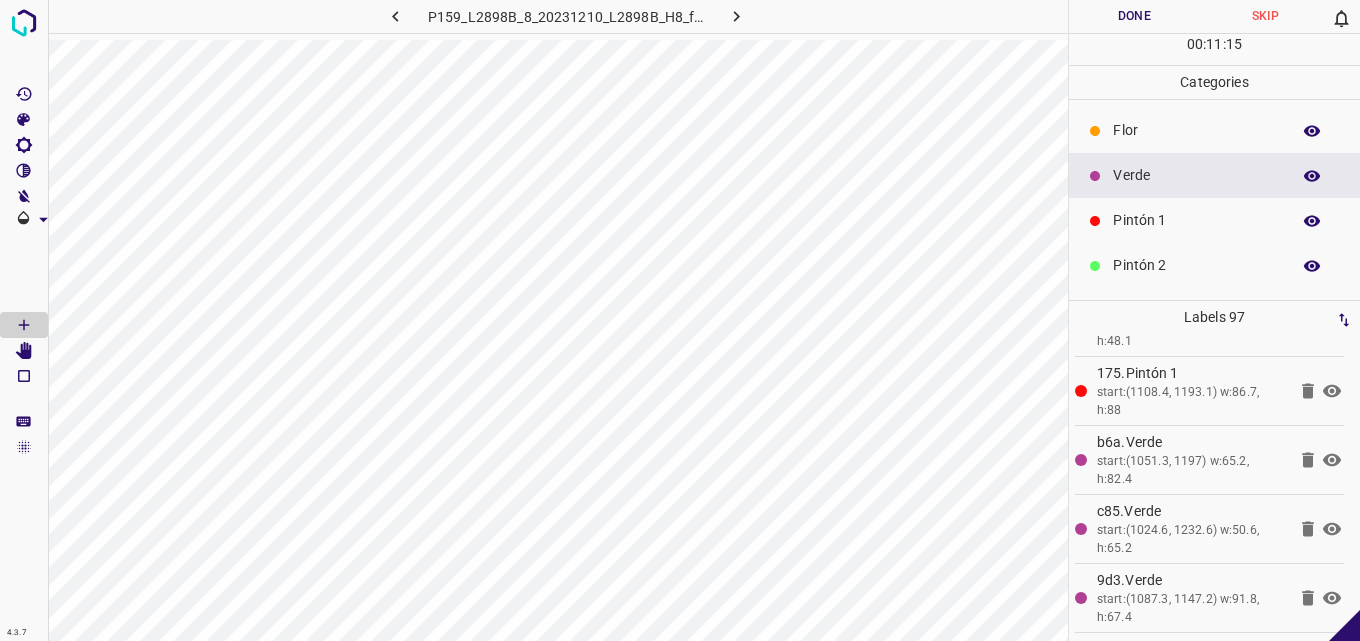 scroll, scrollTop: 6457, scrollLeft: 0, axis: vertical 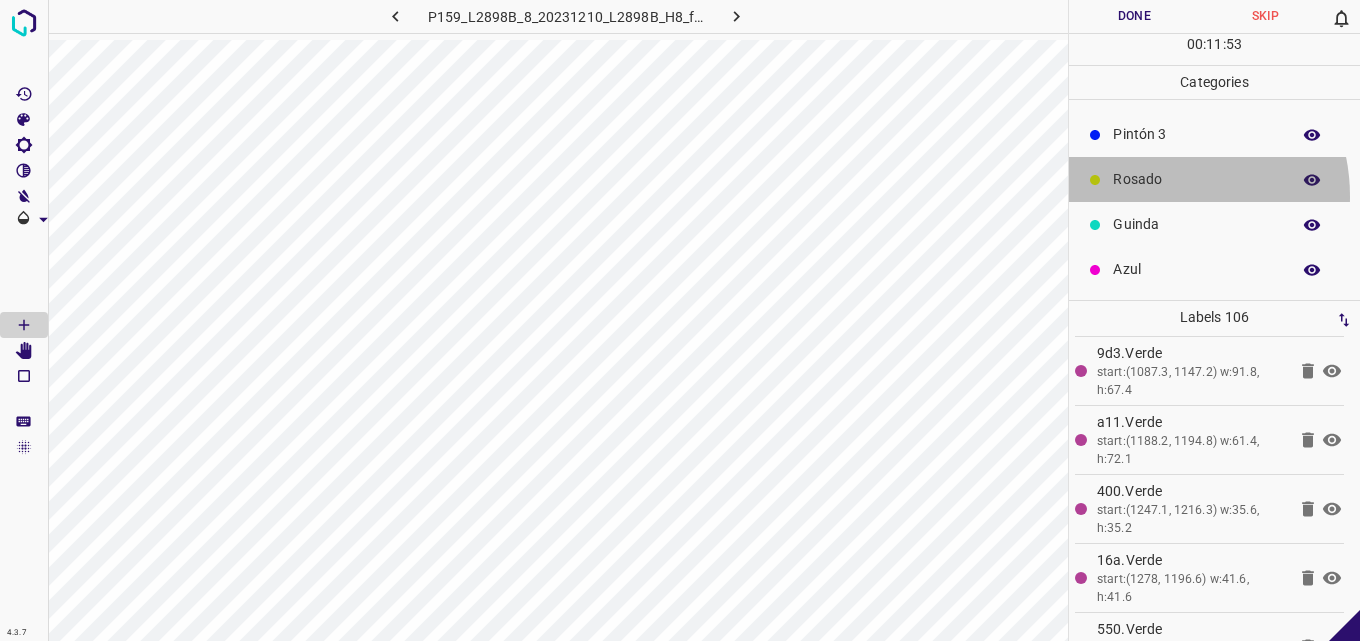 click on "Rosado" at bounding box center [1214, 179] 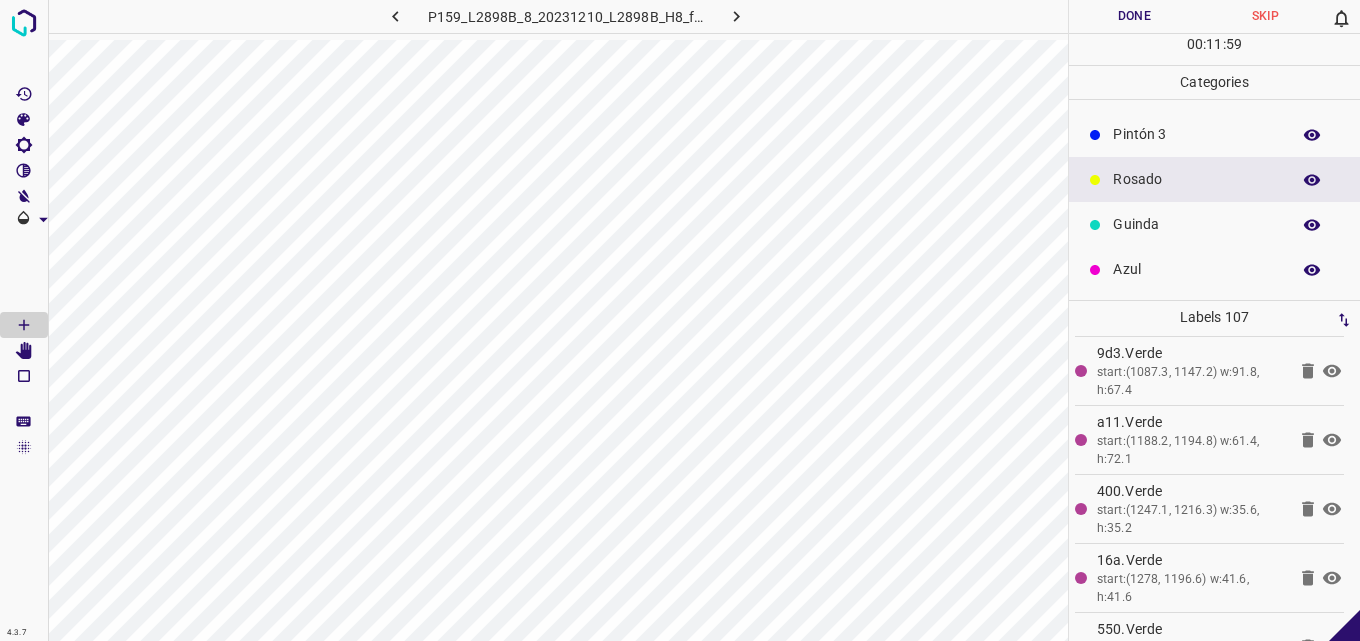 click on "Azul" at bounding box center (1196, 269) 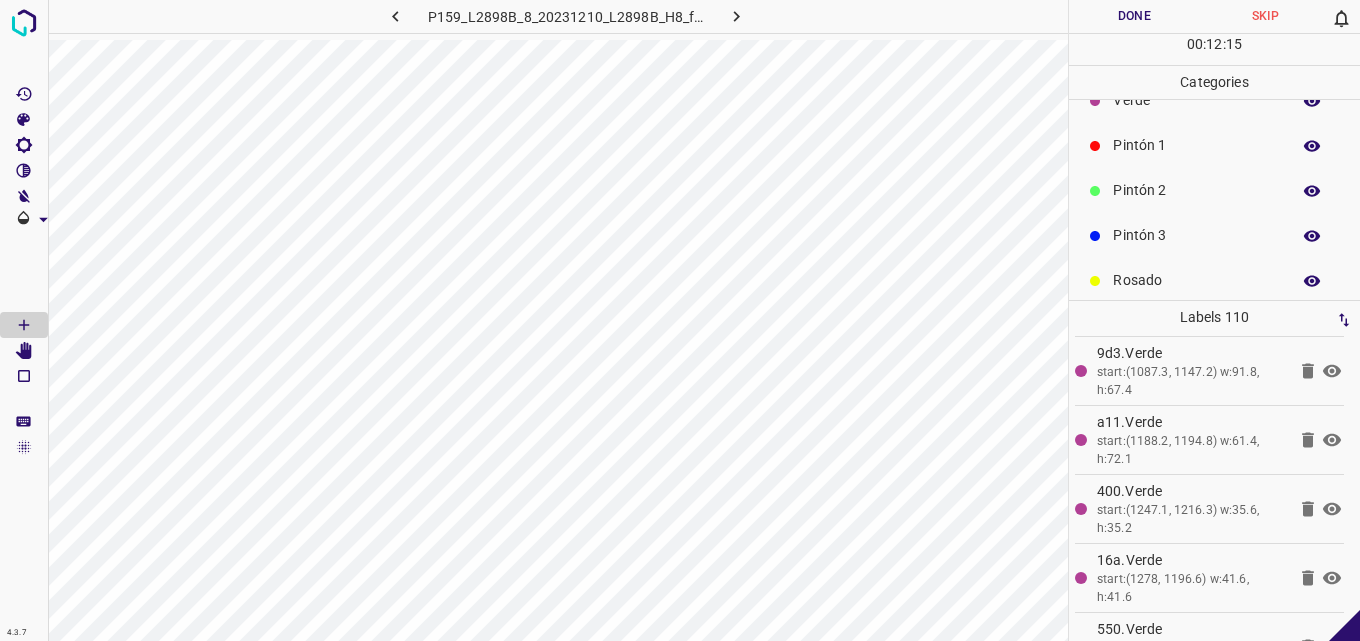 scroll, scrollTop: 0, scrollLeft: 0, axis: both 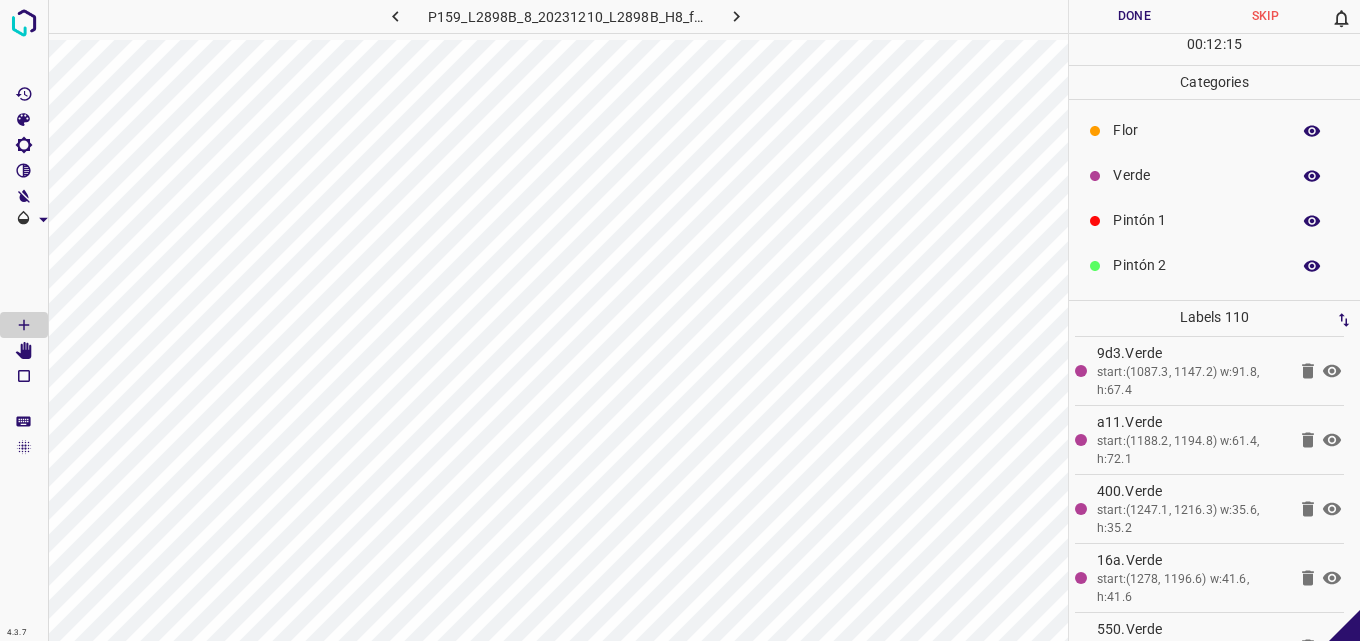 click on "Verde" at bounding box center [1196, 175] 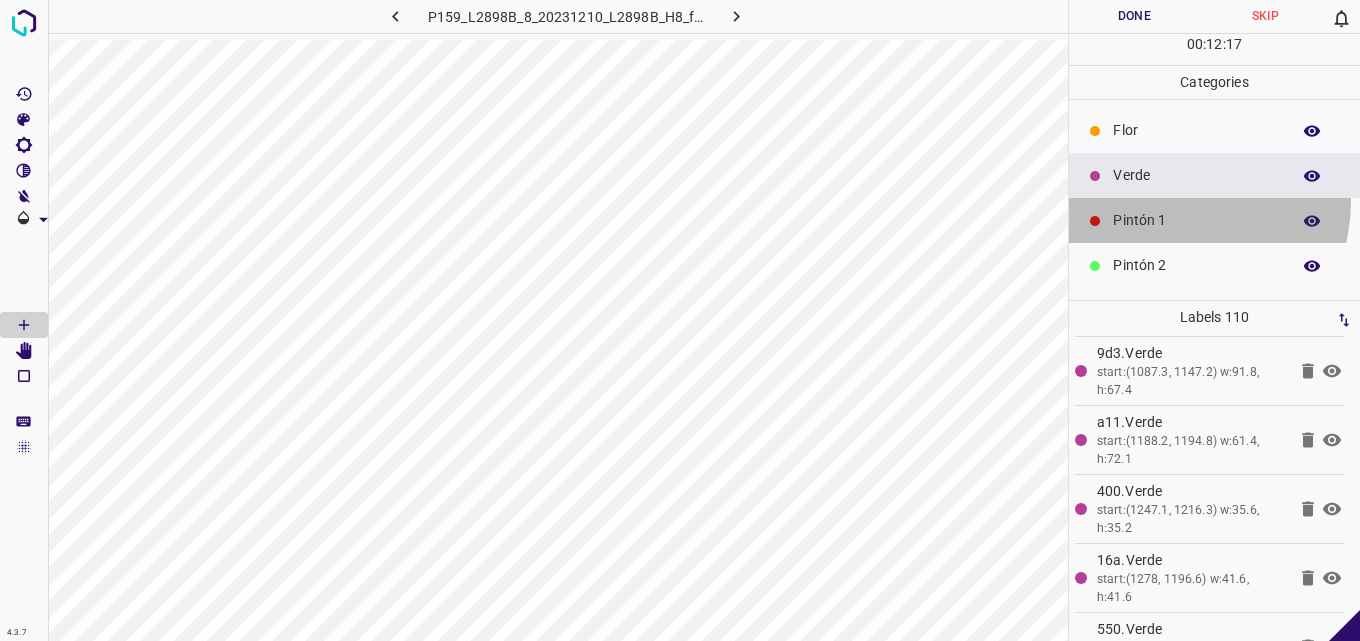click on "Pintón 1" at bounding box center (1214, 220) 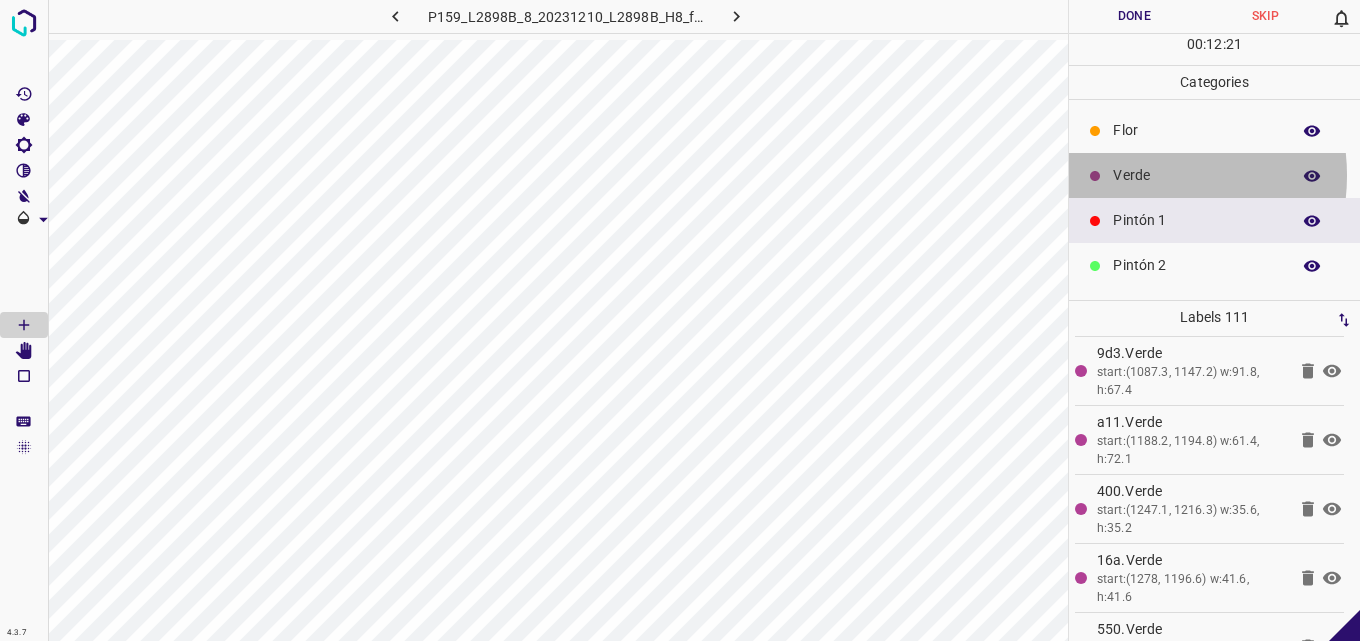 click on "Verde" at bounding box center (1196, 175) 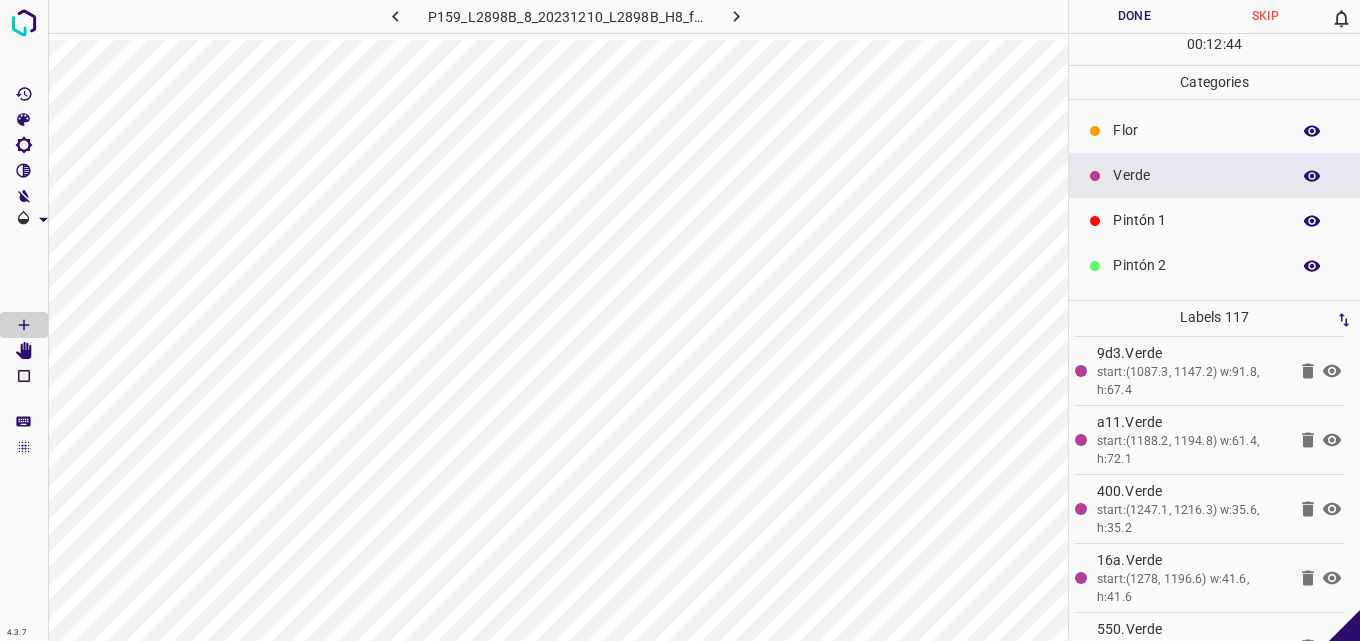 click on "Pintón 1" at bounding box center (1214, 220) 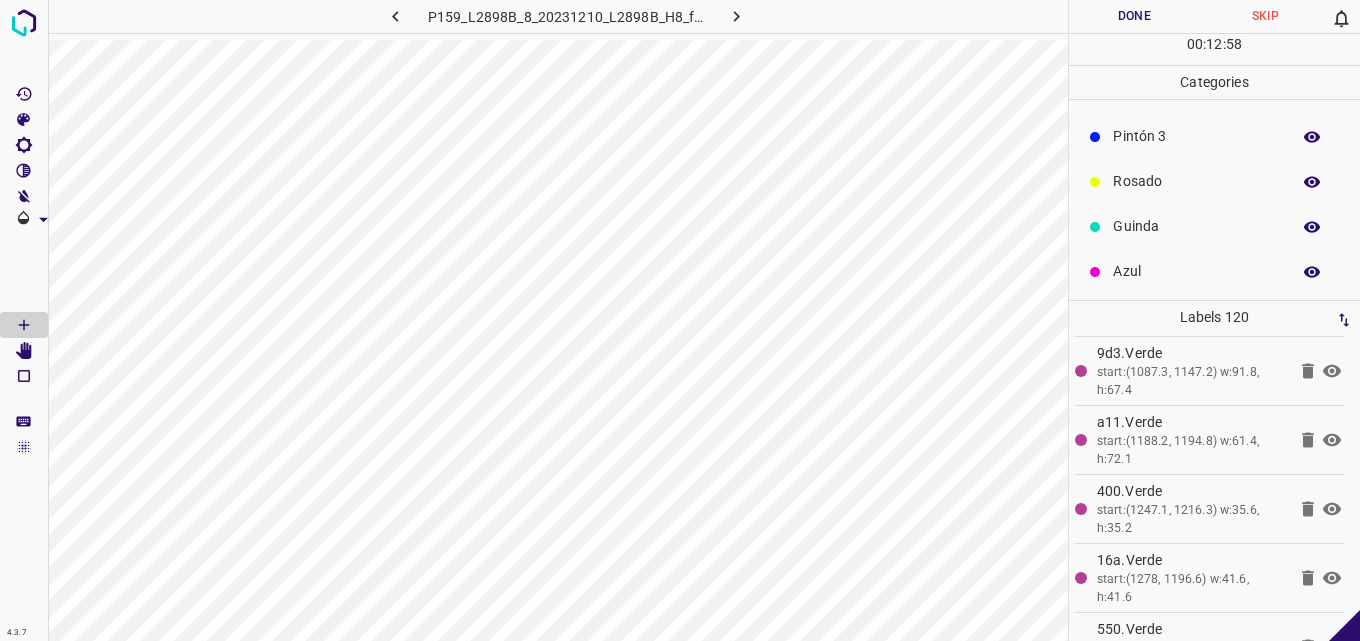 scroll, scrollTop: 176, scrollLeft: 0, axis: vertical 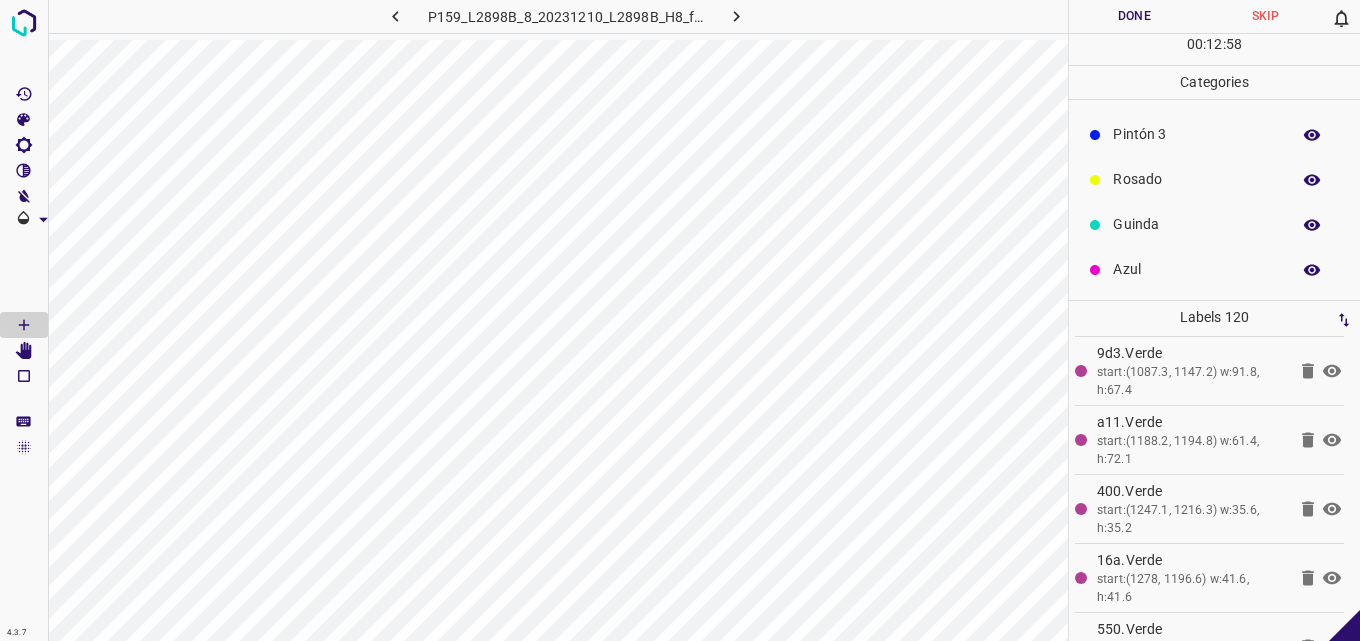 click on "Pintón 3" at bounding box center [1196, 134] 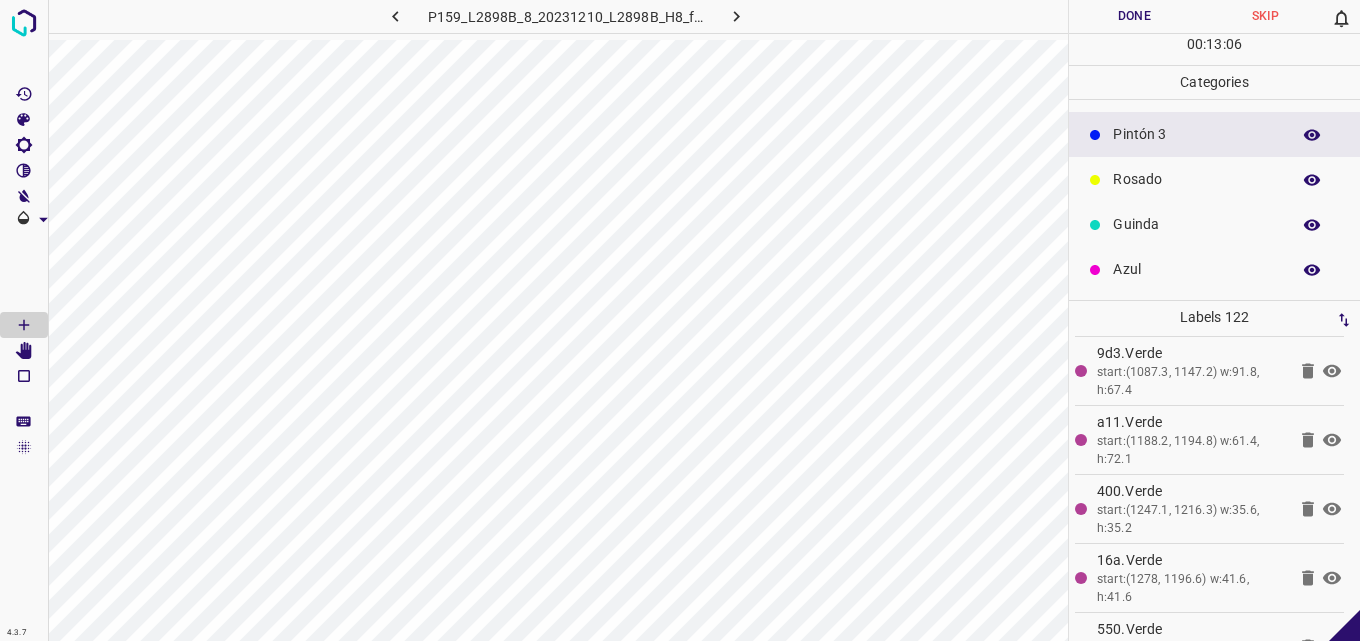 click on "Azul" at bounding box center [1214, 269] 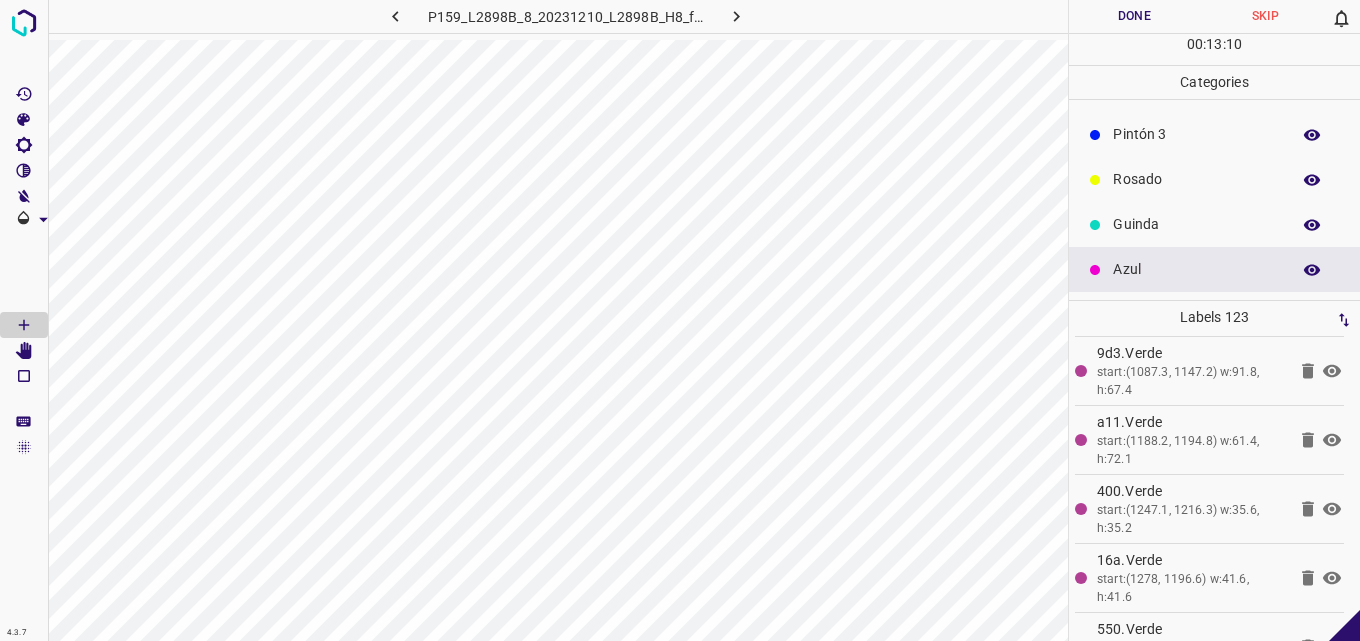 click on "Guinda" at bounding box center [1214, 224] 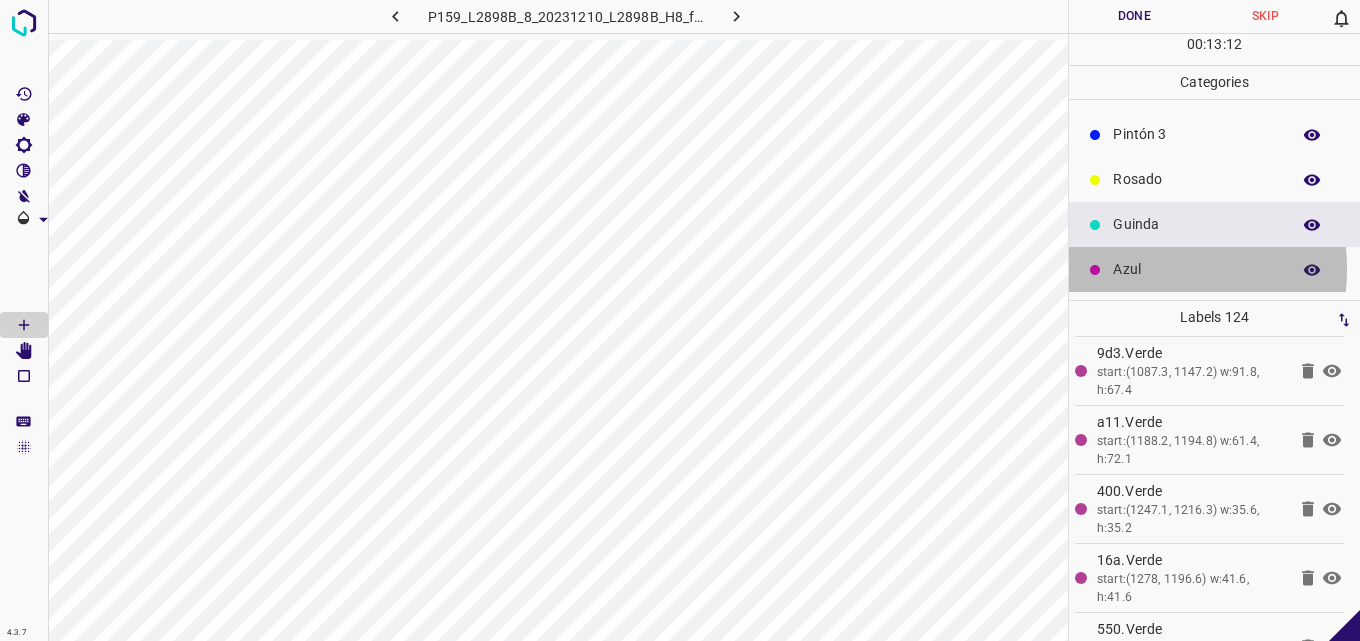 click on "Azul" at bounding box center [1196, 269] 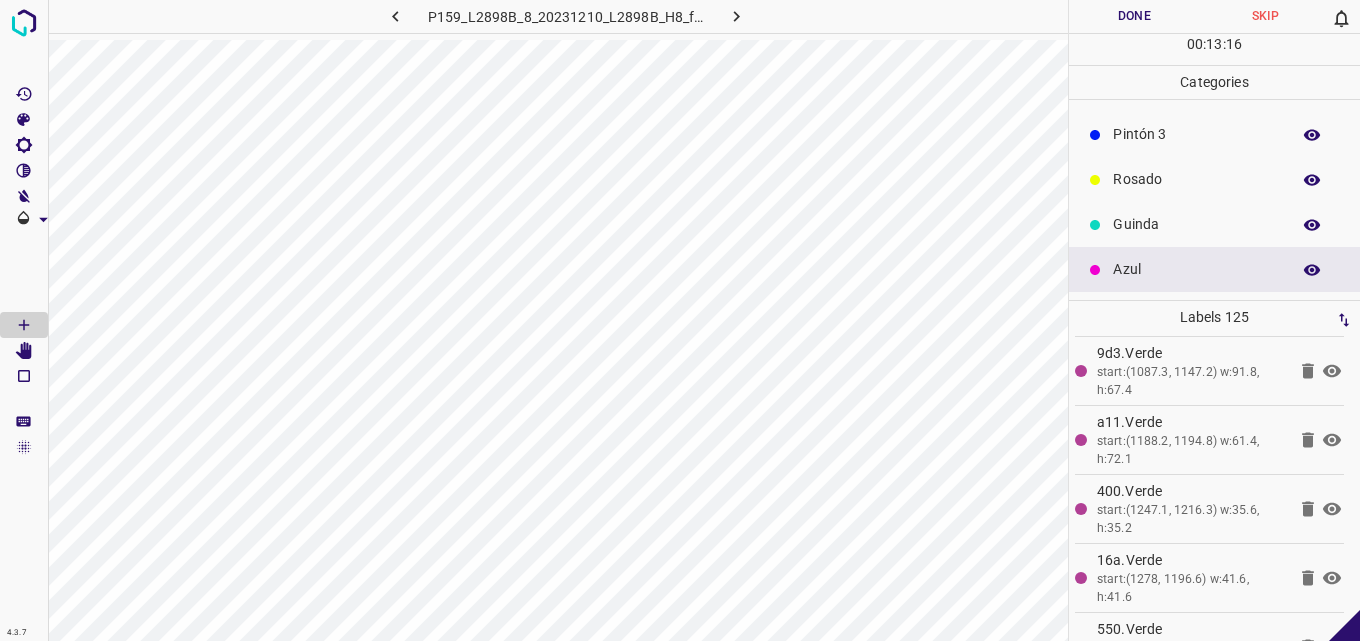 scroll, scrollTop: 0, scrollLeft: 0, axis: both 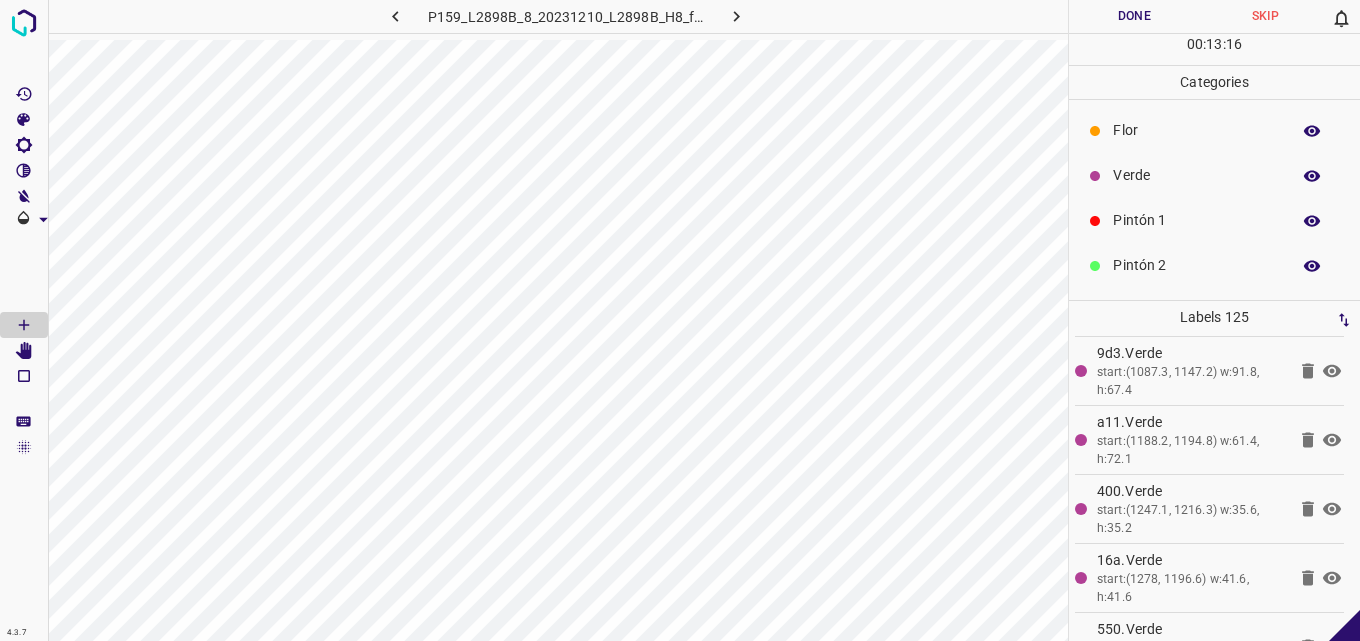 click on "Verde" at bounding box center [1196, 175] 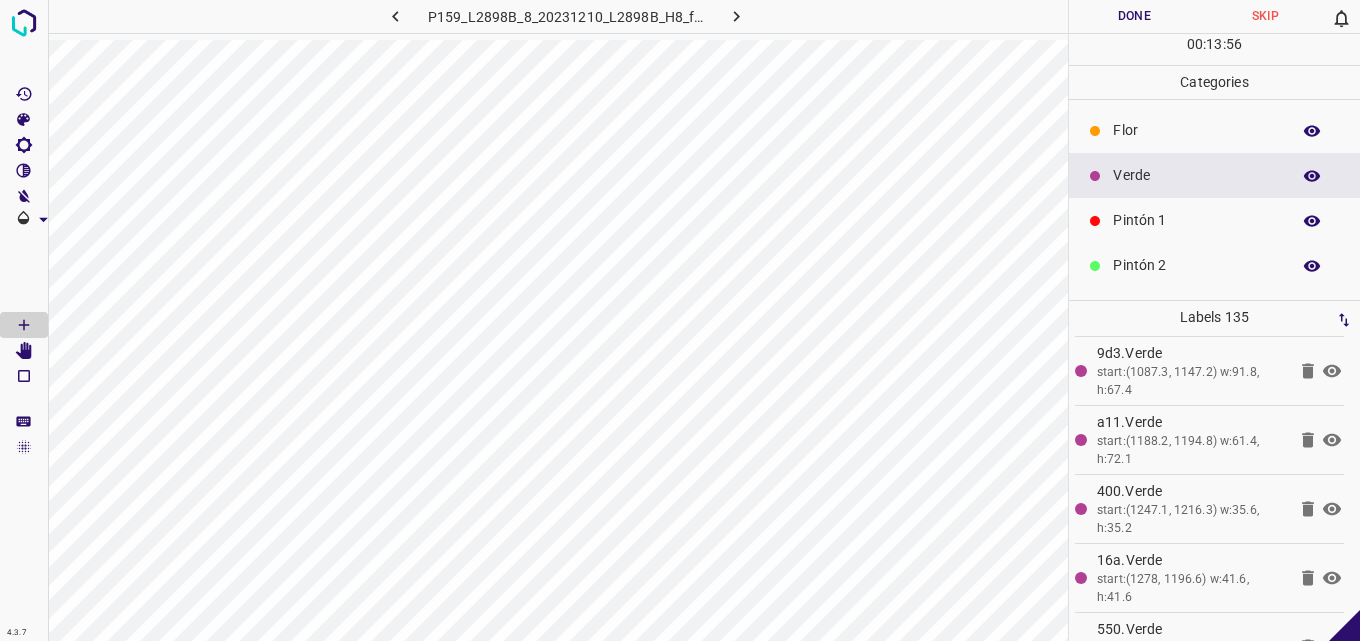 click on "Pintón 1" at bounding box center [1196, 220] 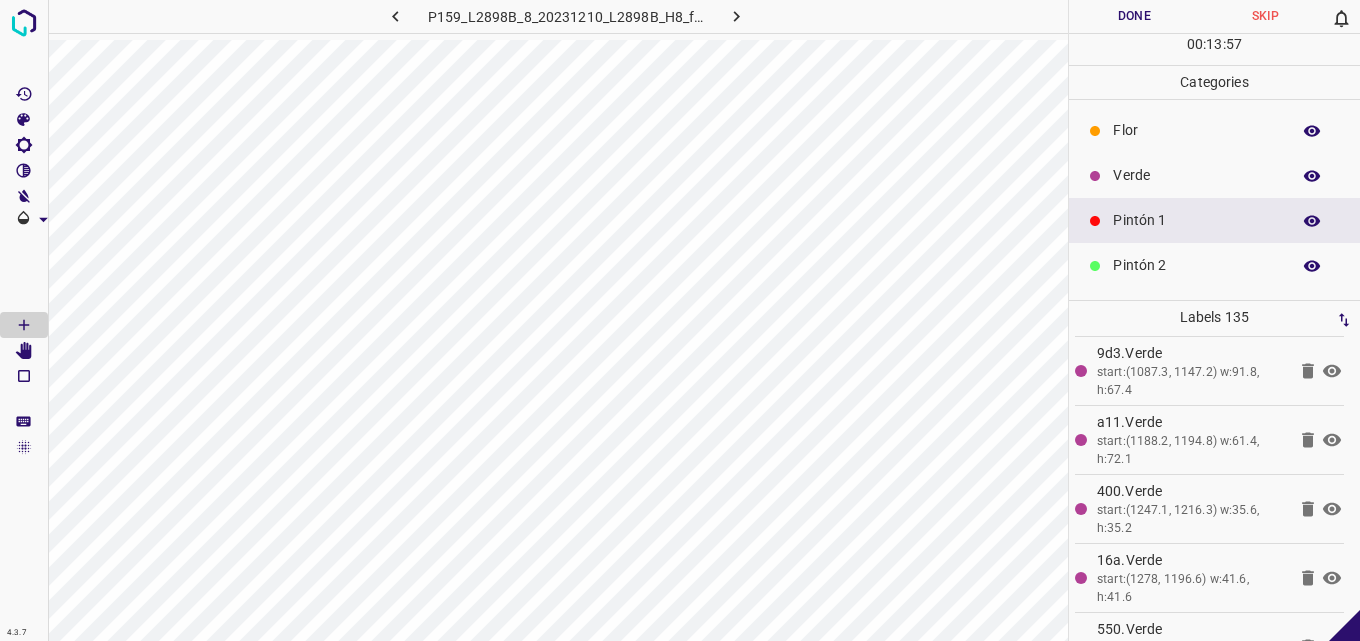 click 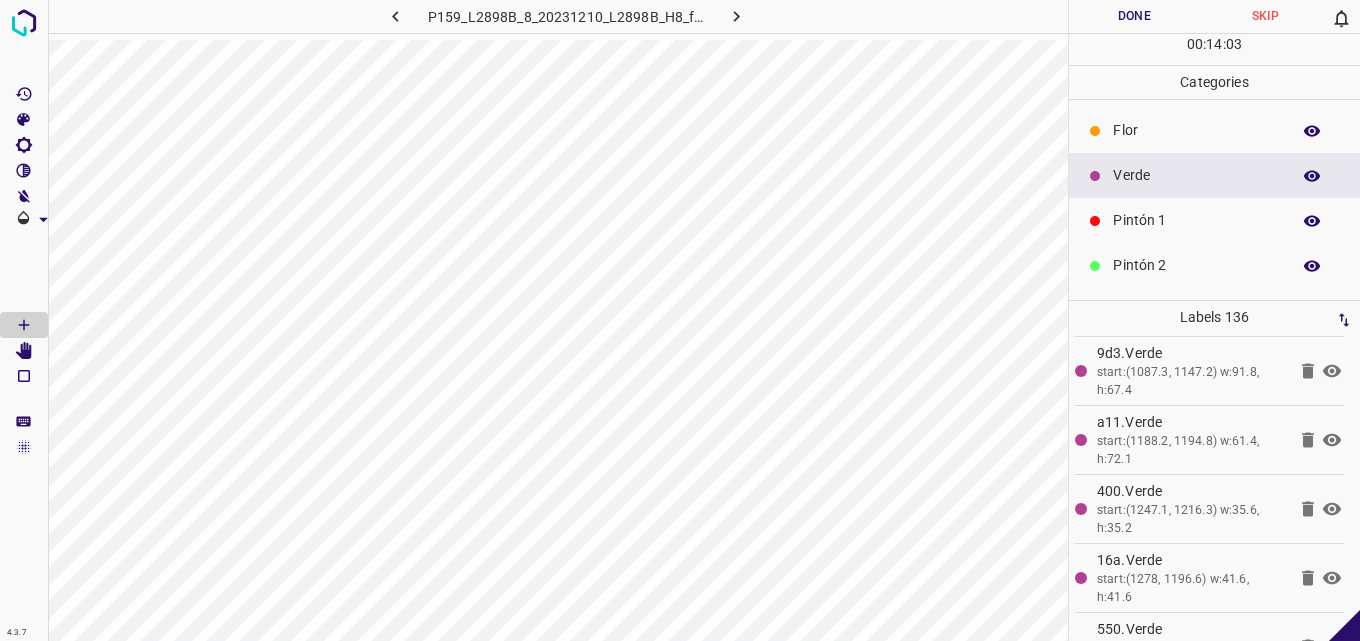 click on "Flor" at bounding box center (1196, 130) 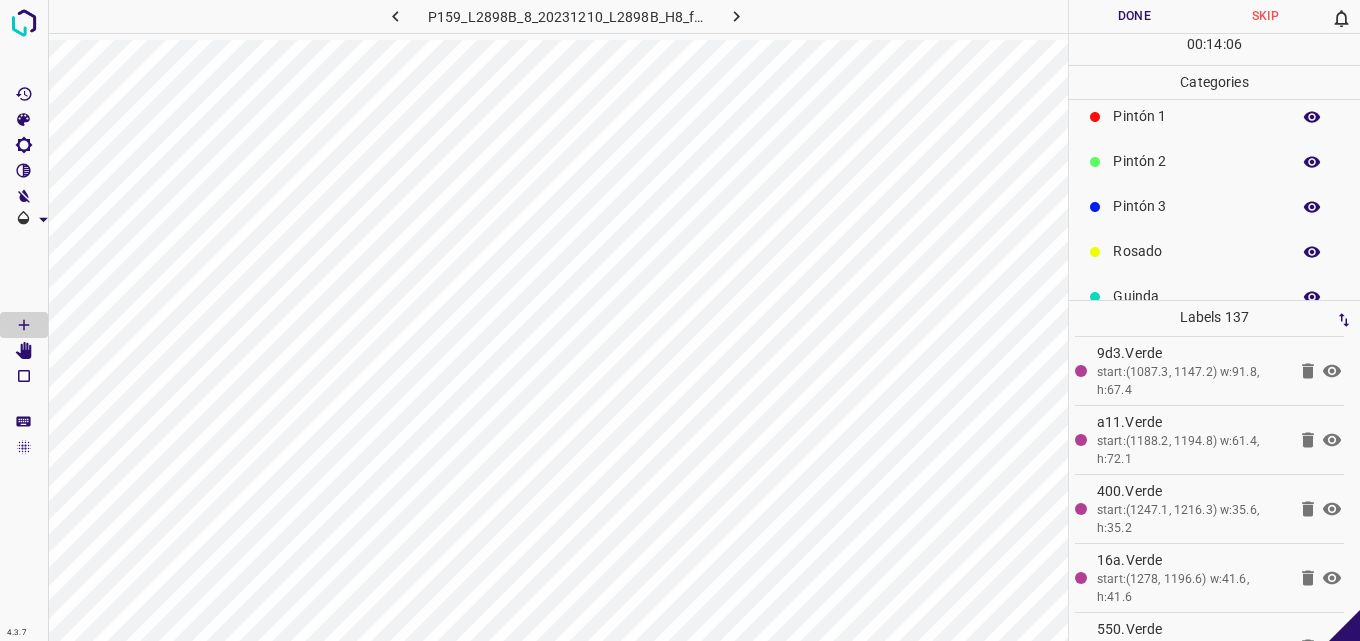 scroll, scrollTop: 176, scrollLeft: 0, axis: vertical 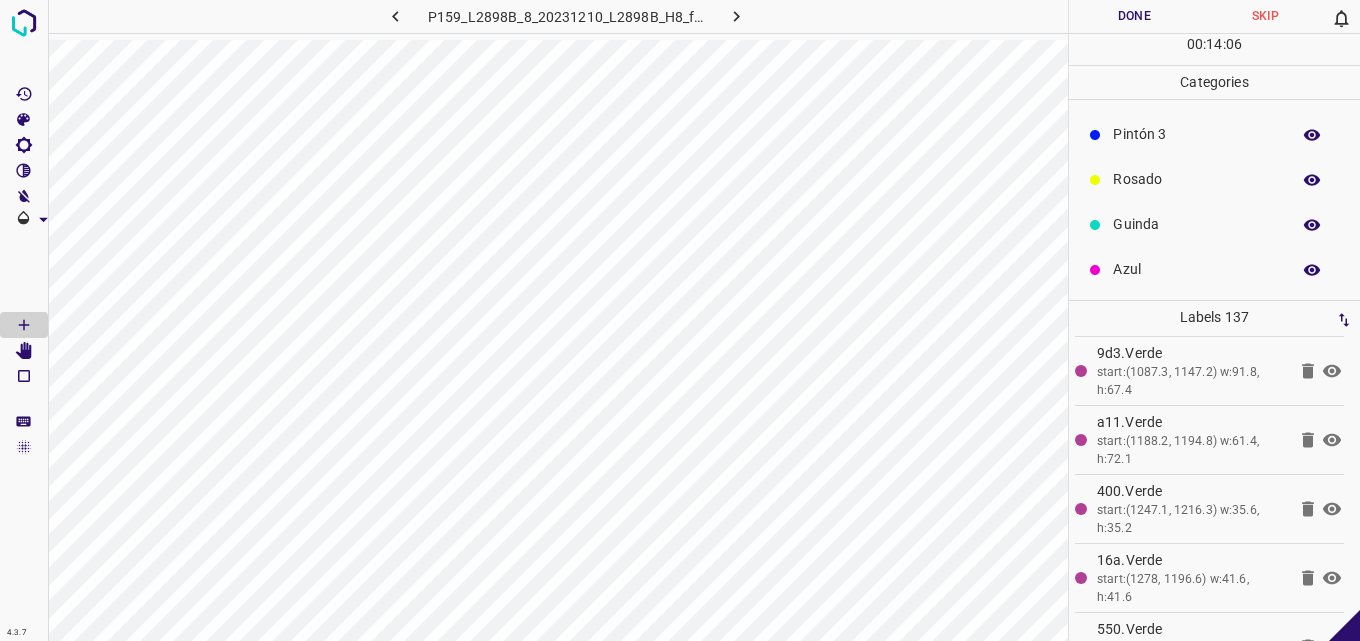 click on "Azul" at bounding box center (1196, 269) 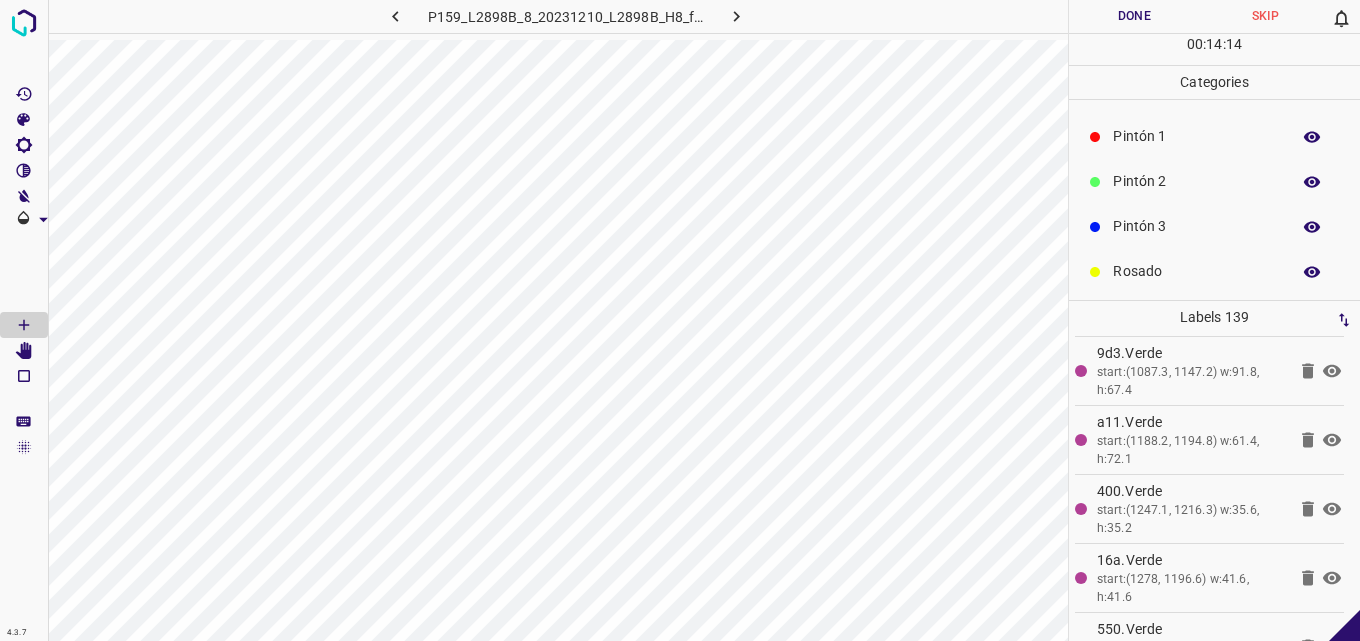scroll, scrollTop: 0, scrollLeft: 0, axis: both 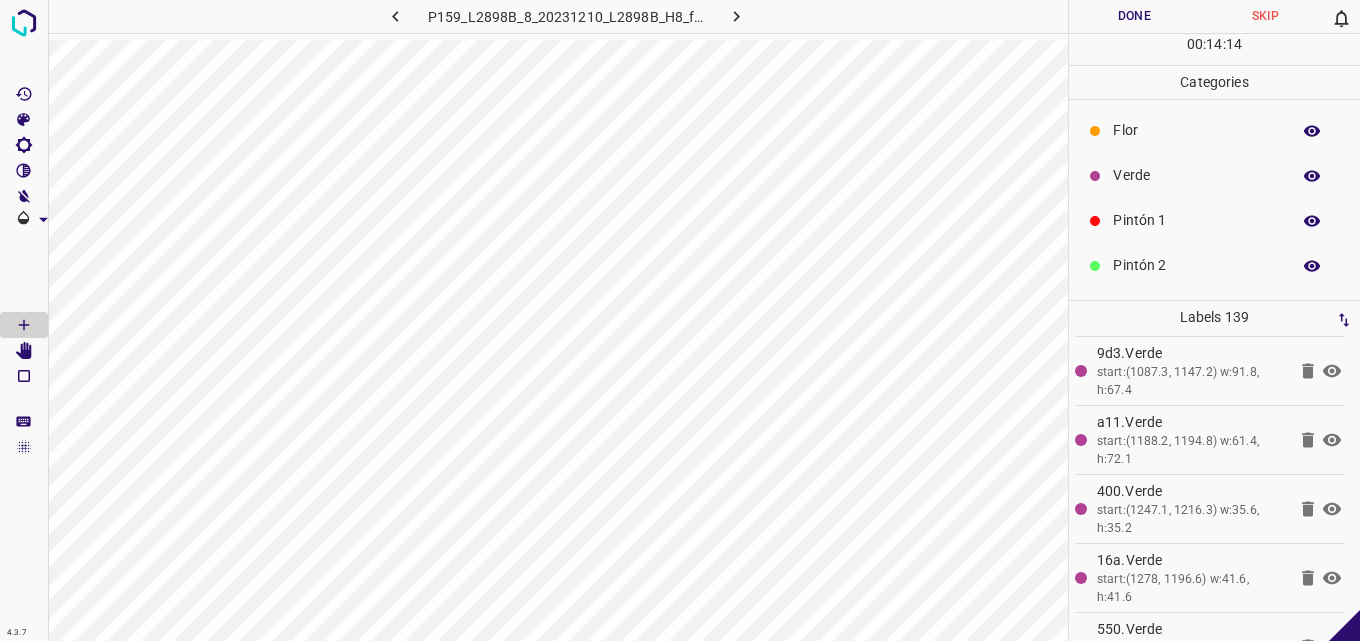 click on "Verde" at bounding box center (1196, 175) 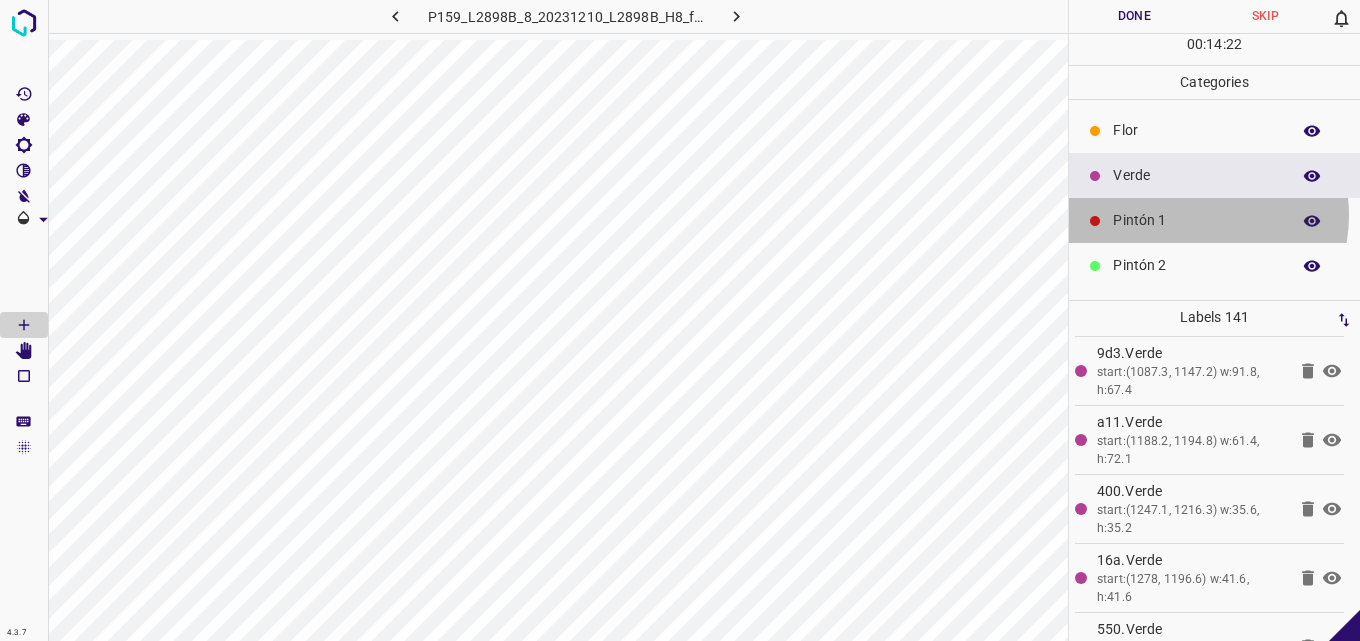 click on "Pintón 1" at bounding box center [1196, 220] 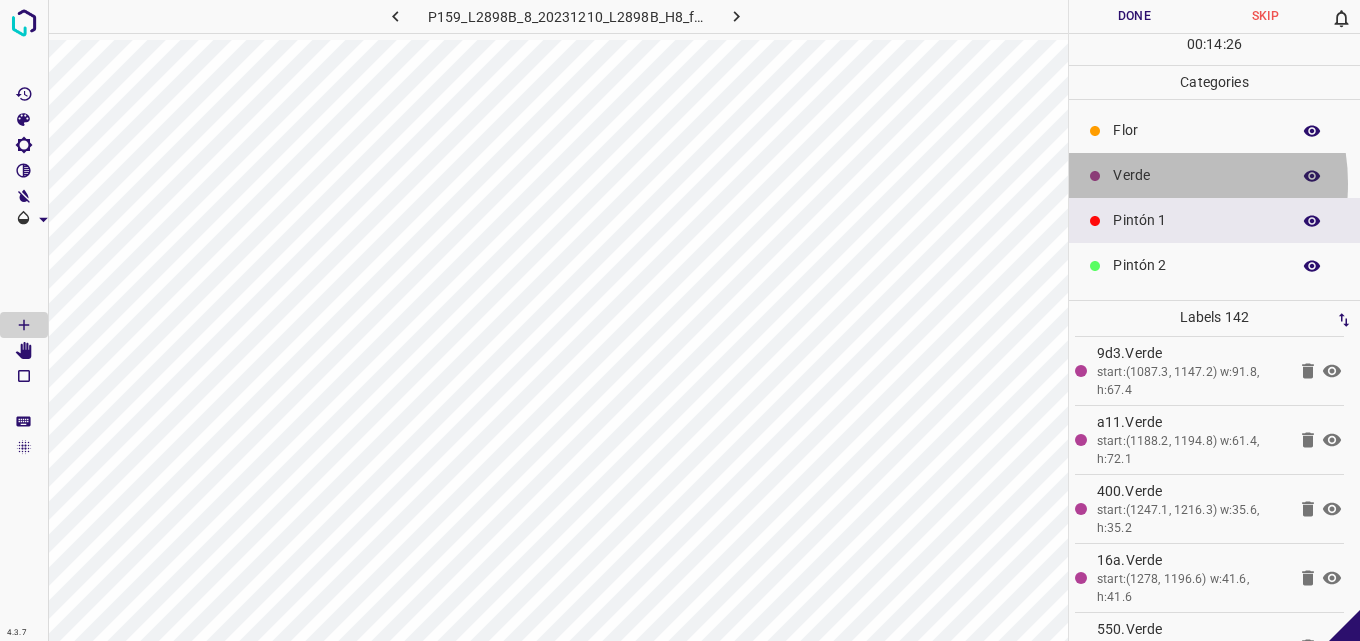 click on "Verde" at bounding box center (1196, 175) 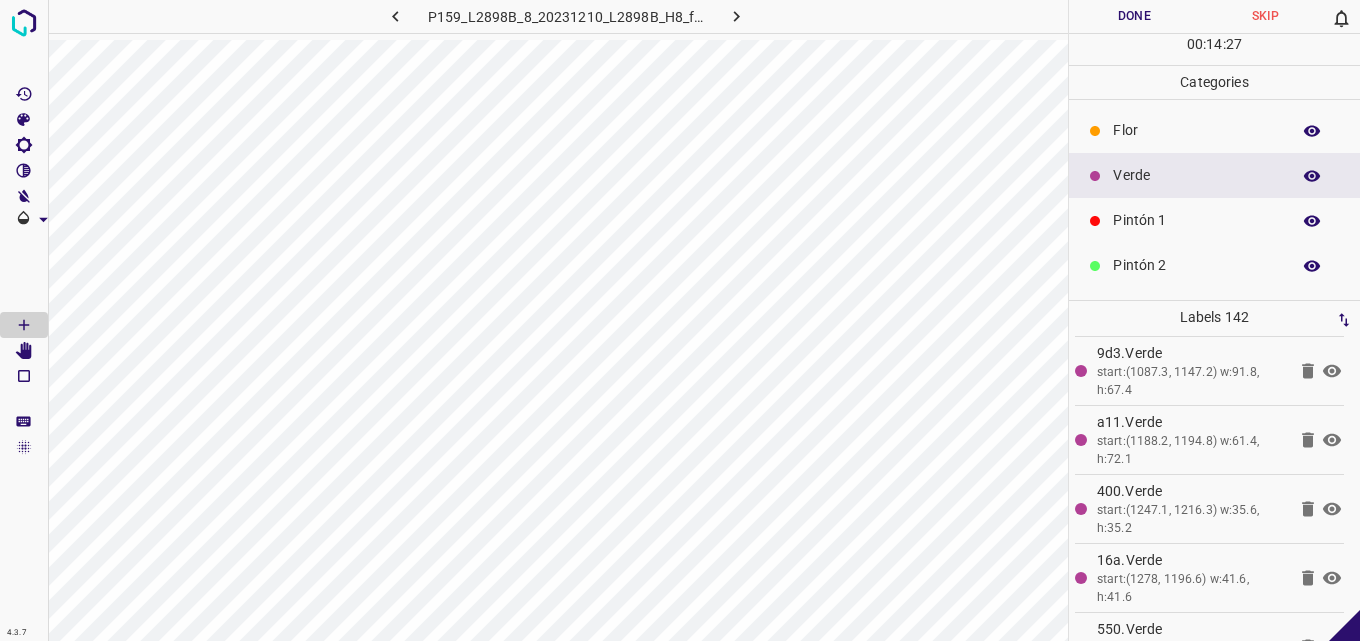 click on "Pintón 1" at bounding box center [1196, 220] 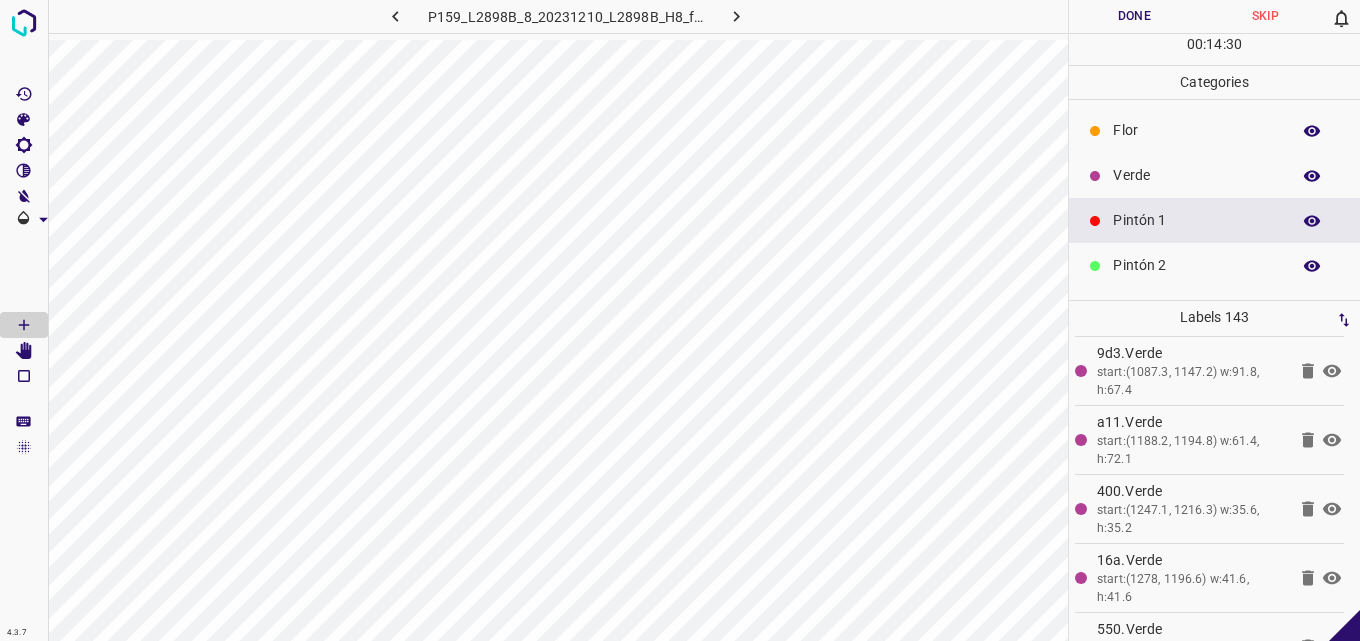 click on "Verde" at bounding box center [1196, 175] 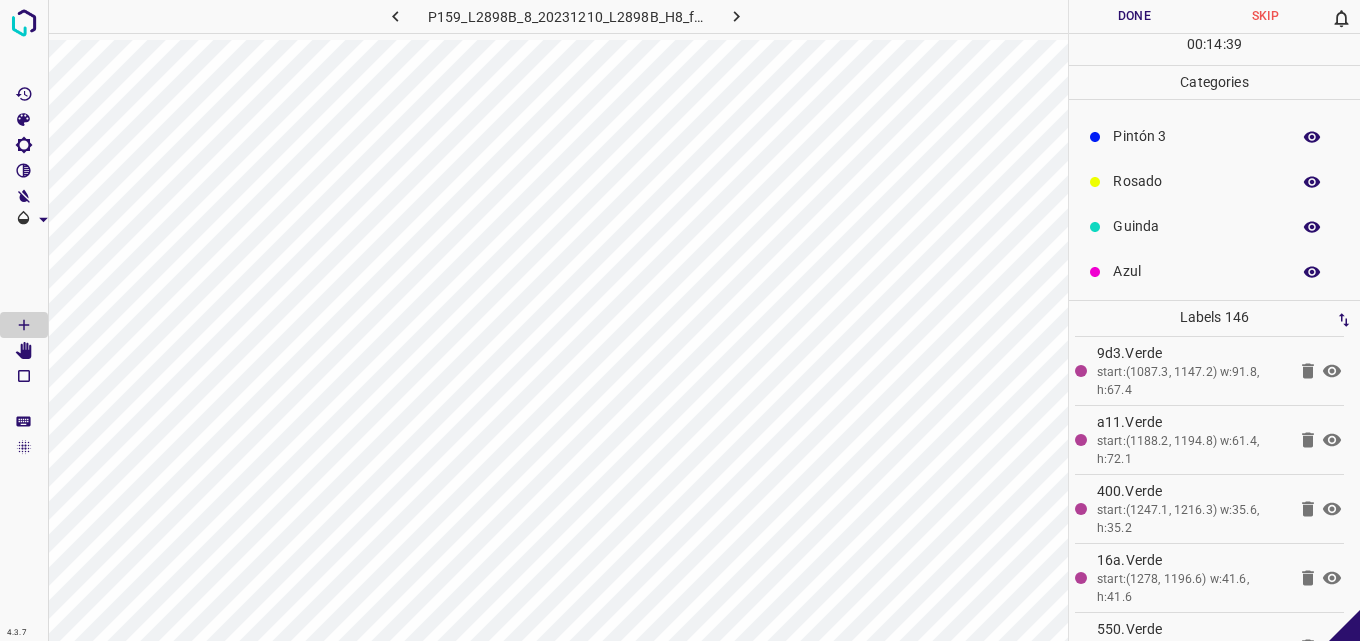 scroll, scrollTop: 176, scrollLeft: 0, axis: vertical 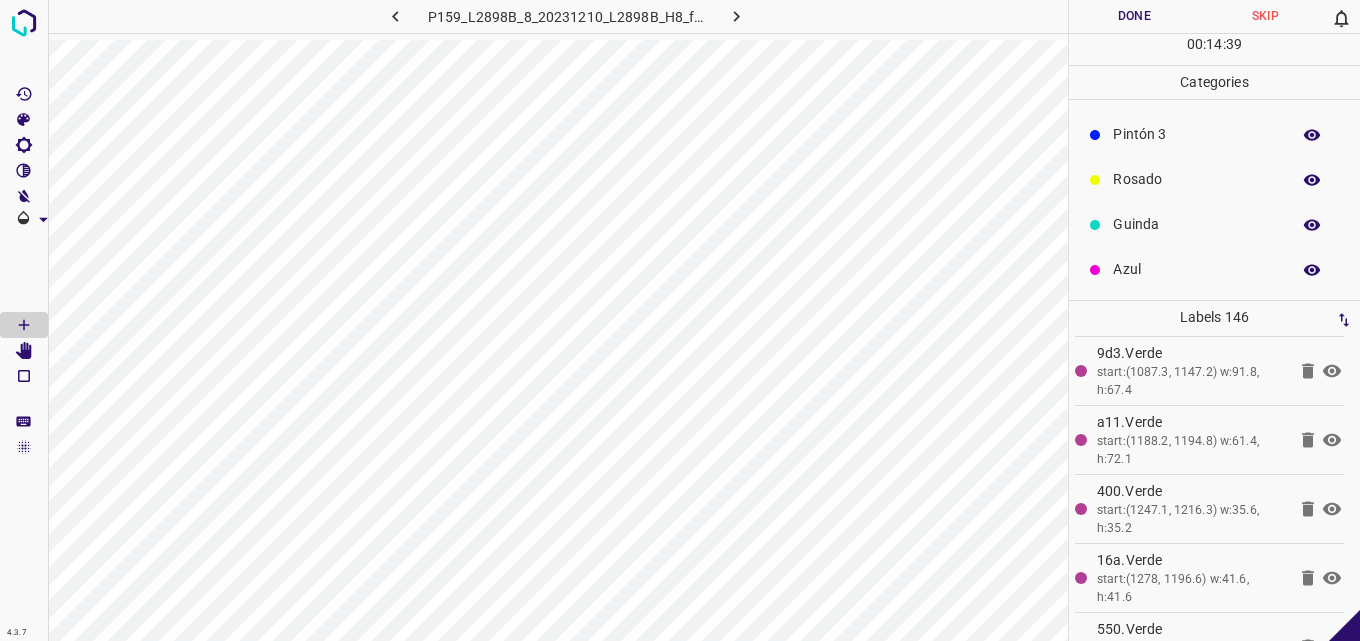click on "Azul" at bounding box center [1196, 269] 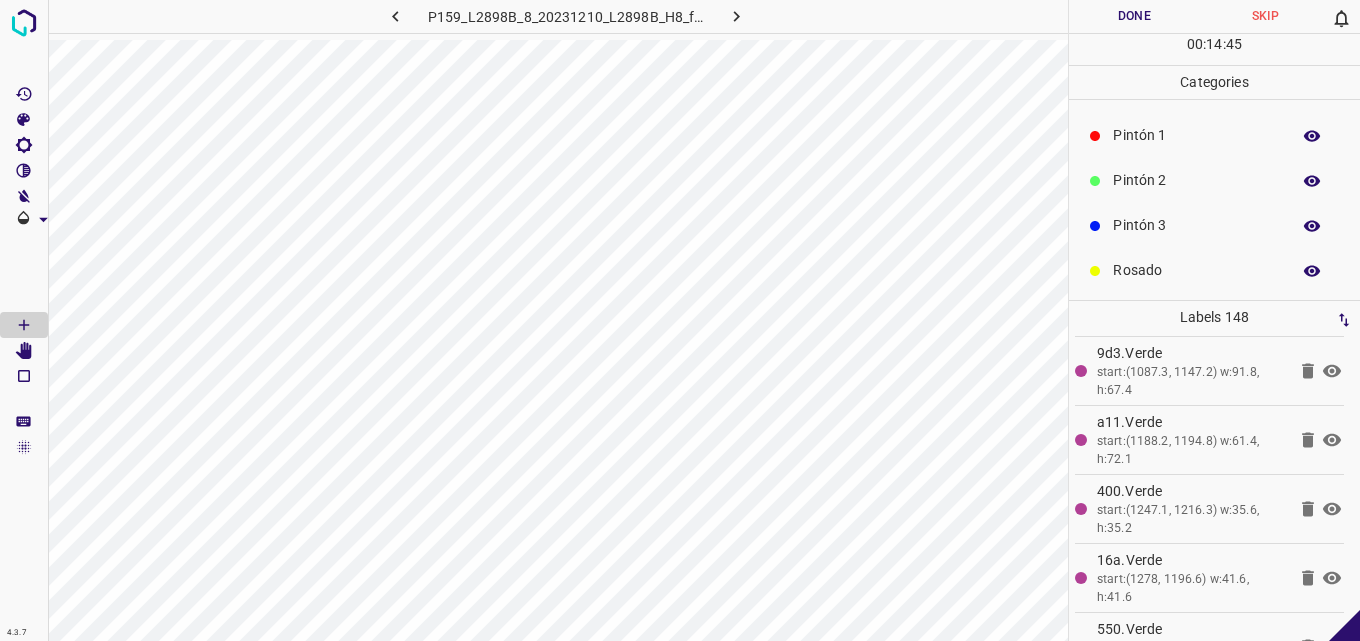 scroll, scrollTop: 0, scrollLeft: 0, axis: both 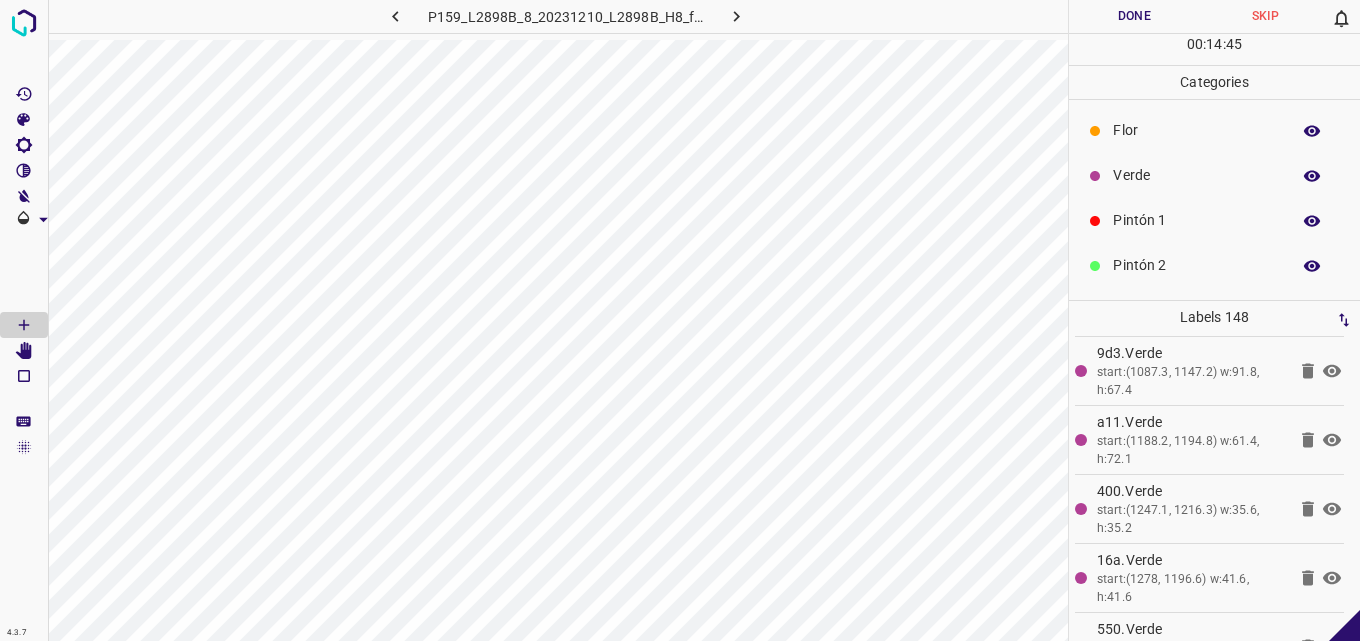 click on "Verde" at bounding box center (1196, 175) 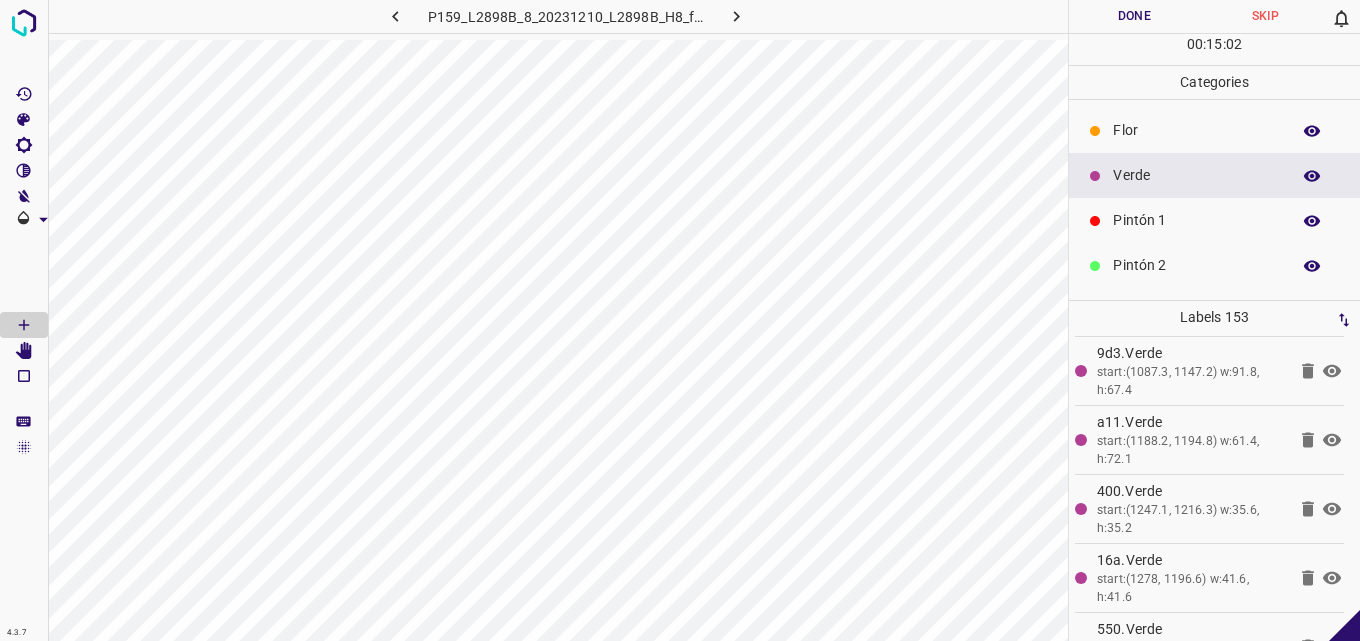 click on "Pintón 2" at bounding box center [1196, 265] 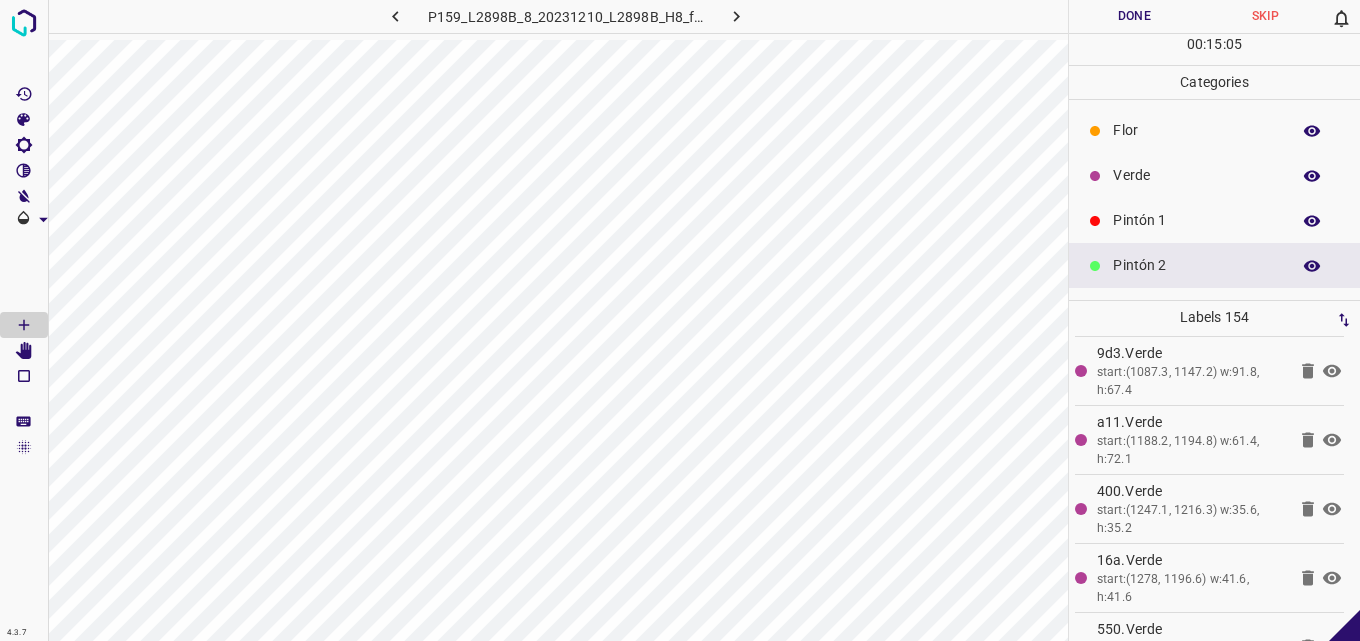 click on "Pintón 1" at bounding box center (1214, 220) 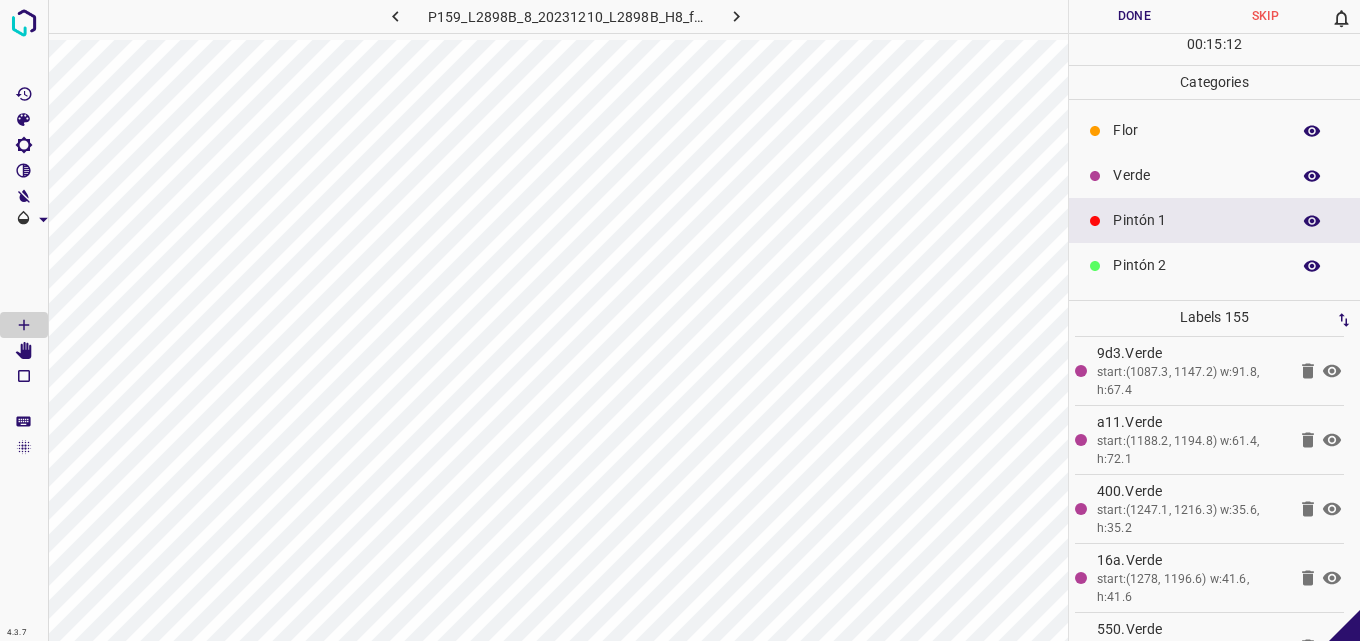 scroll, scrollTop: 176, scrollLeft: 0, axis: vertical 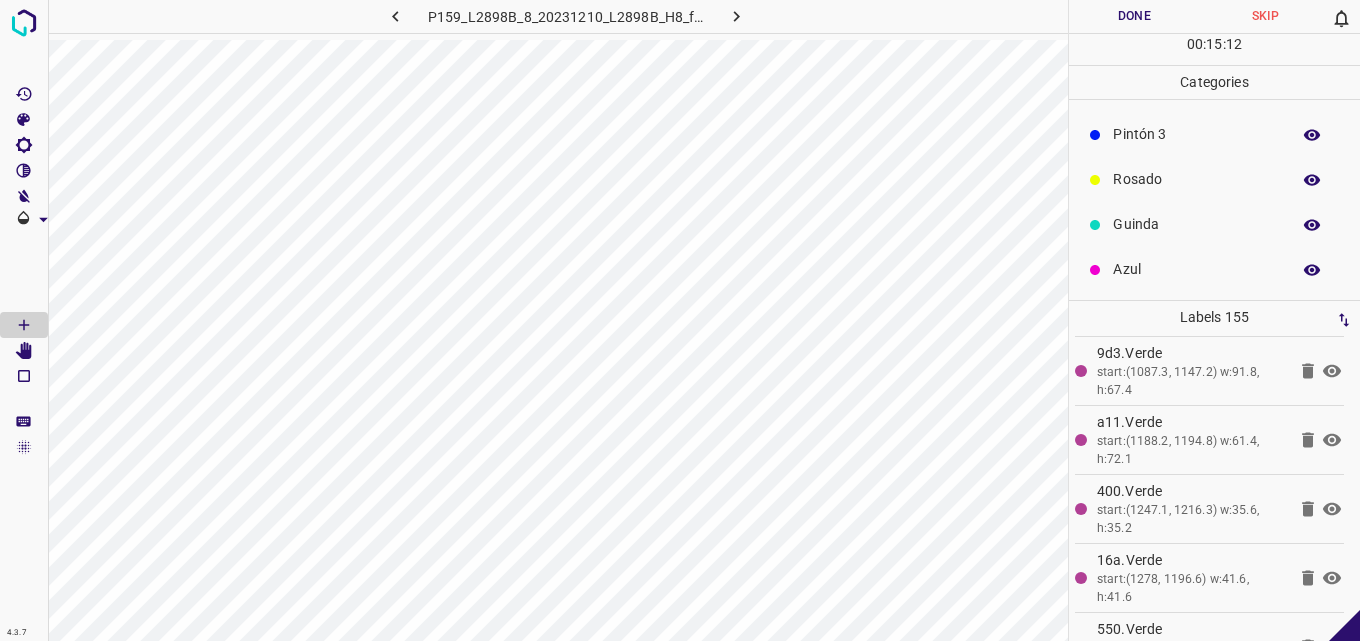 click on "Azul" at bounding box center [1196, 269] 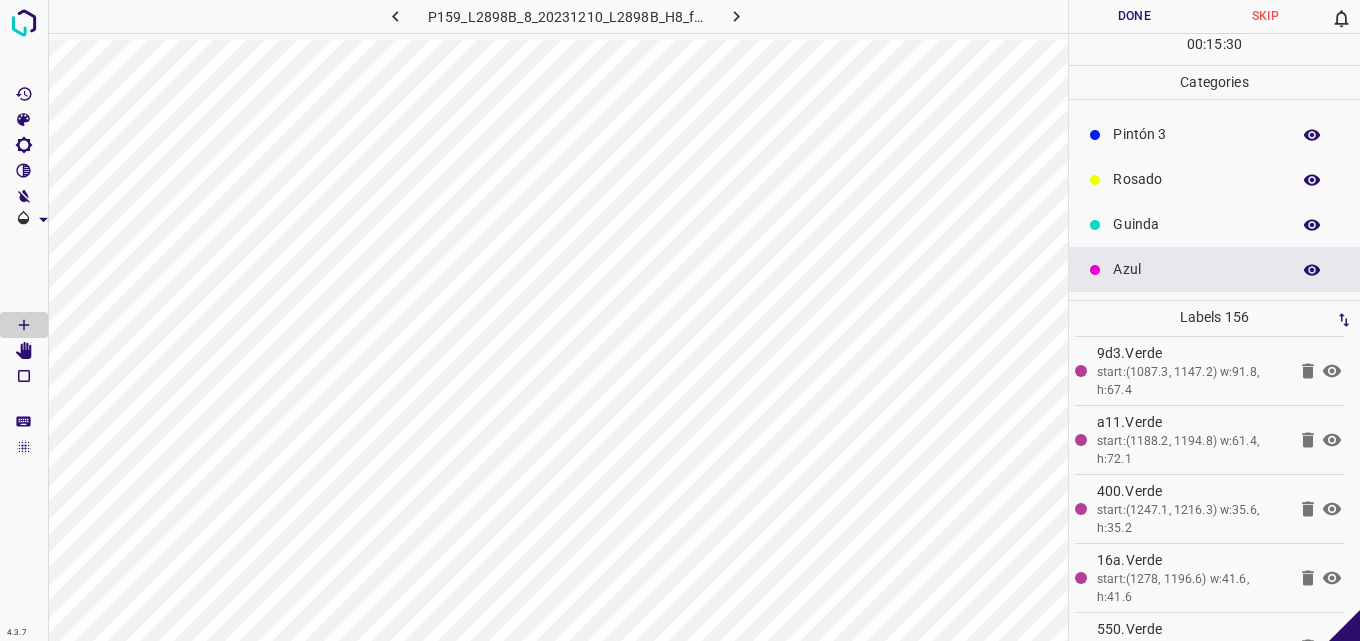 scroll, scrollTop: 0, scrollLeft: 0, axis: both 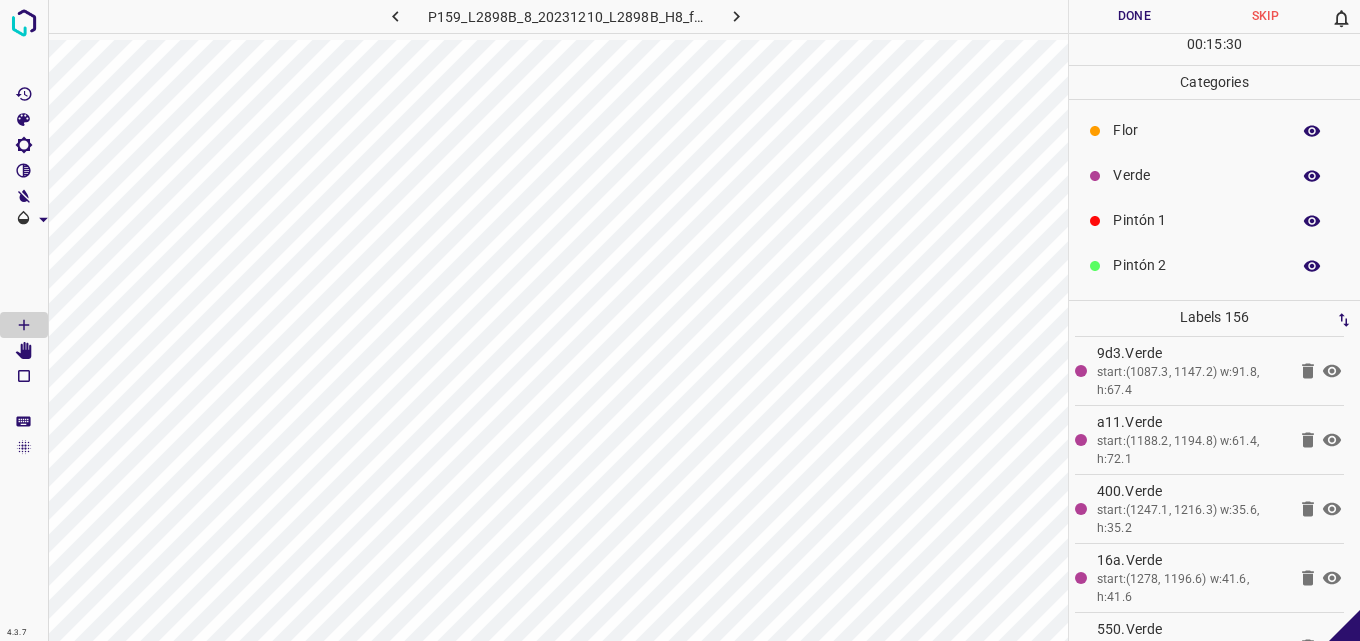 click on "Pintón 1" at bounding box center (1196, 220) 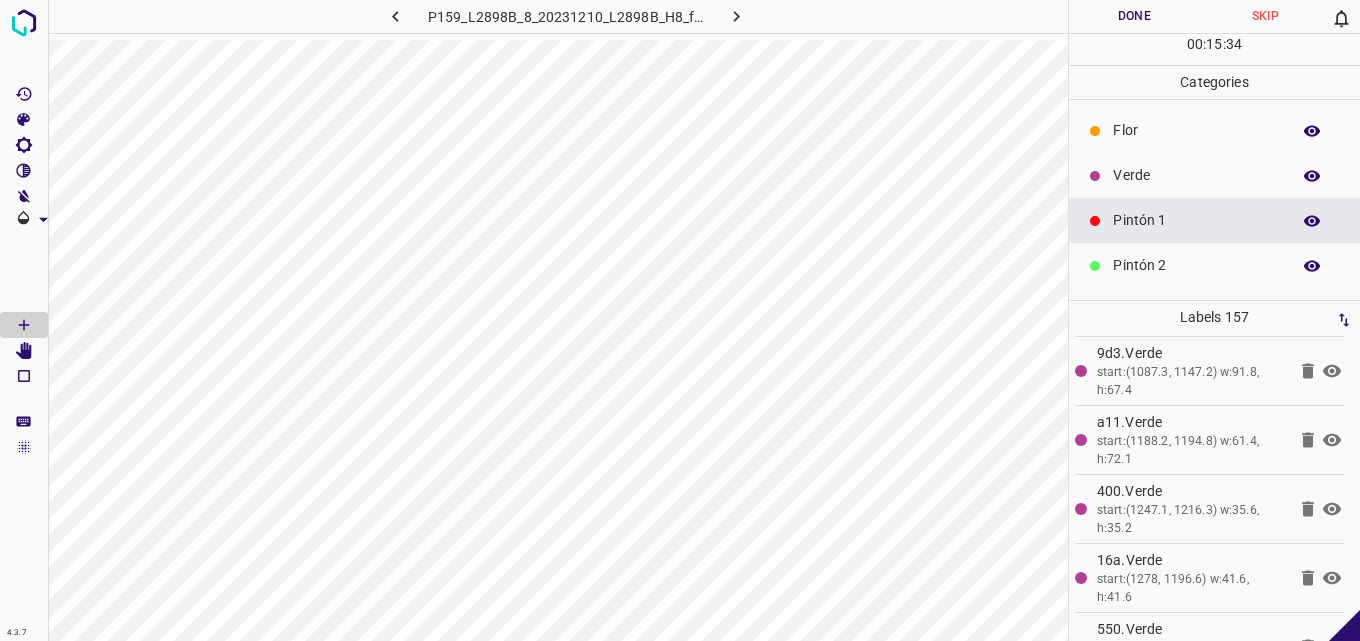 click on "Verde" at bounding box center [1196, 175] 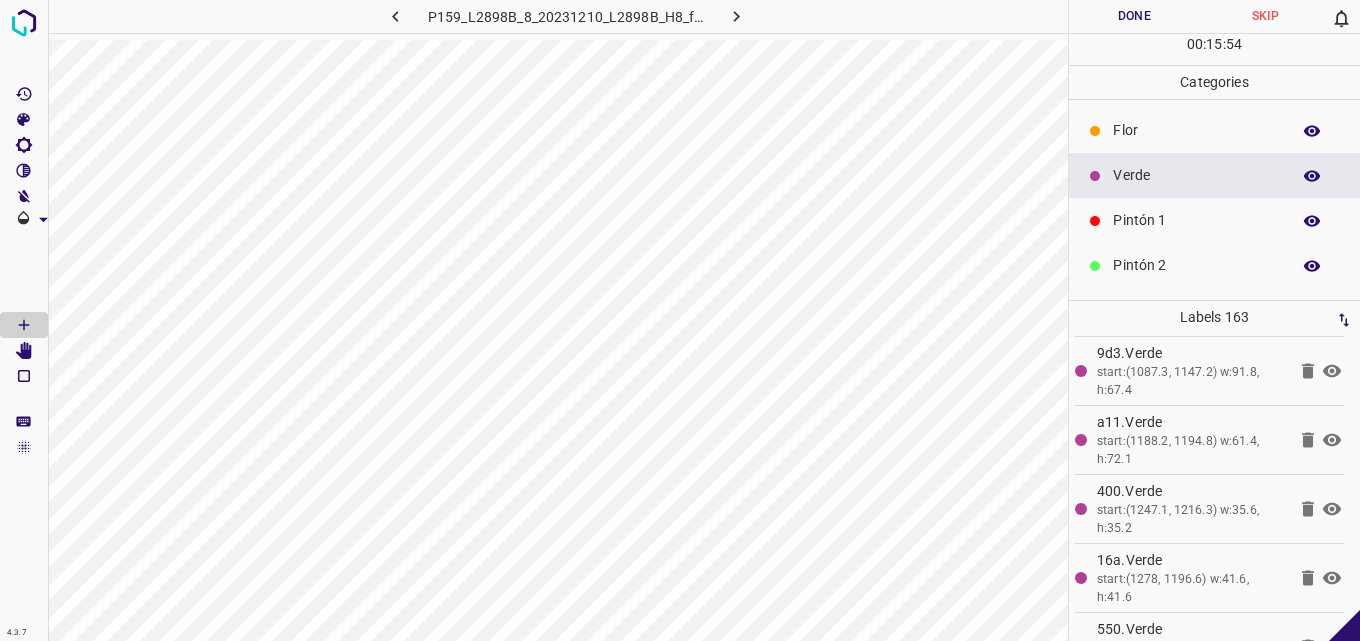 click on "Pintón 1" at bounding box center (1196, 220) 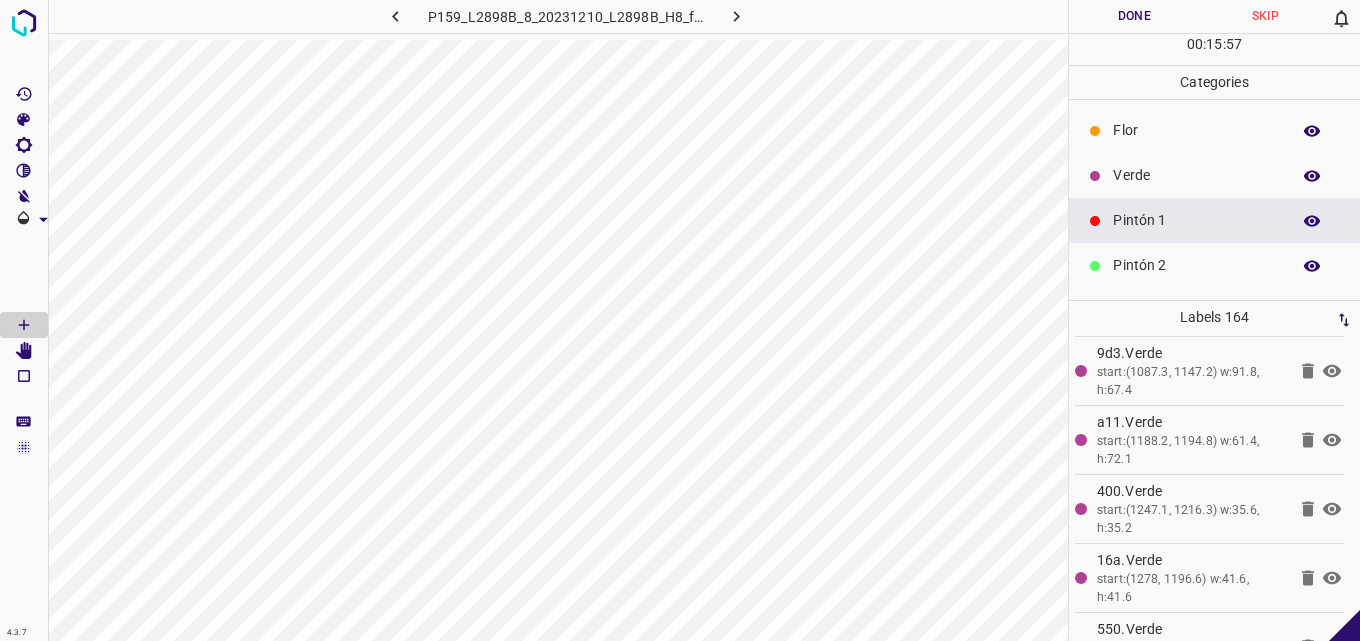 click on "Verde" at bounding box center [1196, 175] 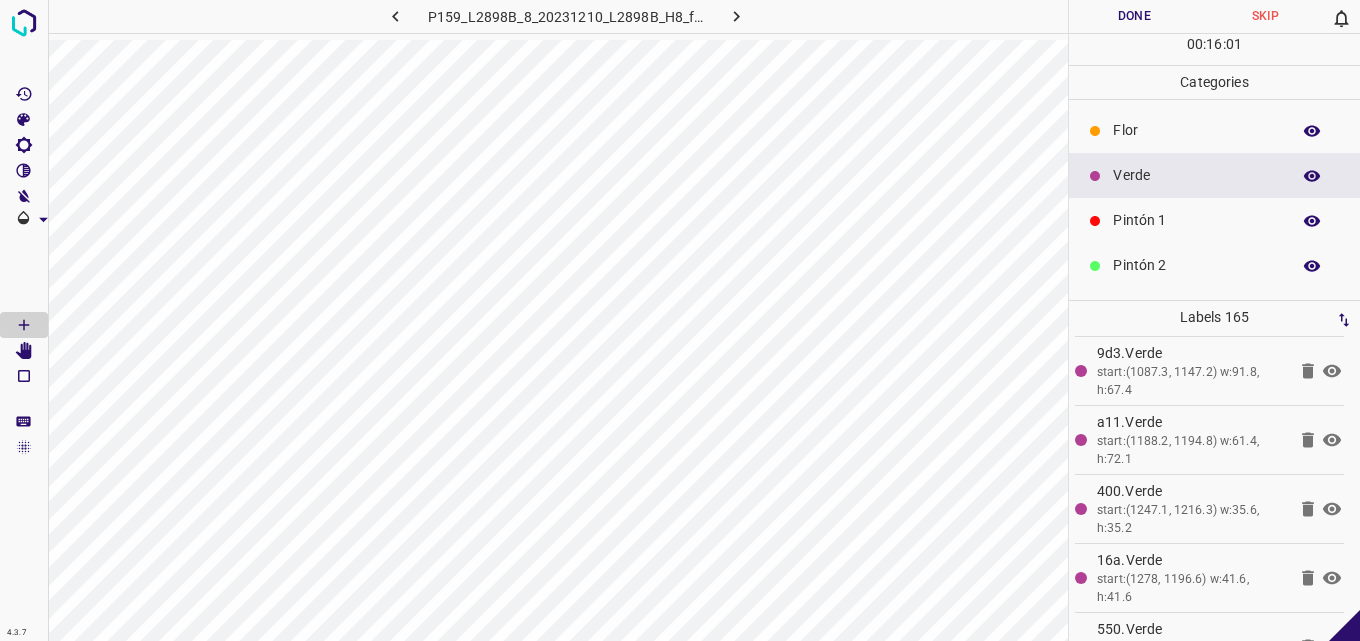 click on "Pintón 1" at bounding box center (1214, 220) 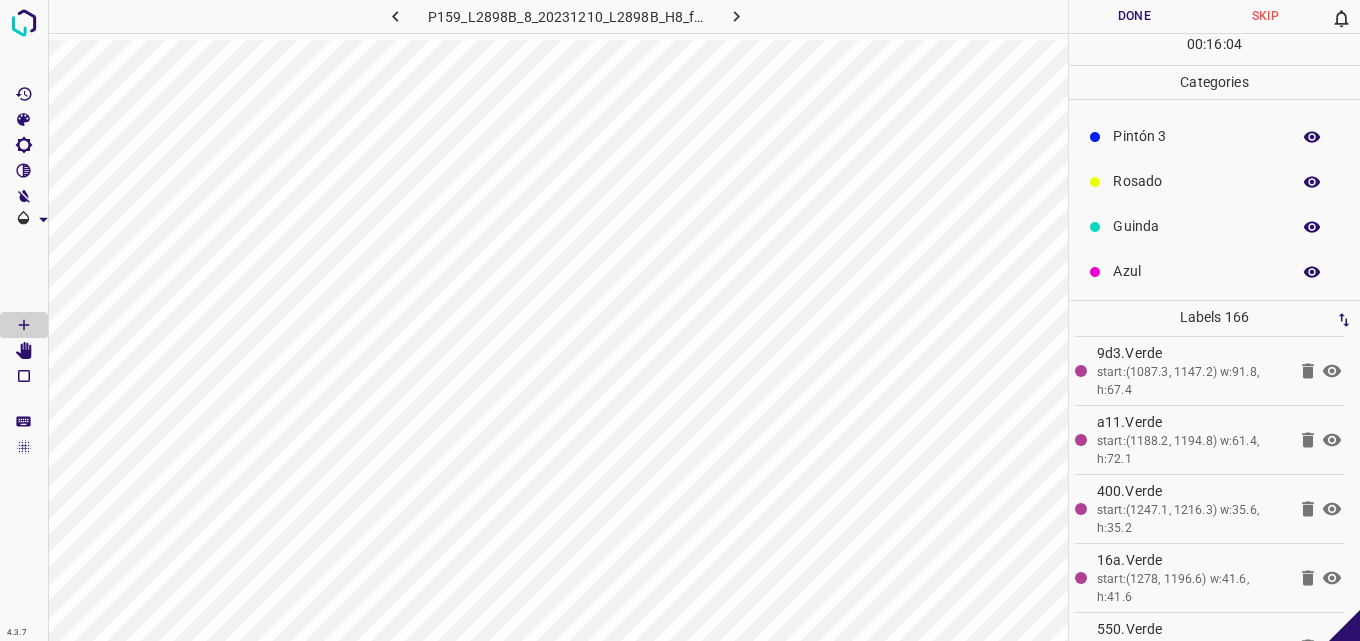 scroll, scrollTop: 176, scrollLeft: 0, axis: vertical 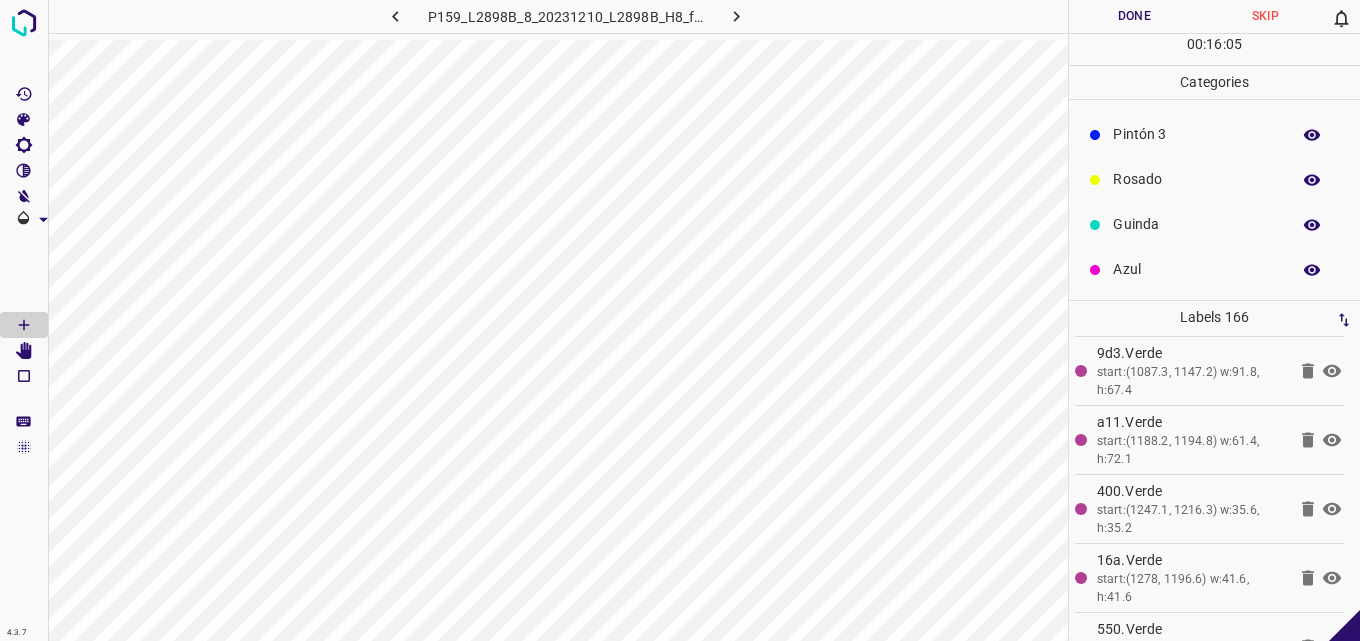 click on "Guinda" at bounding box center (1196, 224) 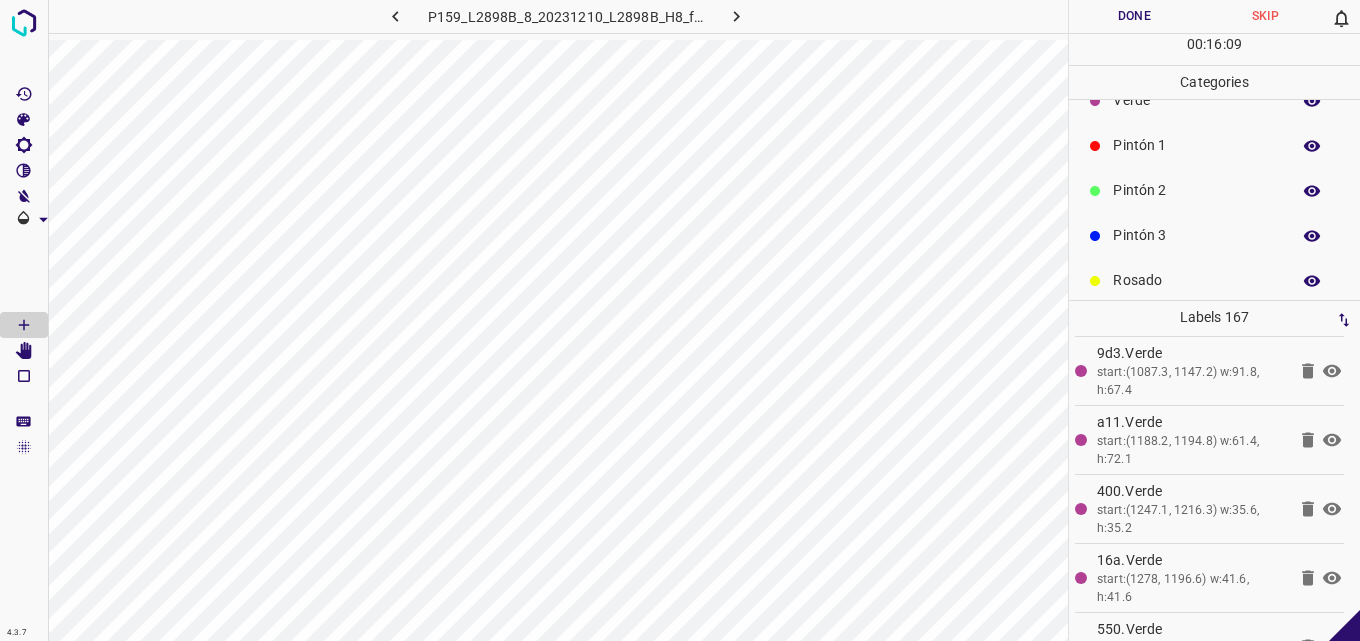 scroll, scrollTop: 0, scrollLeft: 0, axis: both 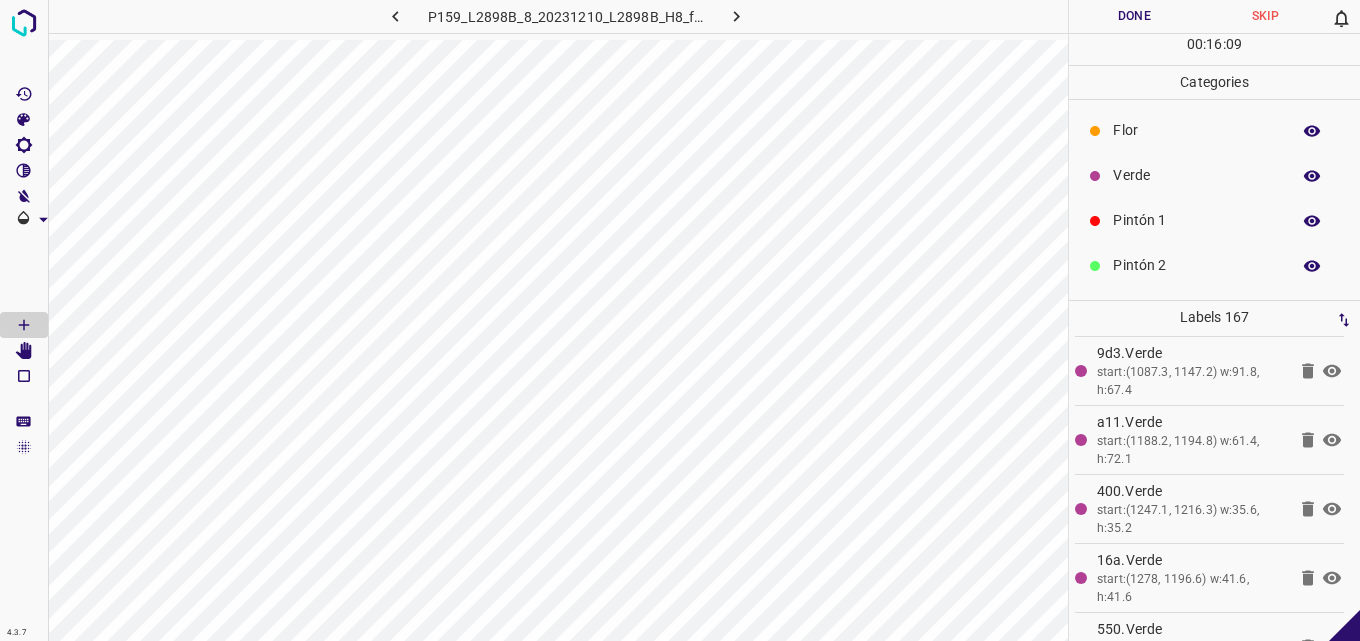click on "Verde" at bounding box center (1196, 175) 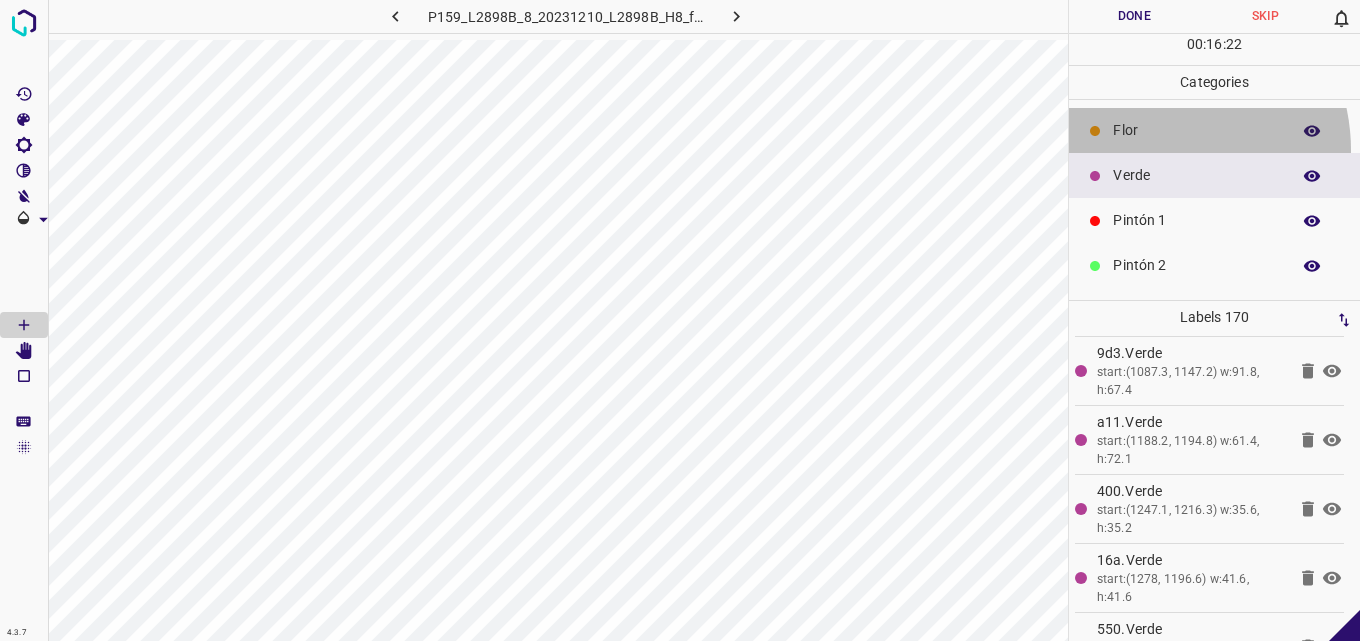 click on "Flor" at bounding box center [1214, 130] 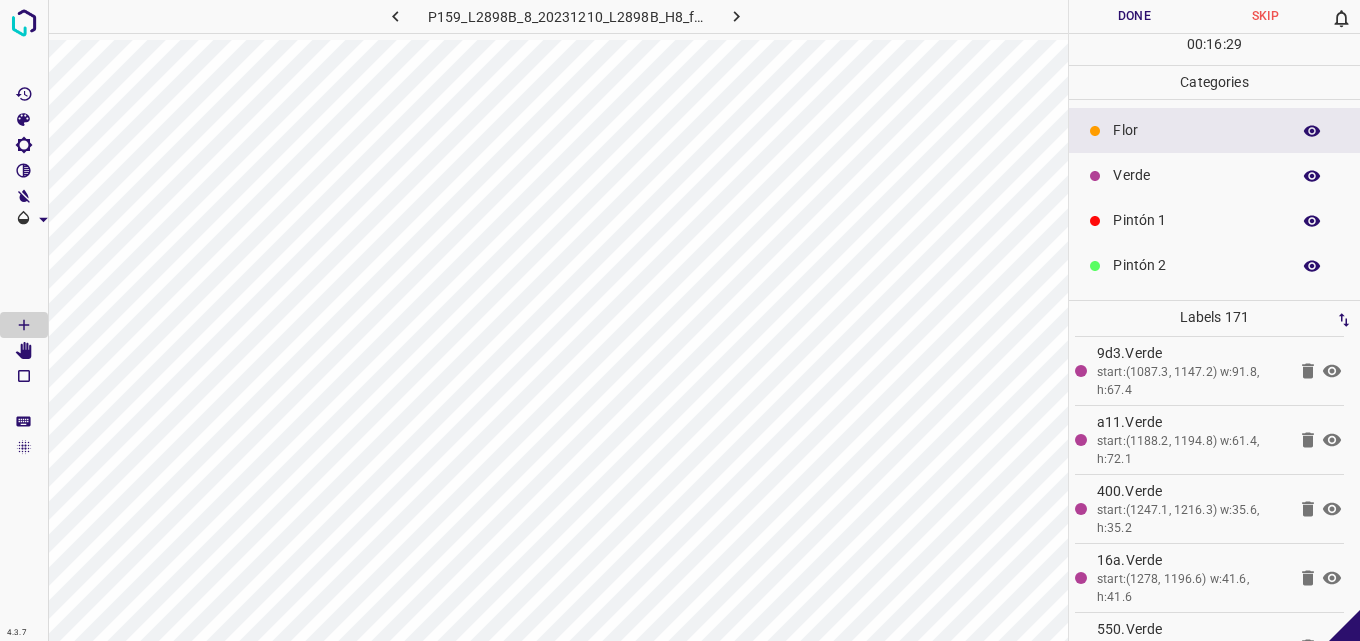 click on "Pintón 1" at bounding box center (1214, 220) 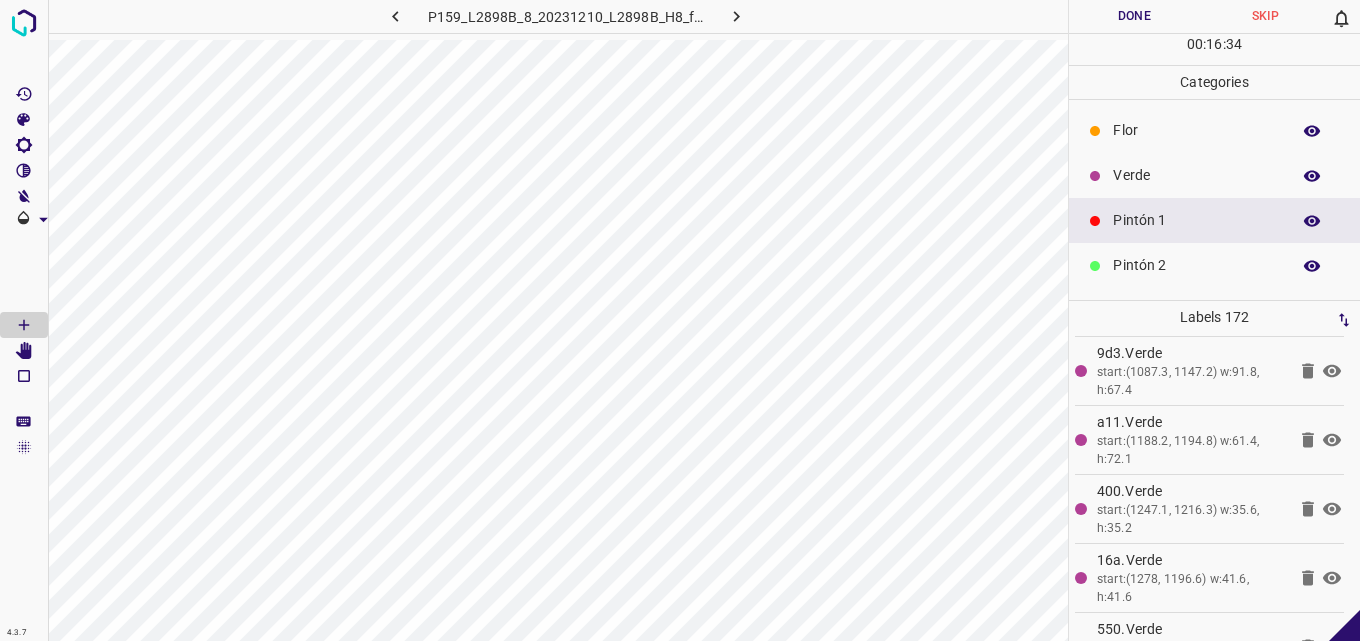 click on "Verde" at bounding box center (1196, 175) 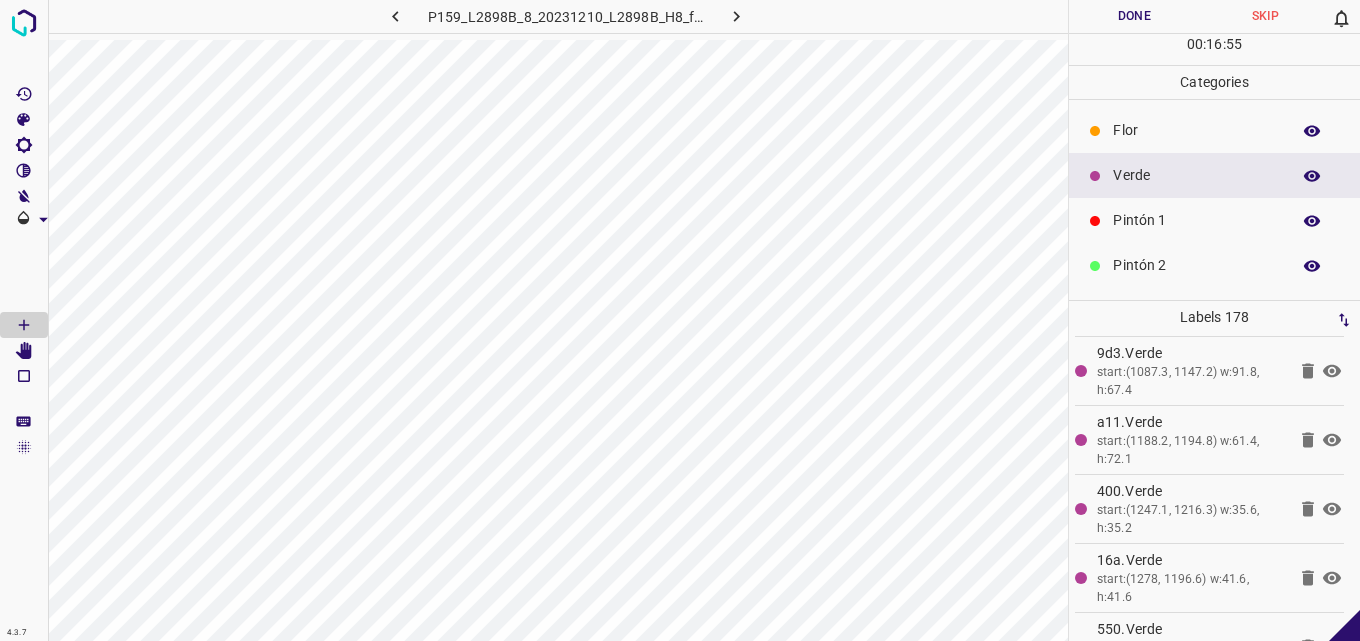 click on "Pintón 1" at bounding box center [1214, 220] 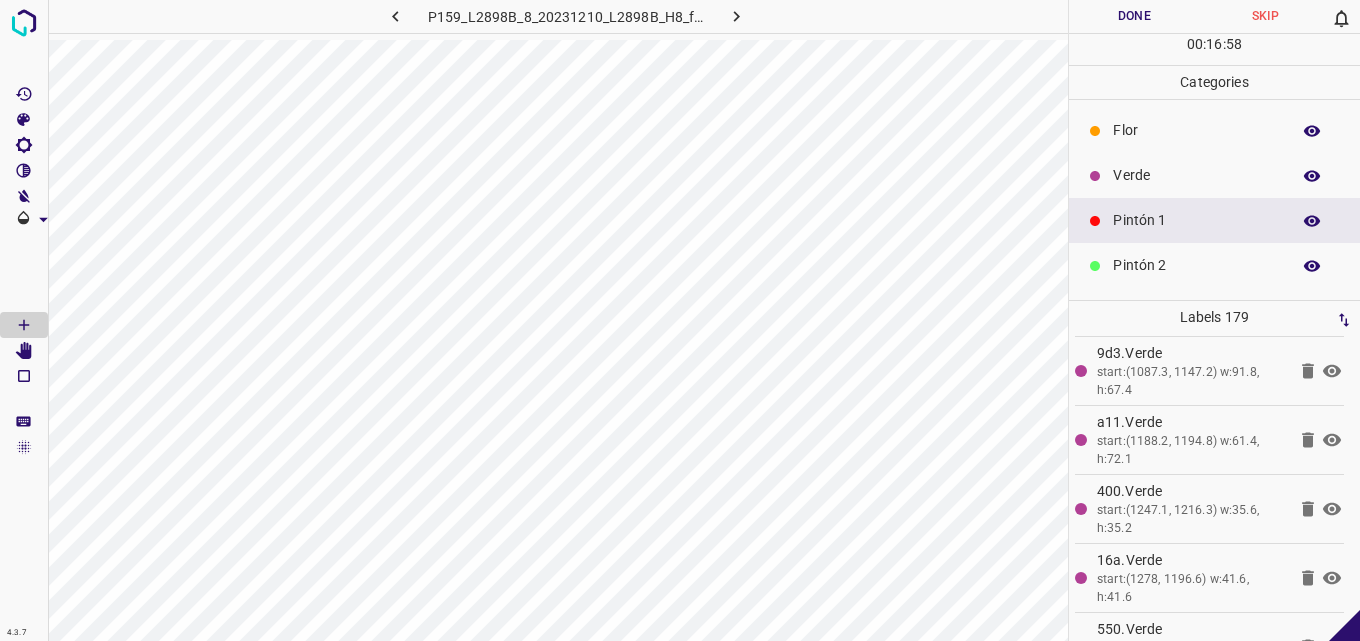 click on "Verde" at bounding box center [1196, 175] 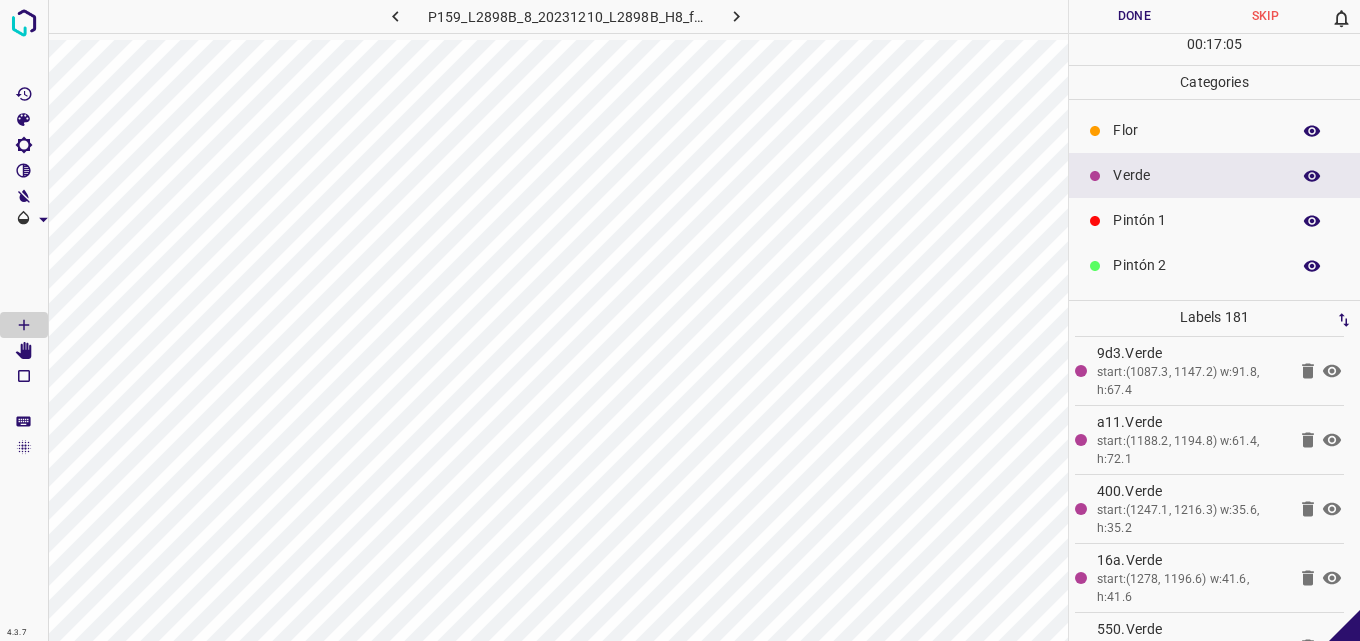 scroll, scrollTop: 176, scrollLeft: 0, axis: vertical 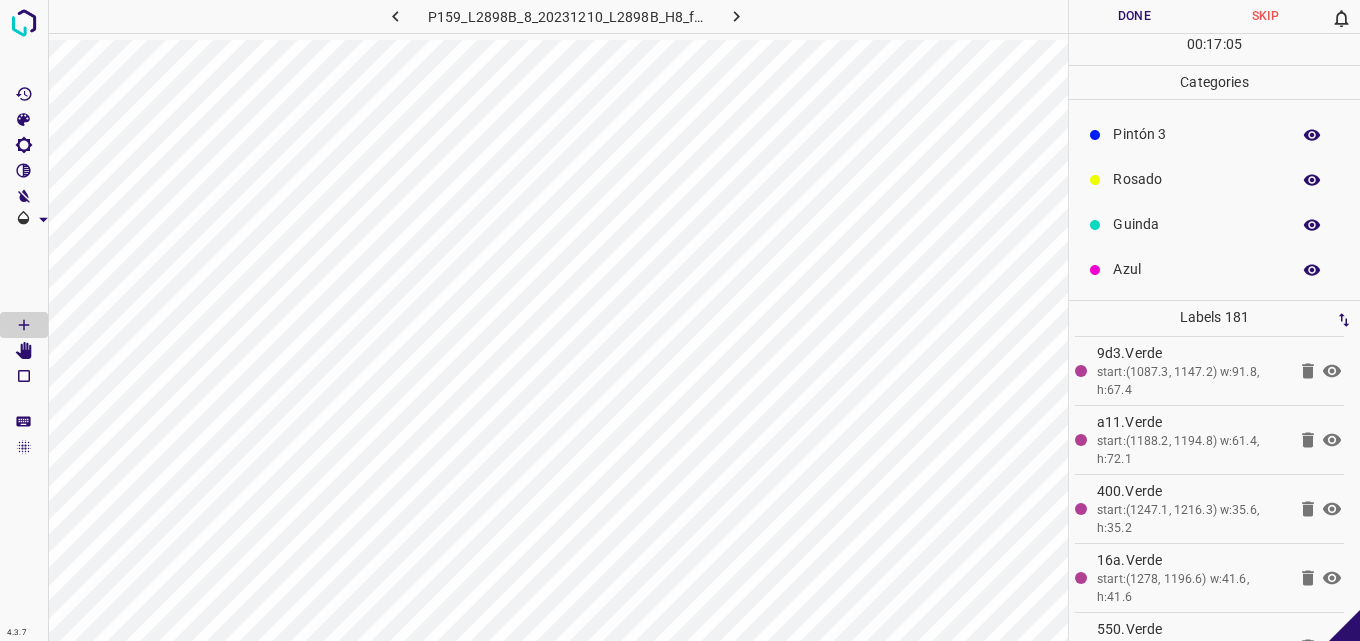 click on "Azul" at bounding box center (1196, 269) 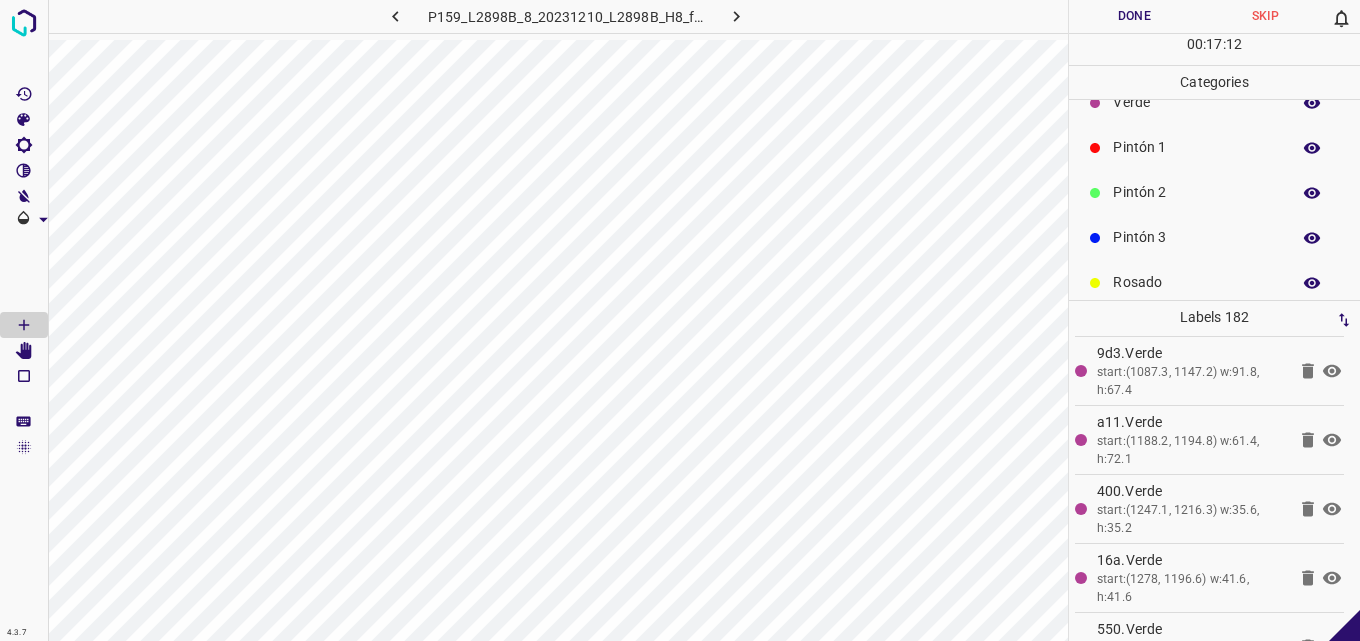 scroll, scrollTop: 0, scrollLeft: 0, axis: both 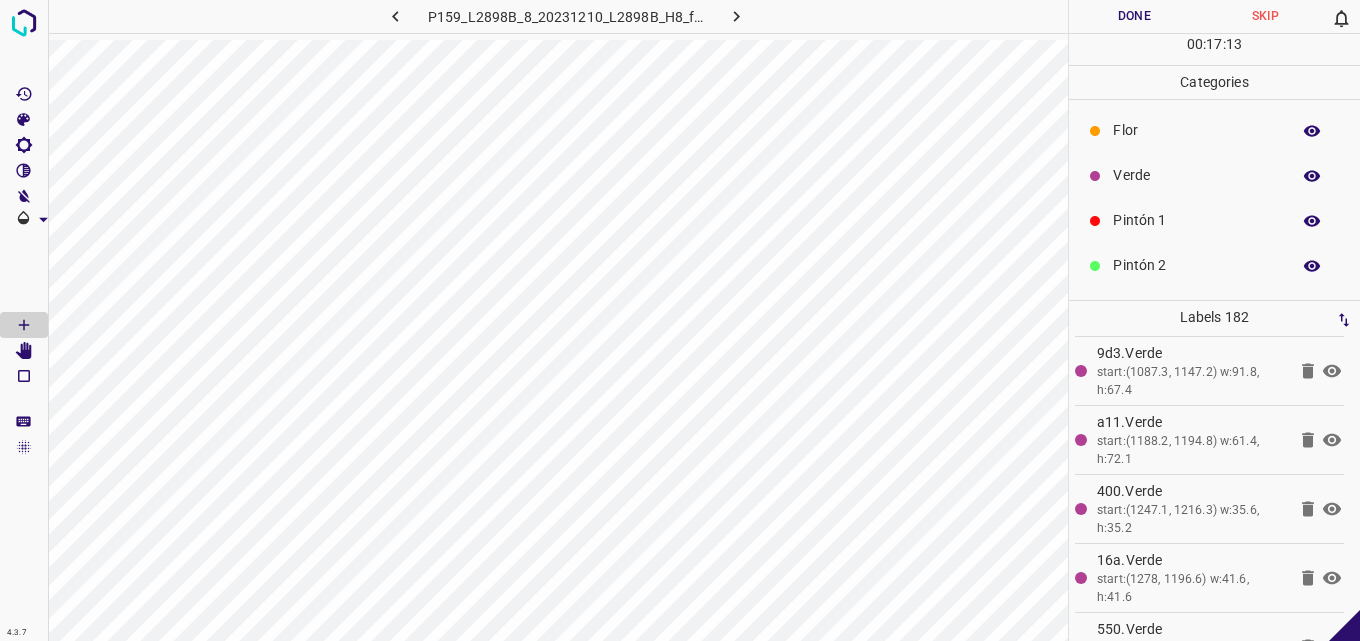 click on "Pintón 1" at bounding box center (1196, 220) 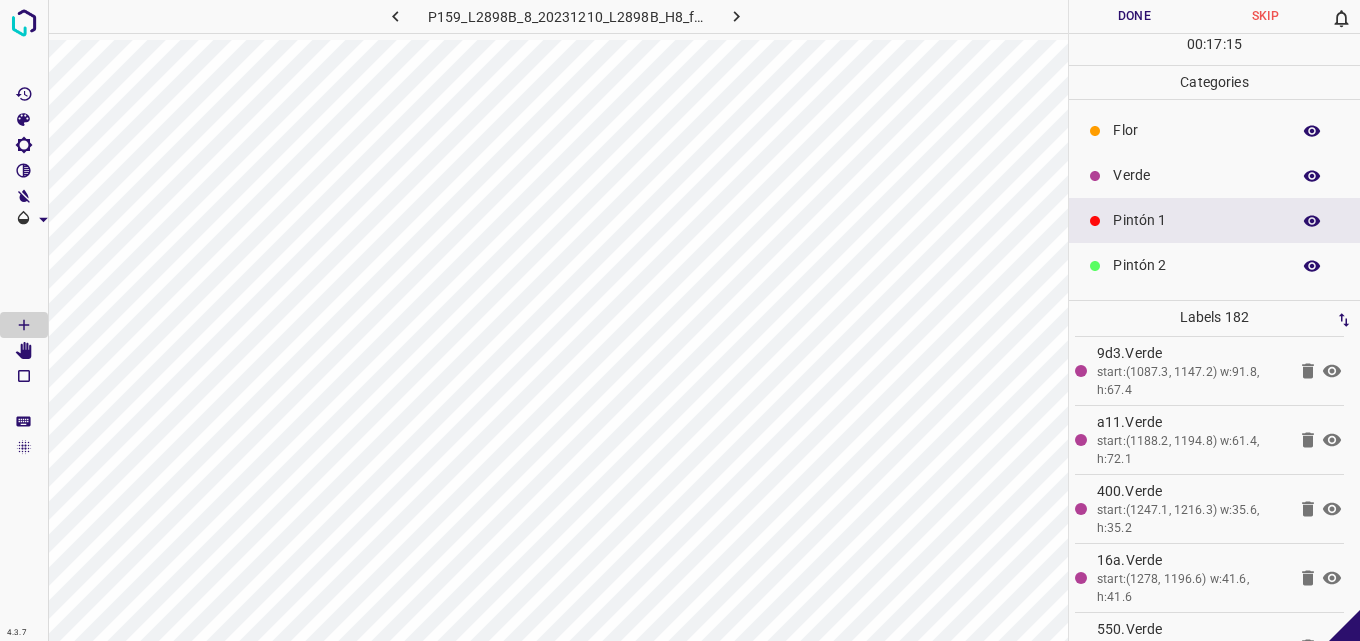 click on "Pintón 2" at bounding box center (1196, 265) 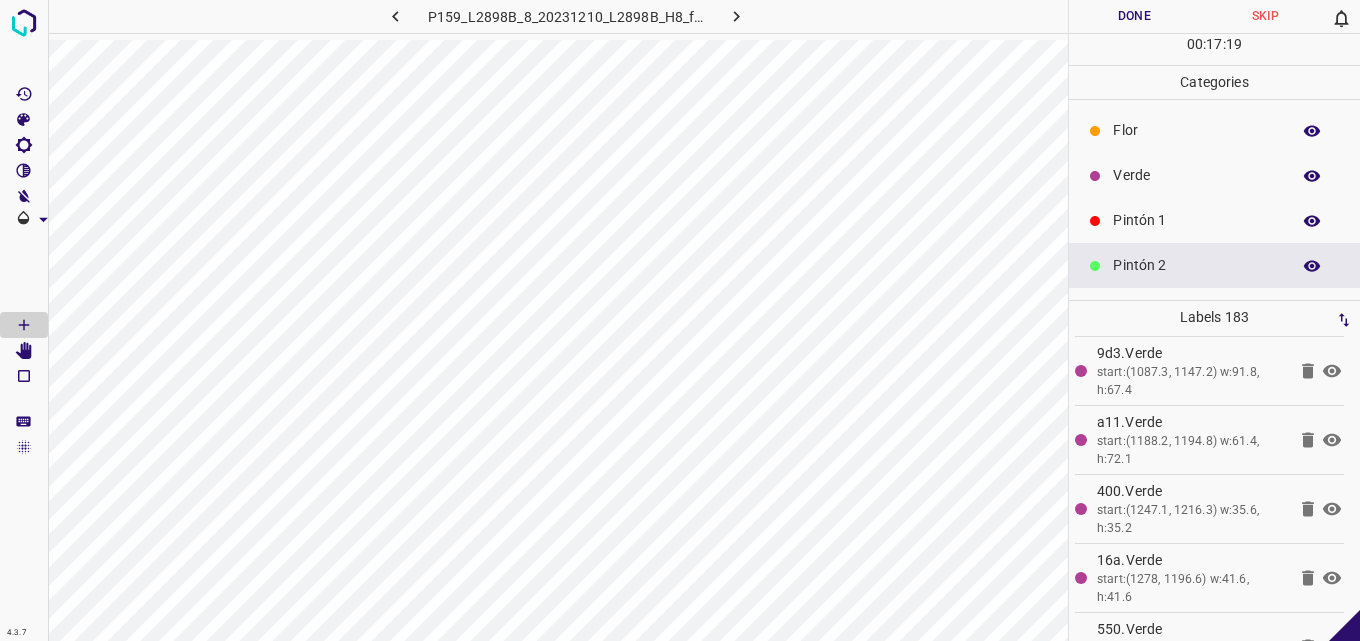 click on "Pintón 1" at bounding box center [1196, 220] 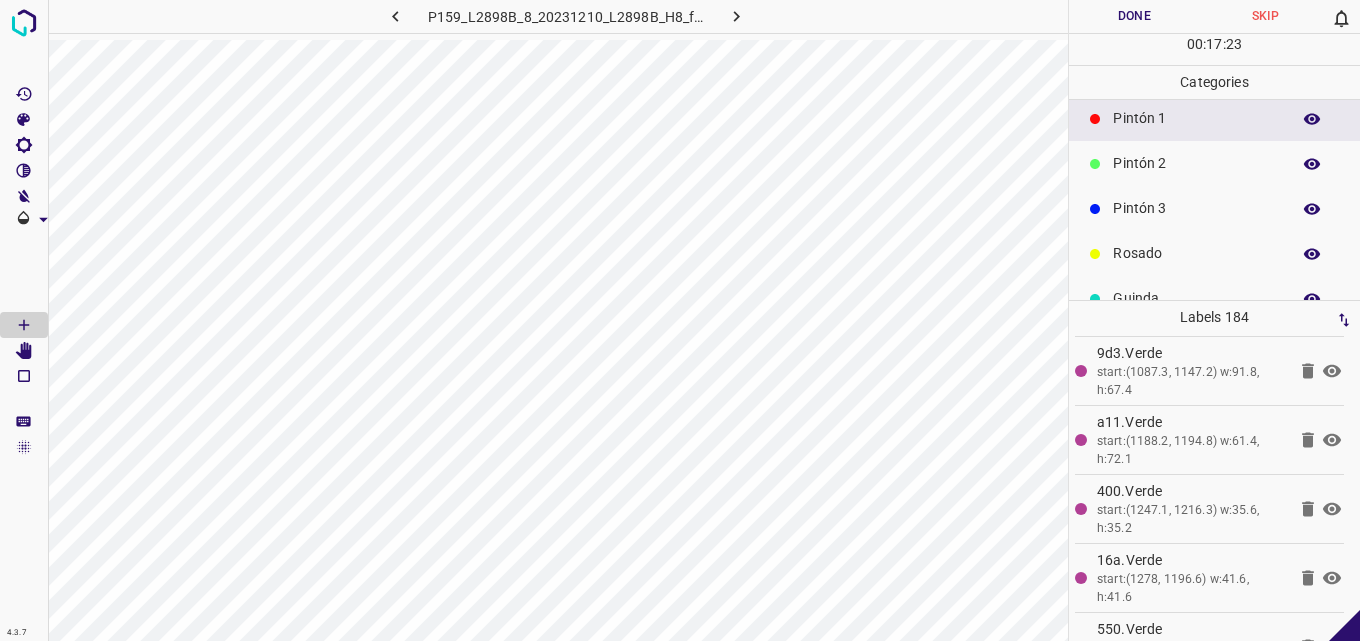 scroll, scrollTop: 176, scrollLeft: 0, axis: vertical 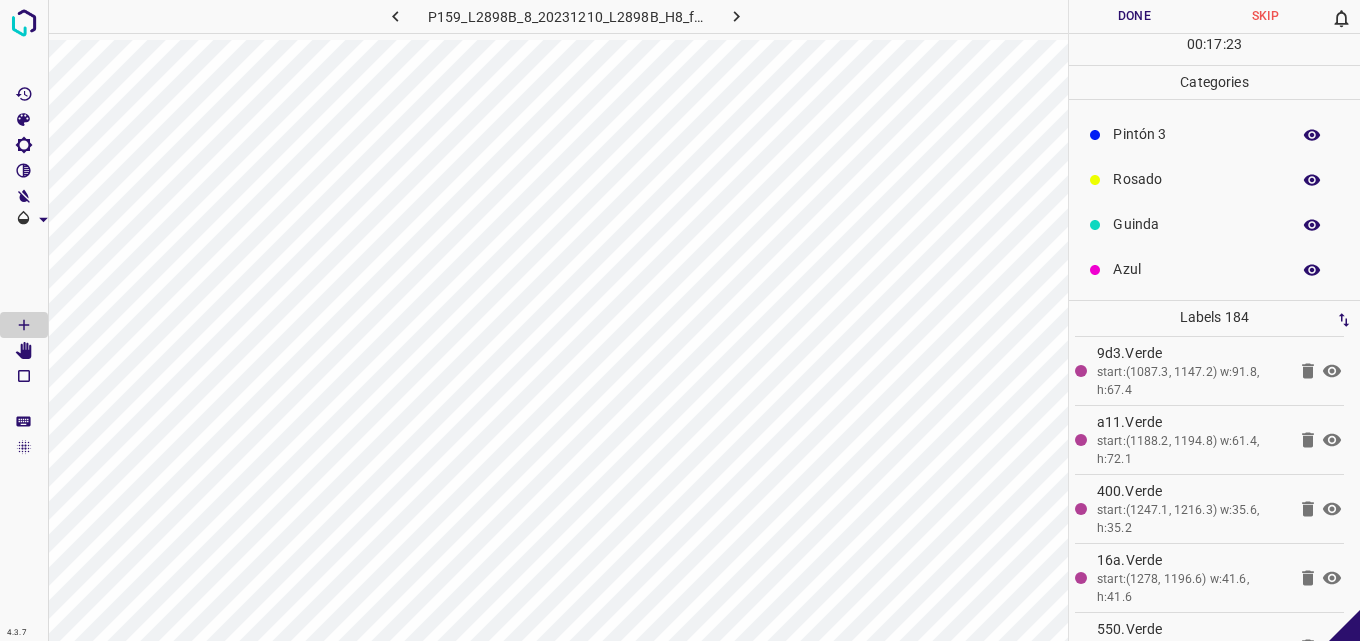 click on "Azul" at bounding box center [1196, 269] 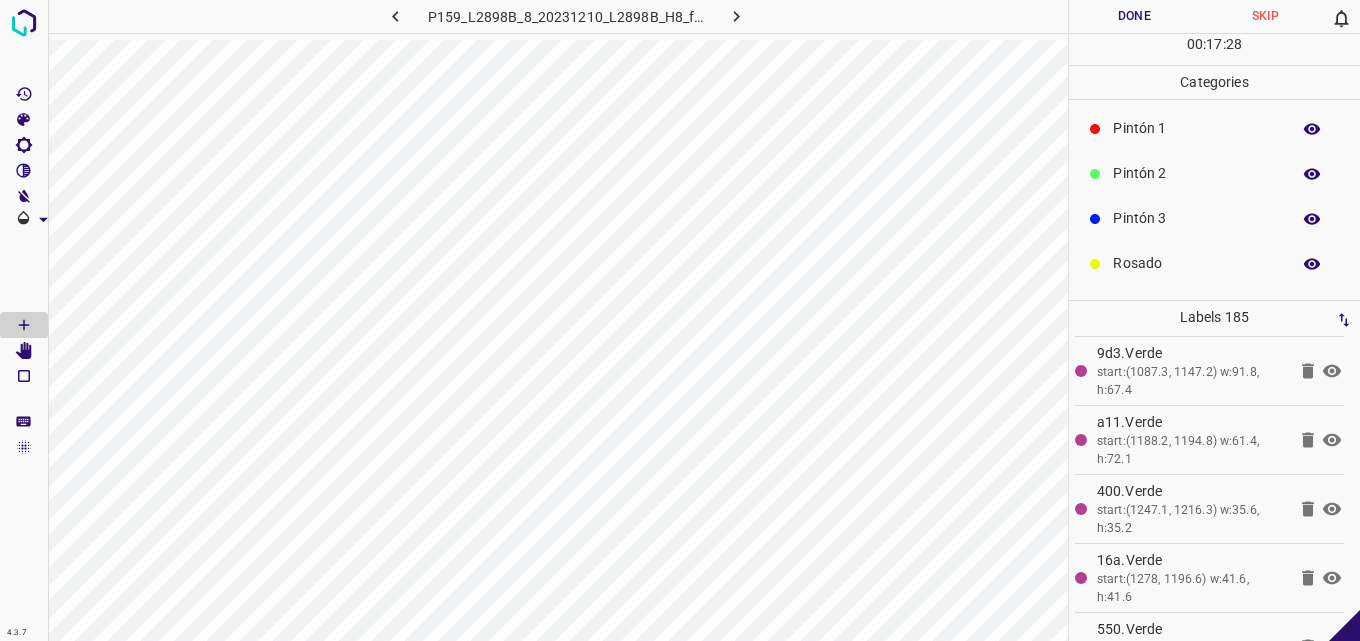 scroll, scrollTop: 0, scrollLeft: 0, axis: both 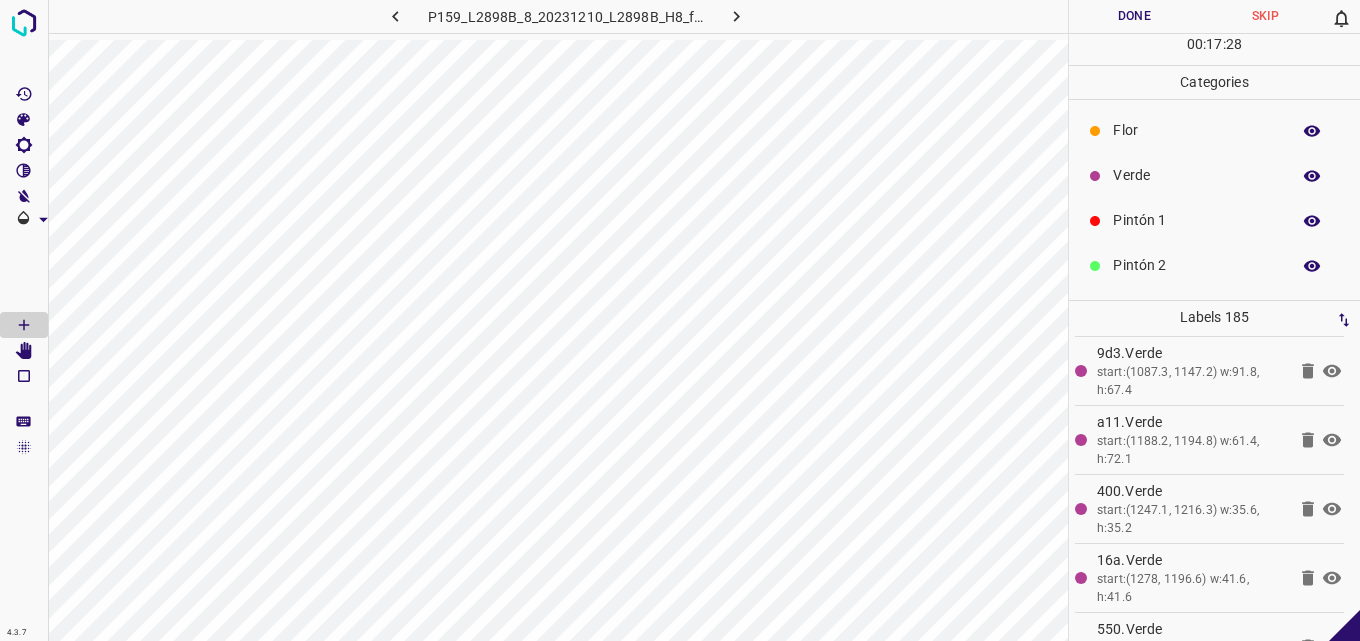 click on "Pintón 1" at bounding box center (1196, 220) 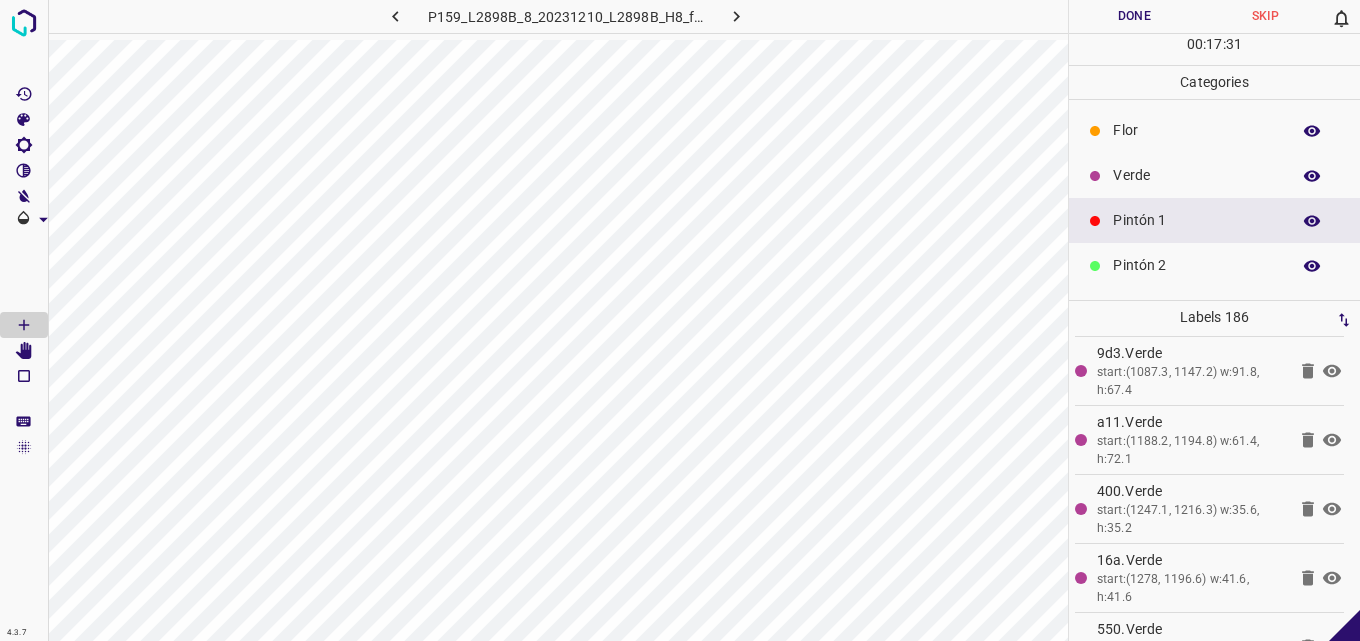 scroll, scrollTop: 176, scrollLeft: 0, axis: vertical 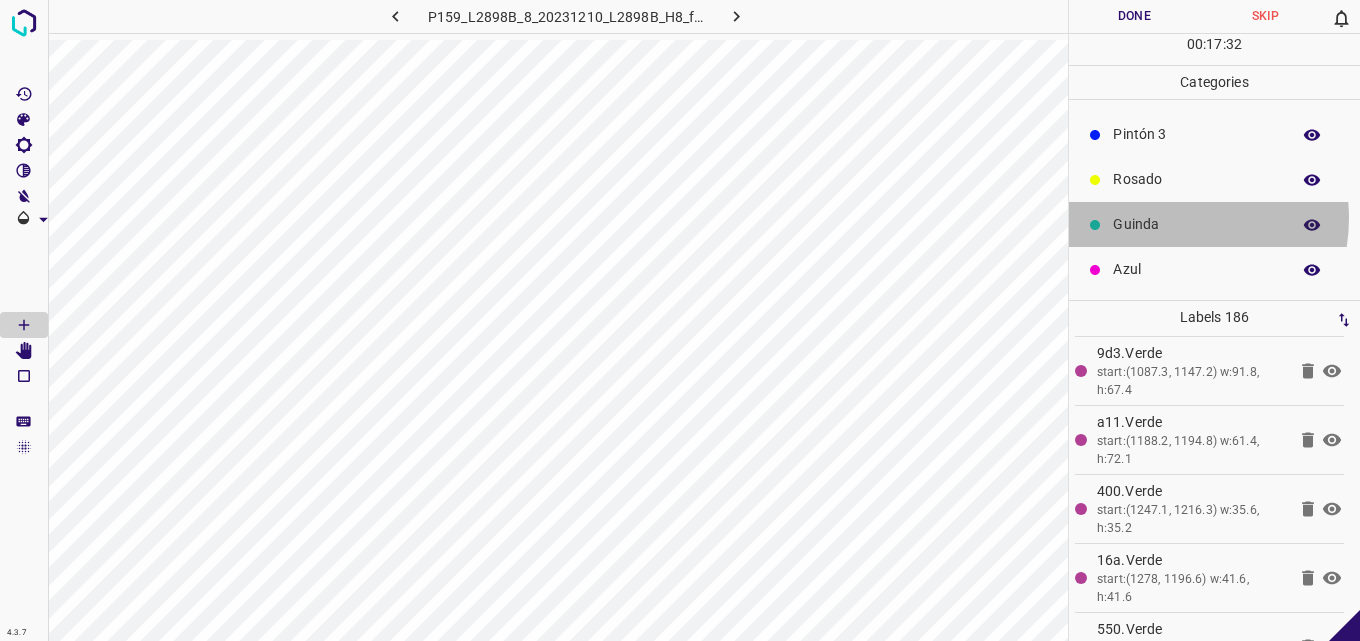 click on "Guinda" at bounding box center [1196, 224] 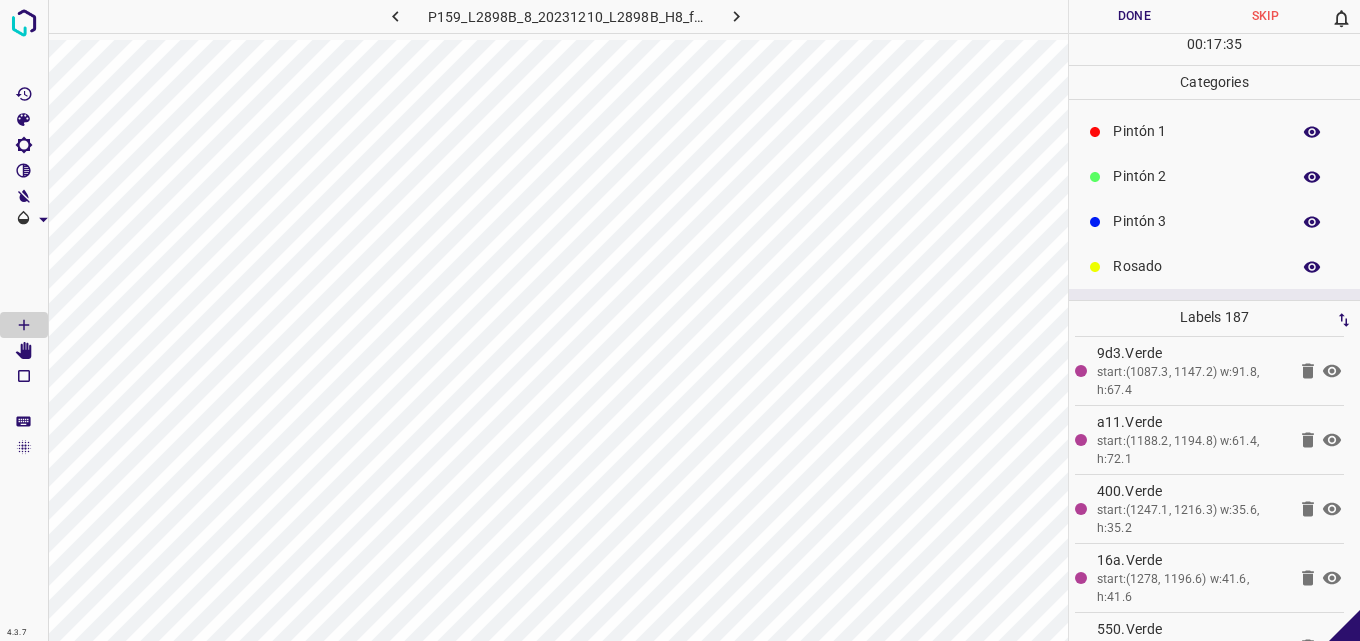 scroll, scrollTop: 0, scrollLeft: 0, axis: both 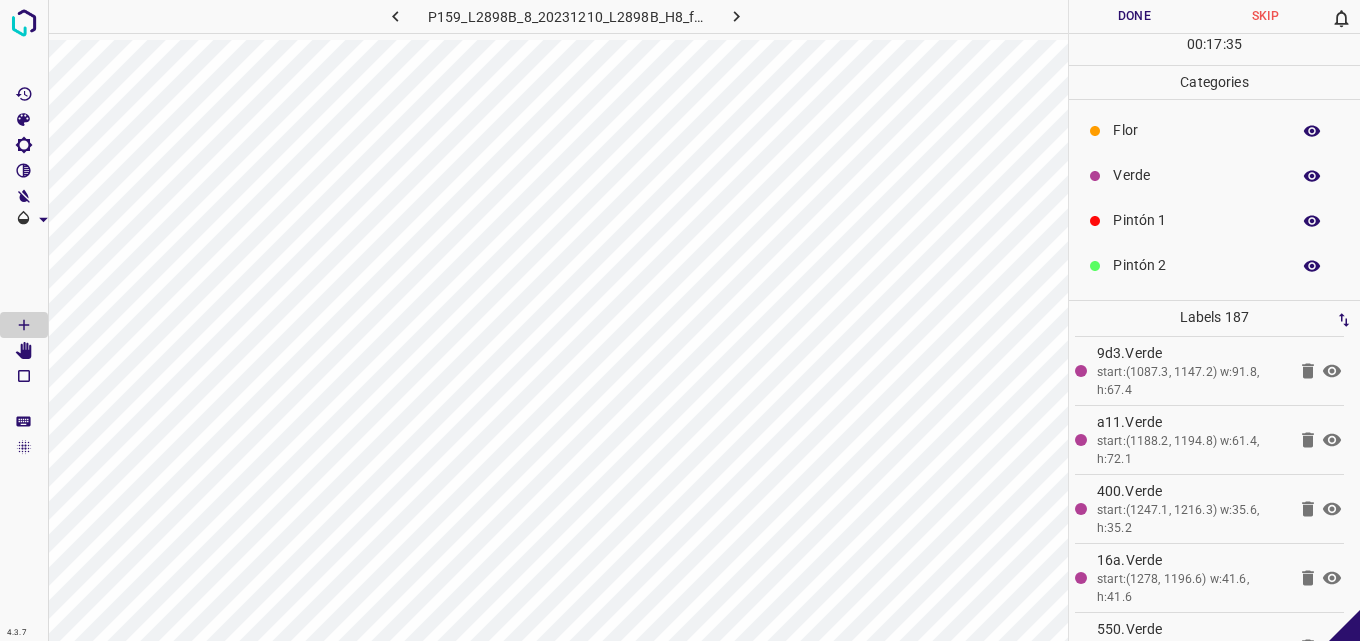 click on "Pintón 1" at bounding box center (1196, 220) 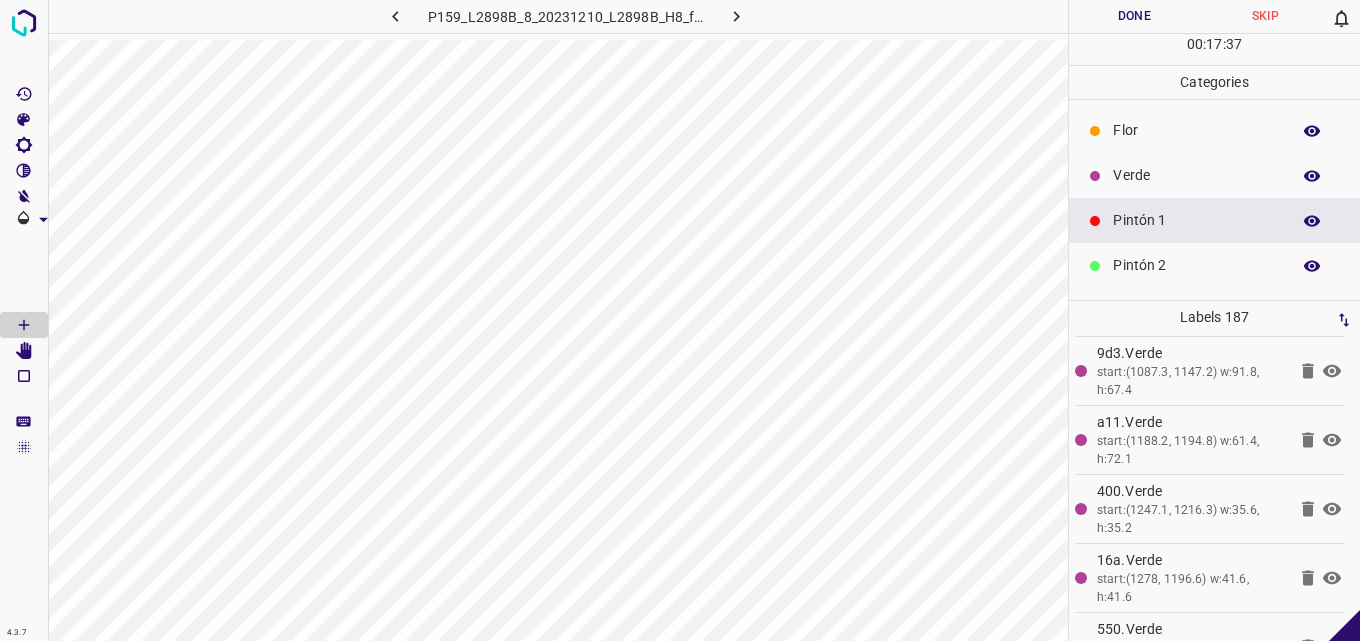 click on "Verde" at bounding box center [1196, 175] 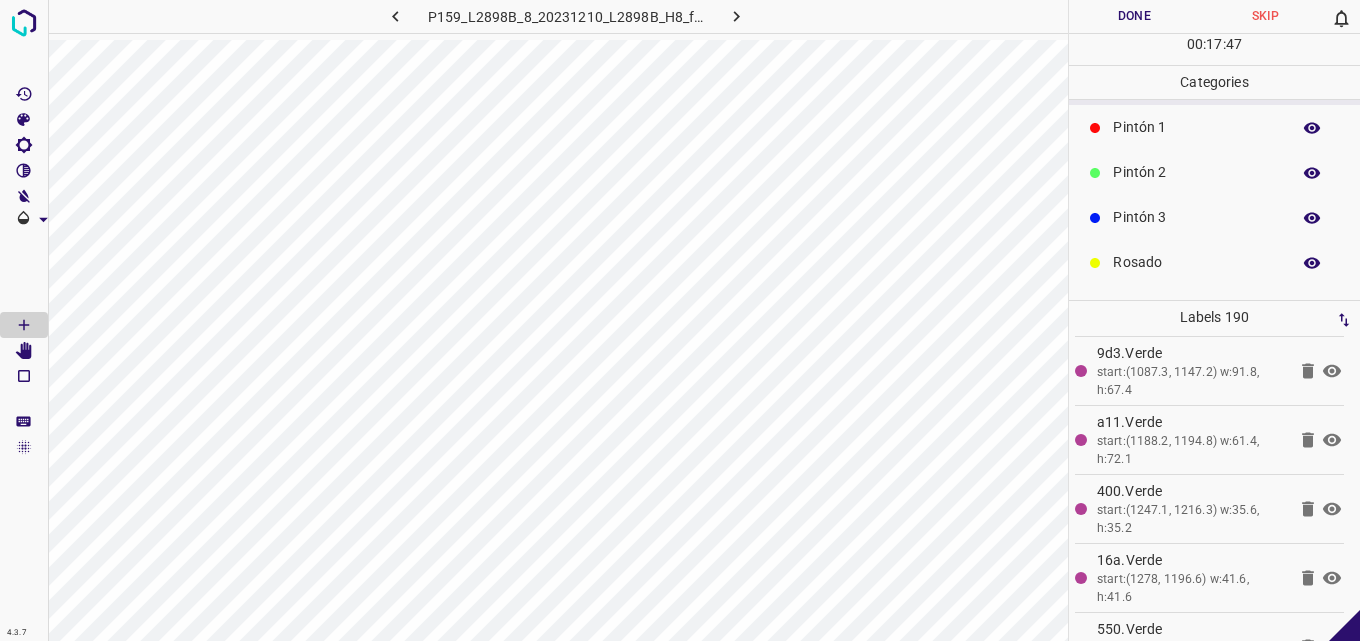 scroll, scrollTop: 176, scrollLeft: 0, axis: vertical 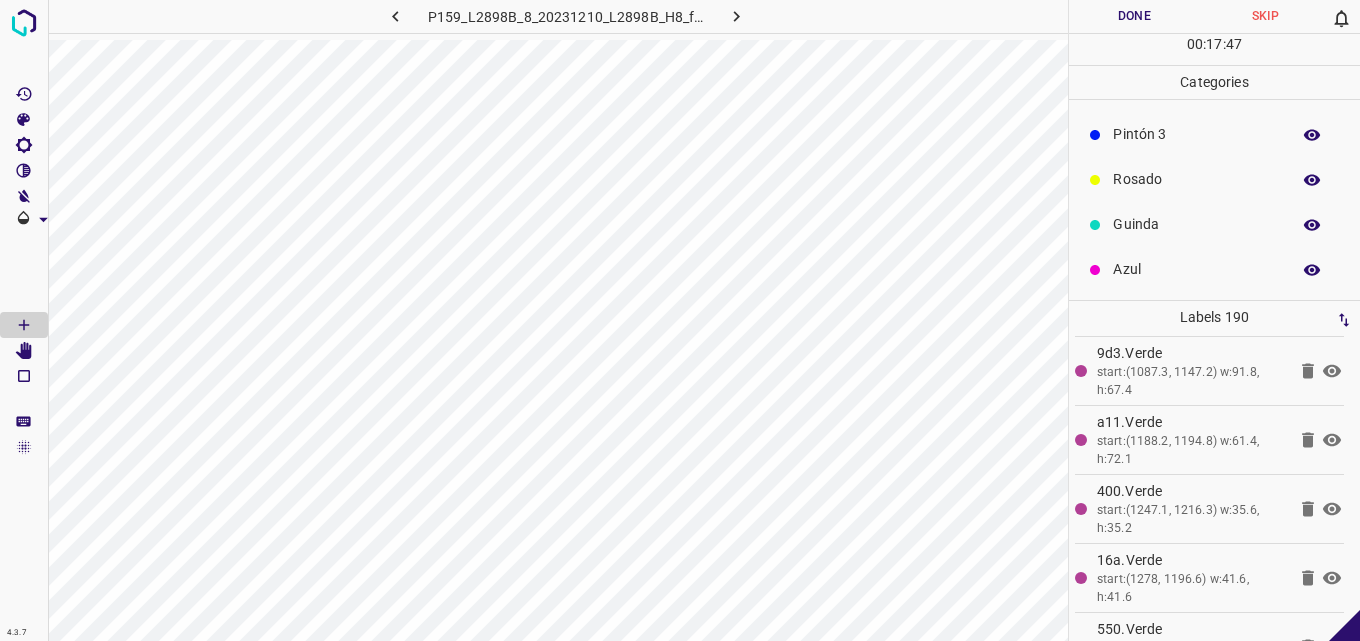 click on "Rosado" at bounding box center [1214, 179] 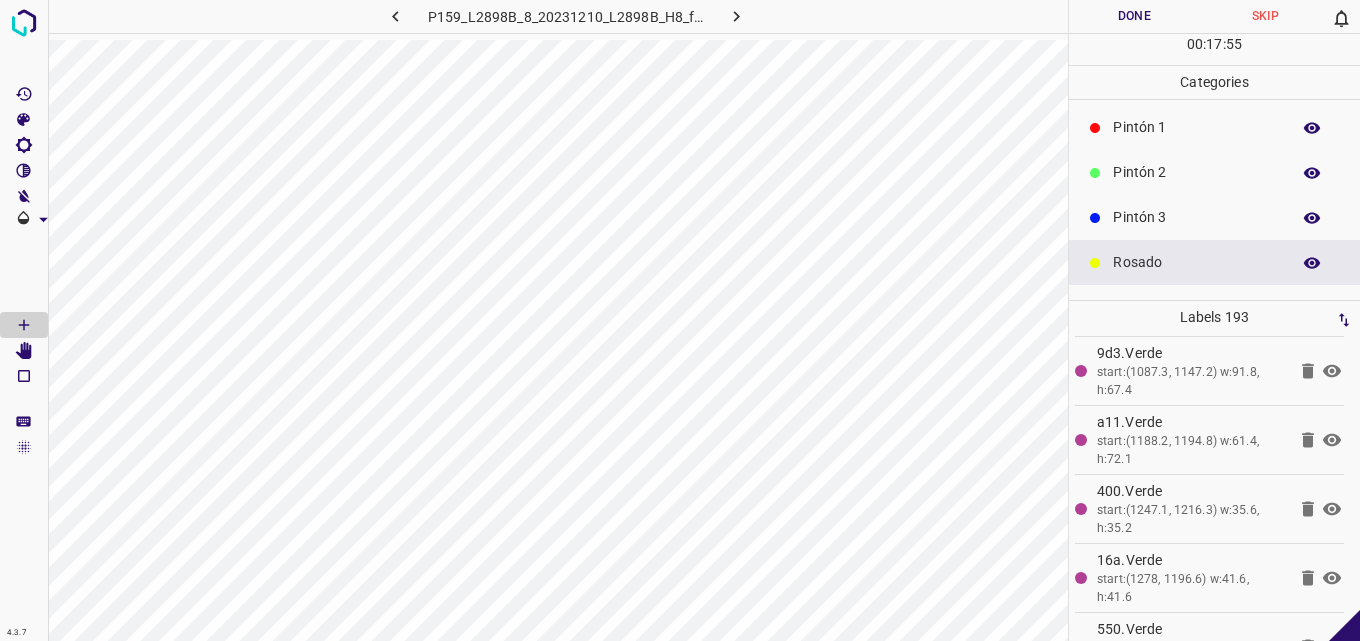 scroll, scrollTop: 0, scrollLeft: 0, axis: both 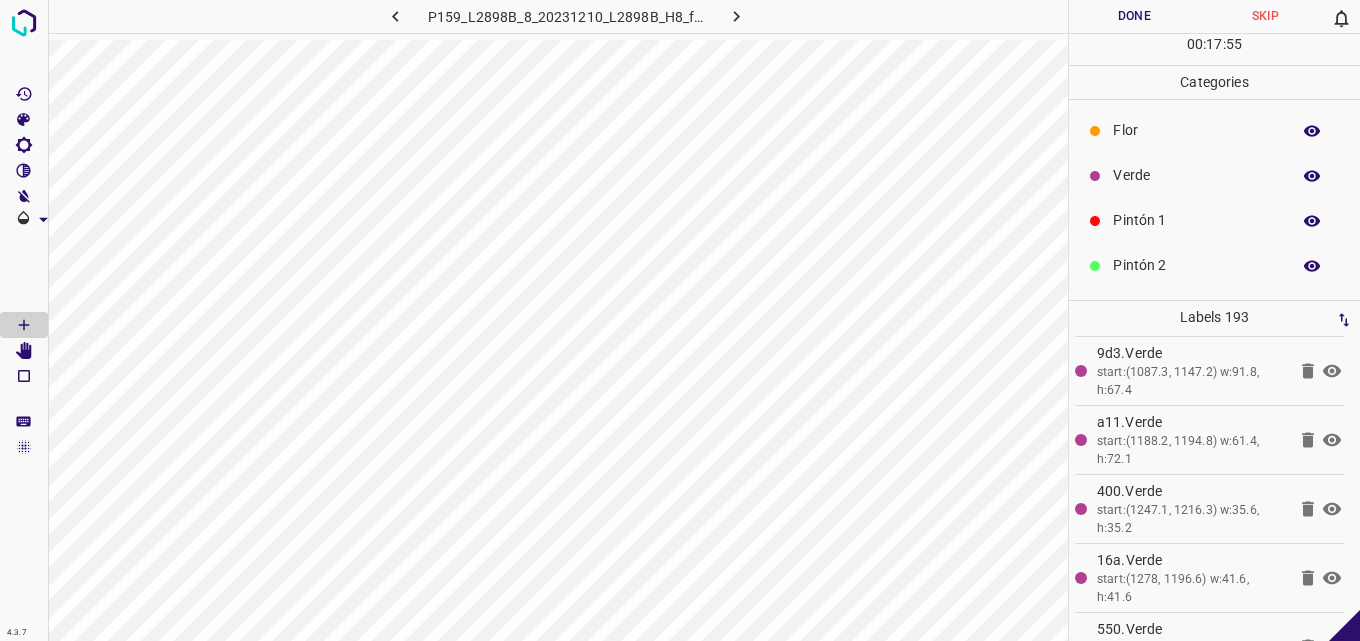click on "Pintón 1" at bounding box center [1214, 220] 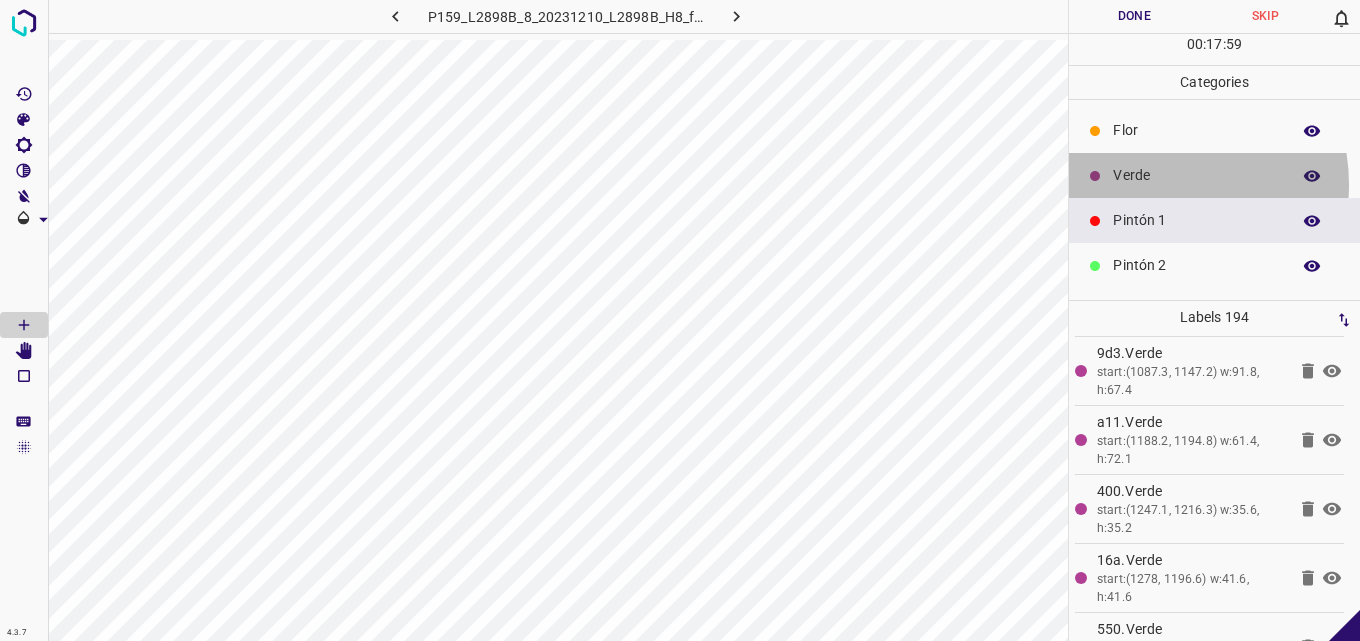 click on "Verde" at bounding box center (1196, 175) 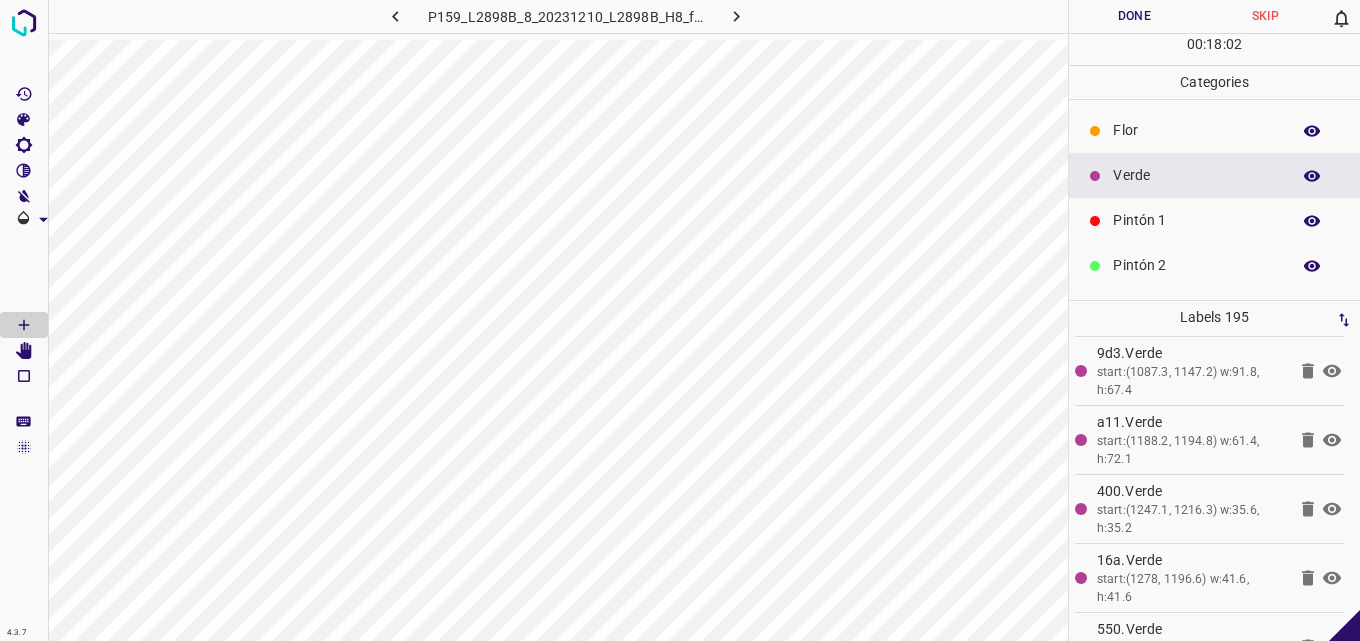 scroll, scrollTop: 176, scrollLeft: 0, axis: vertical 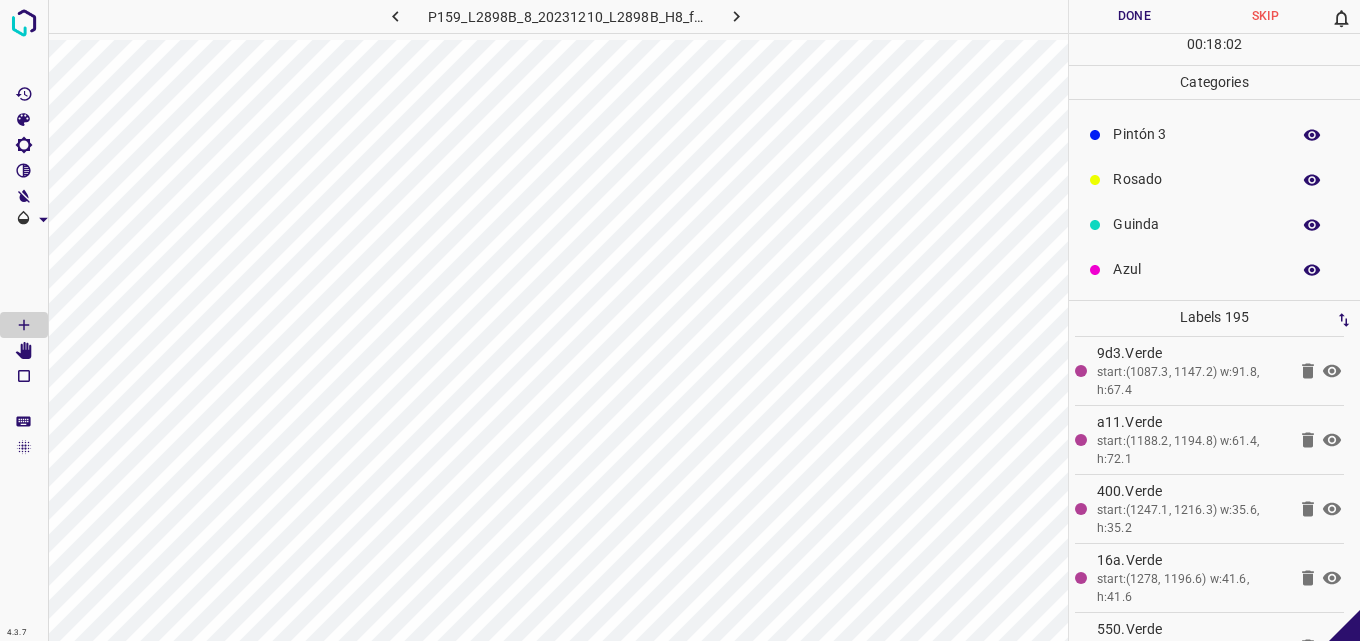 click on "Azul" at bounding box center [1214, 269] 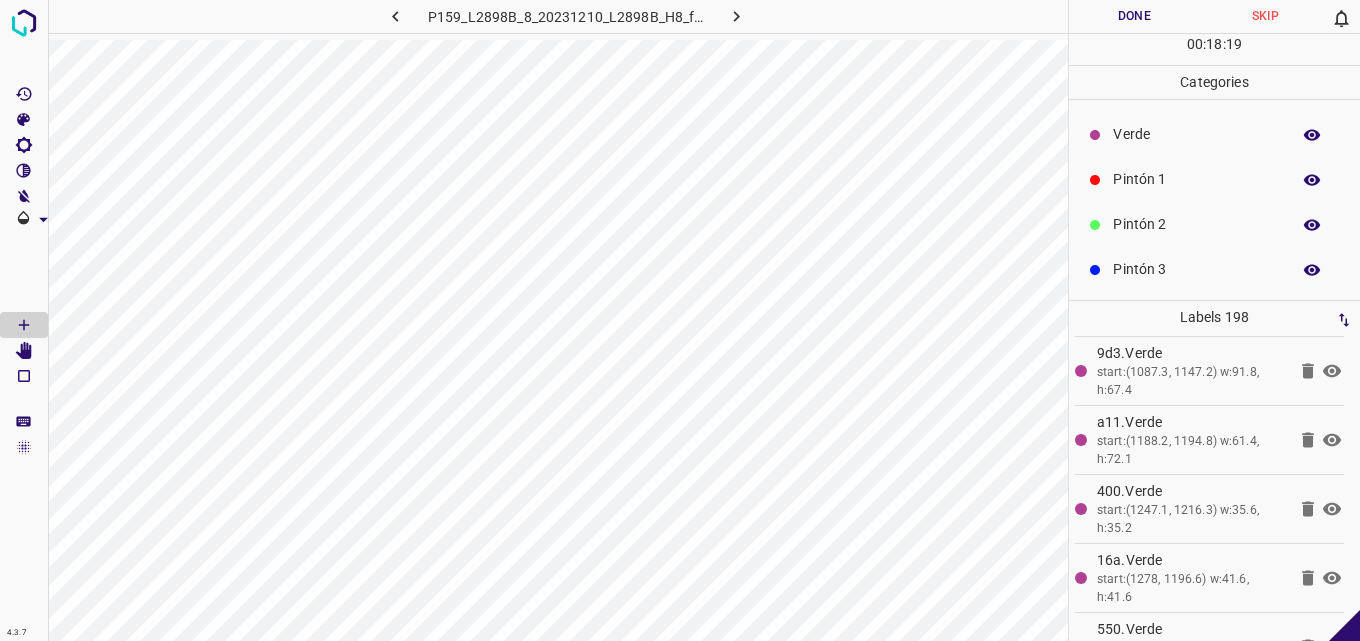 scroll, scrollTop: 0, scrollLeft: 0, axis: both 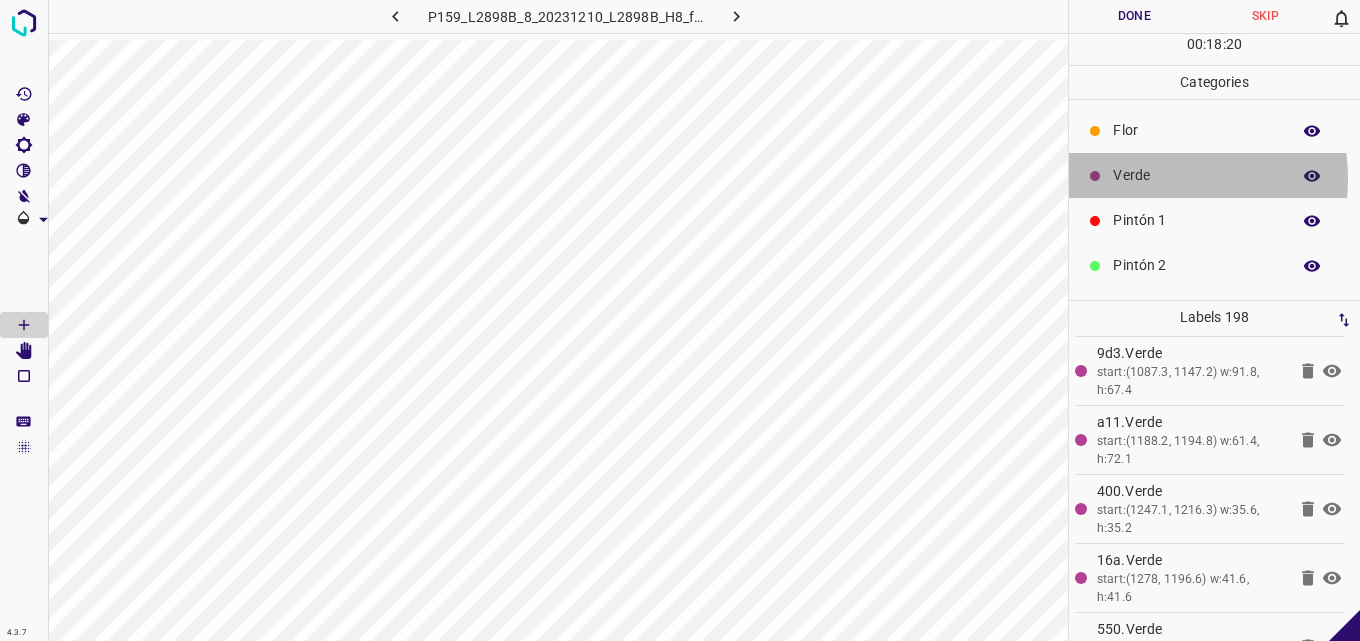 click on "Verde" at bounding box center [1196, 175] 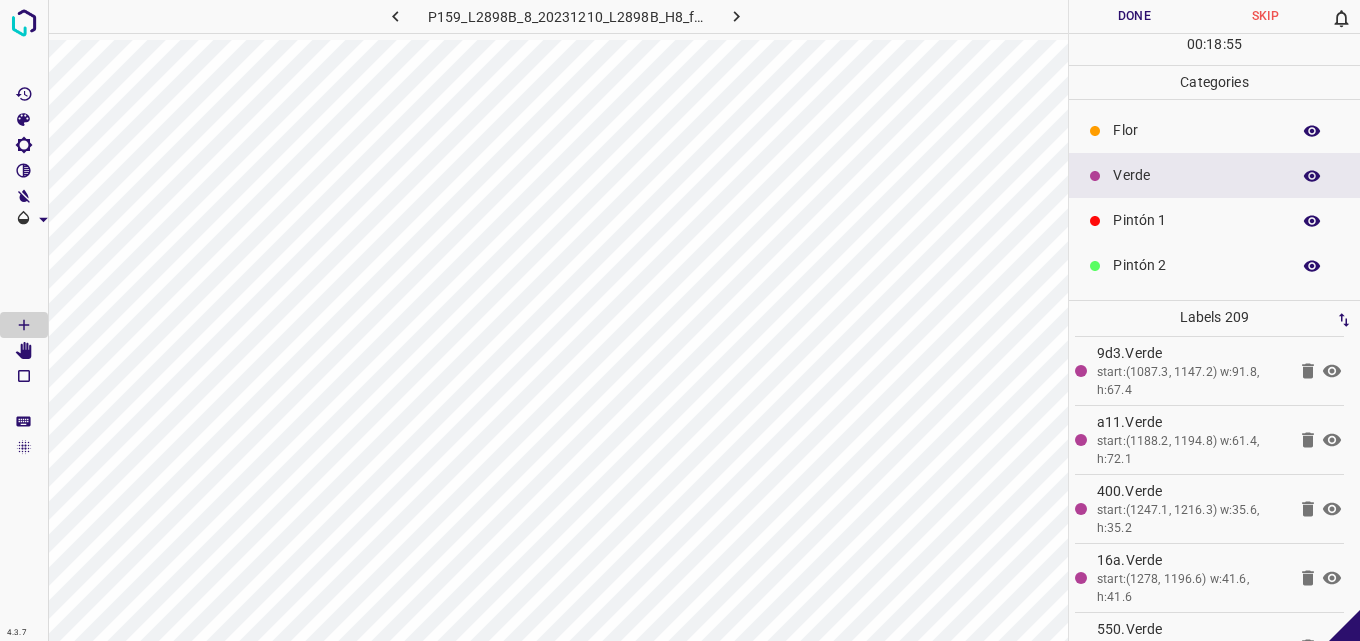 click on "Pintón 1" at bounding box center [1214, 220] 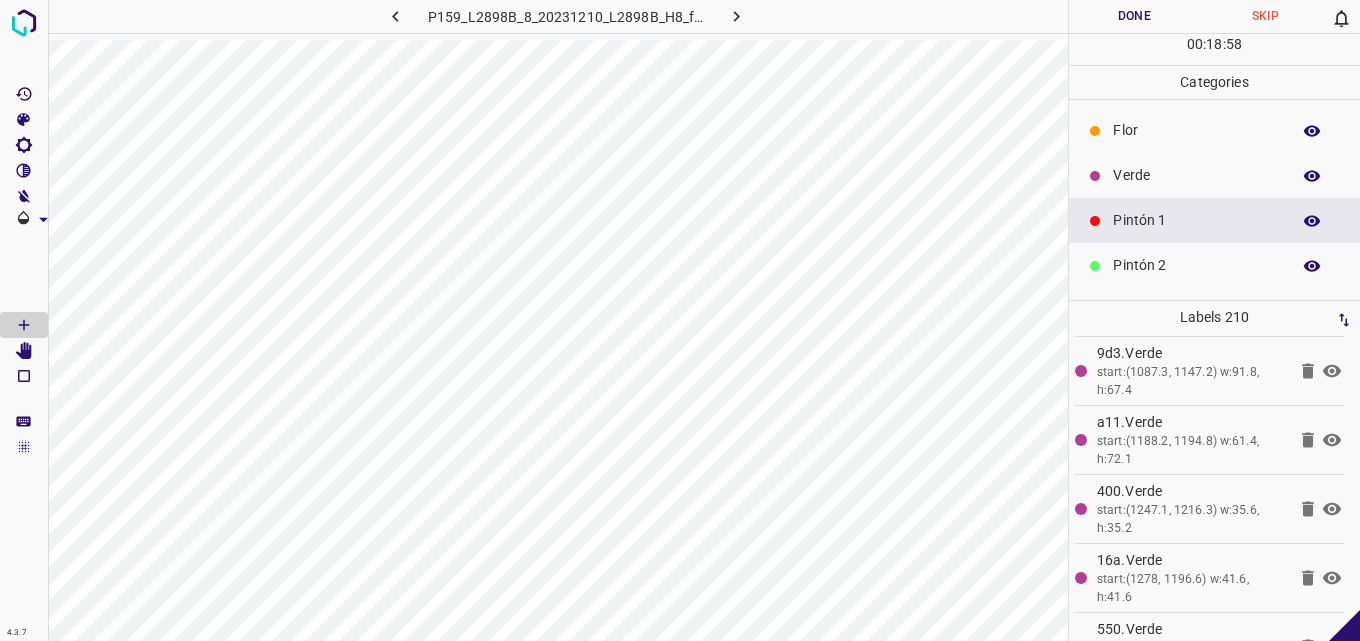 click on "Verde" at bounding box center (1196, 175) 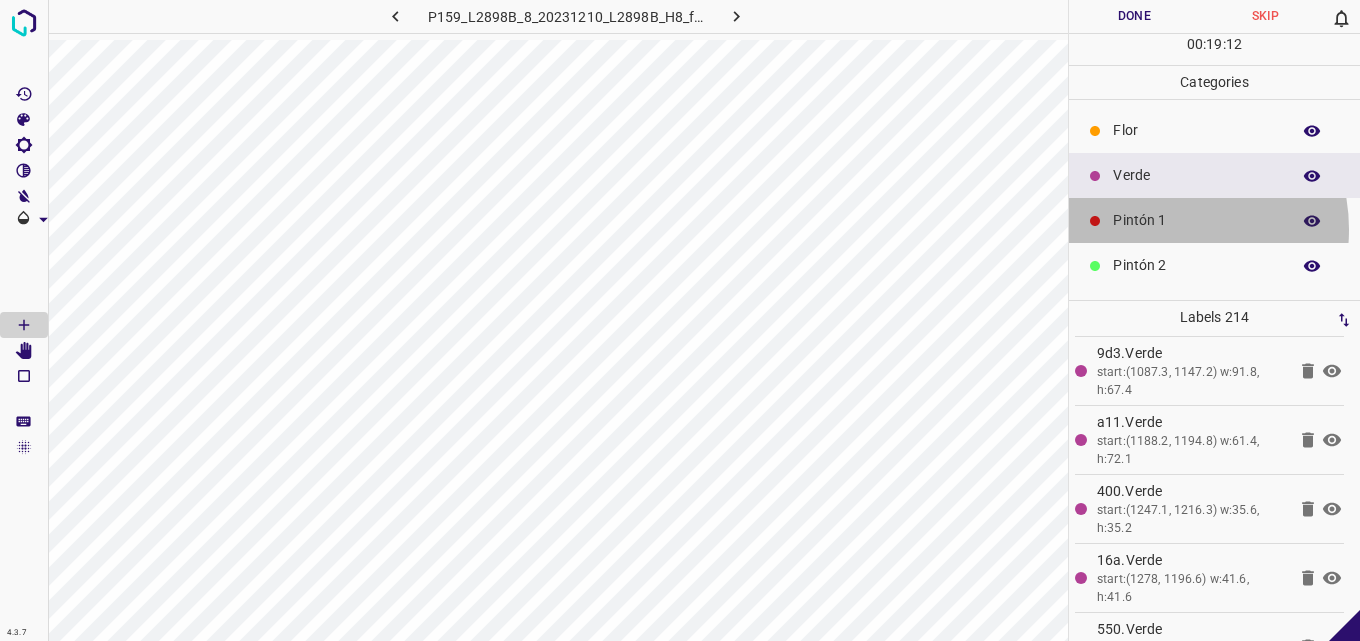 click on "Pintón 1" at bounding box center (1196, 220) 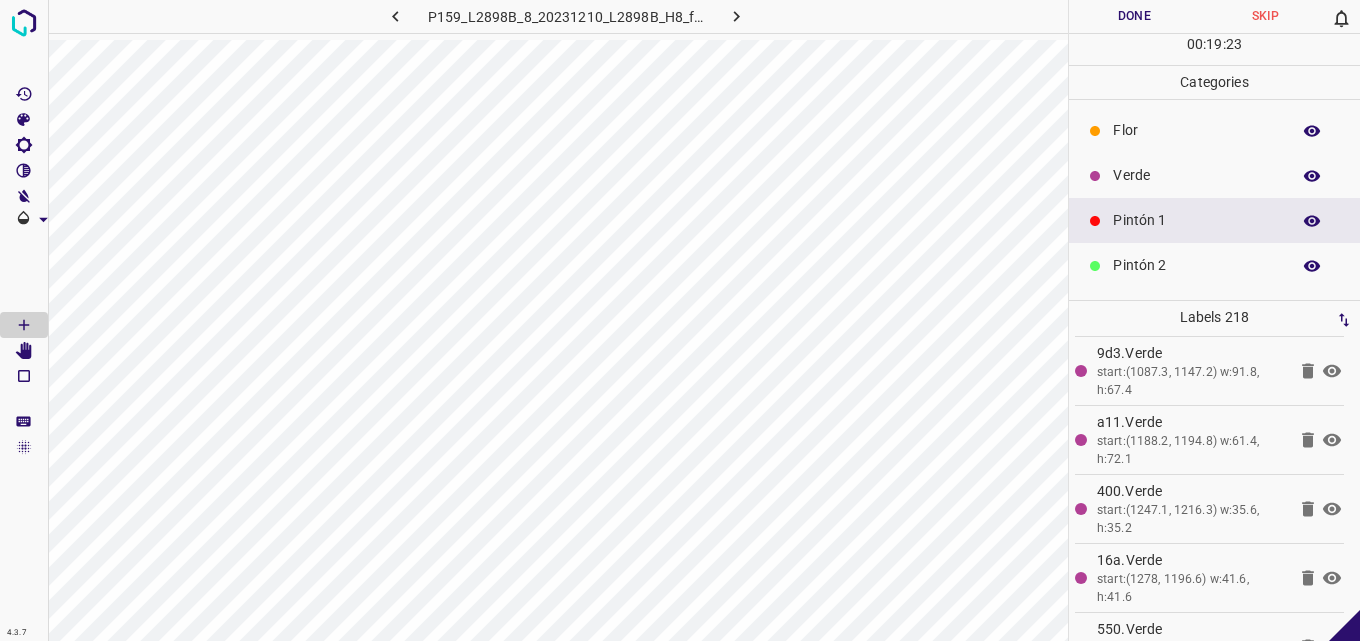 click on "Verde" at bounding box center (1196, 175) 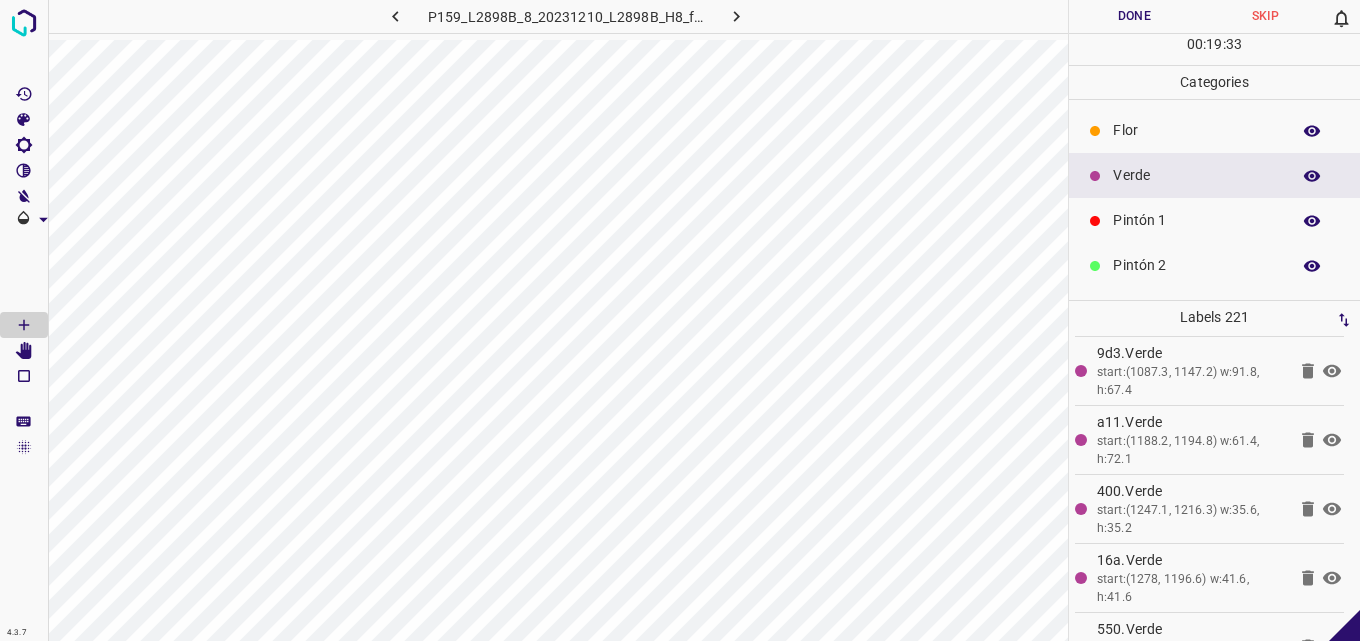 click on "Pintón 2" at bounding box center [1196, 265] 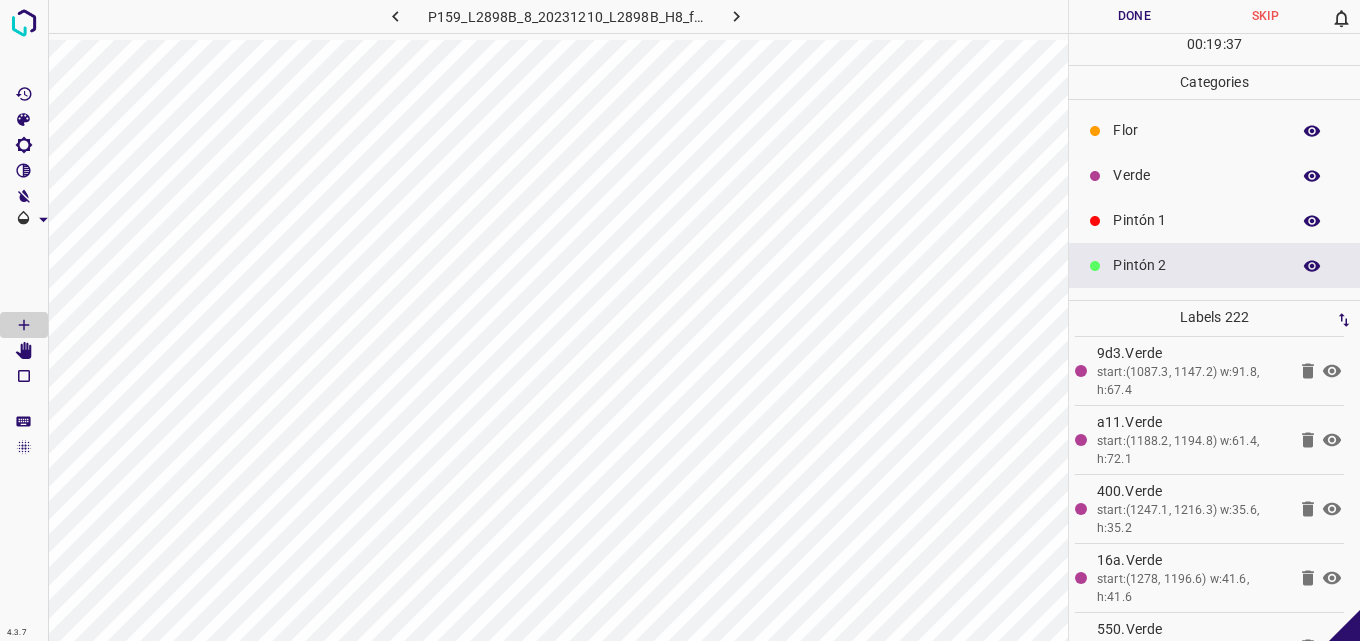 click on "Verde" at bounding box center [1214, 175] 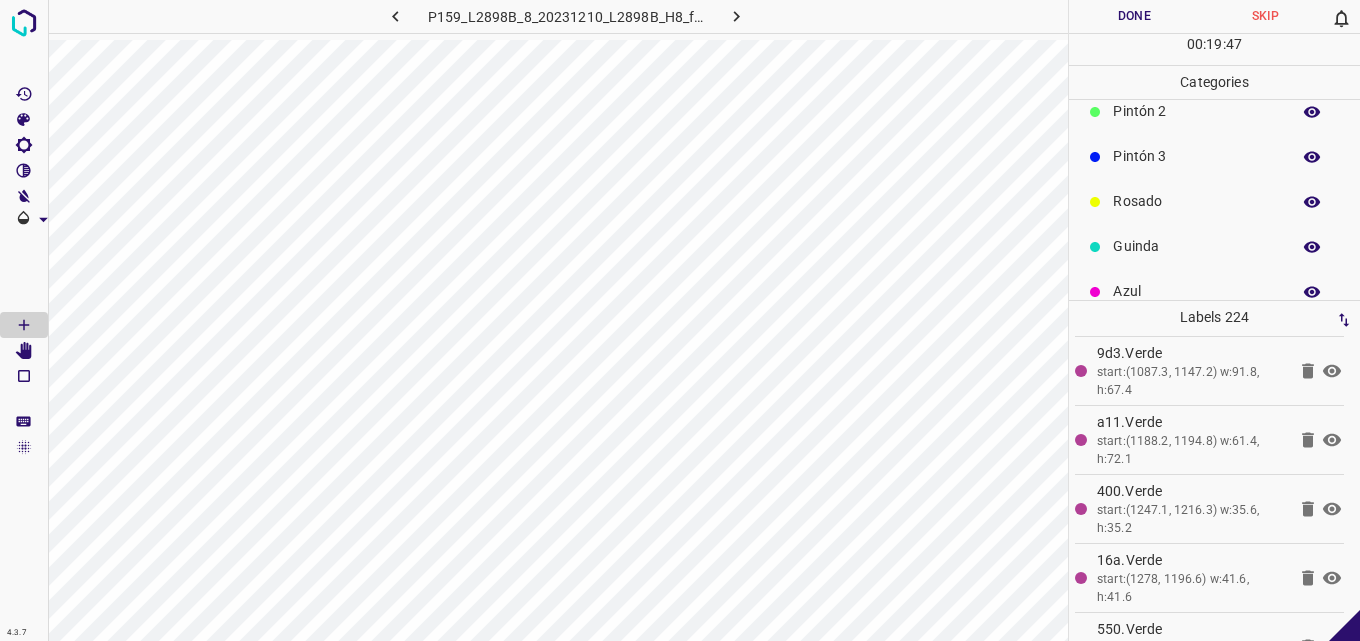 scroll, scrollTop: 176, scrollLeft: 0, axis: vertical 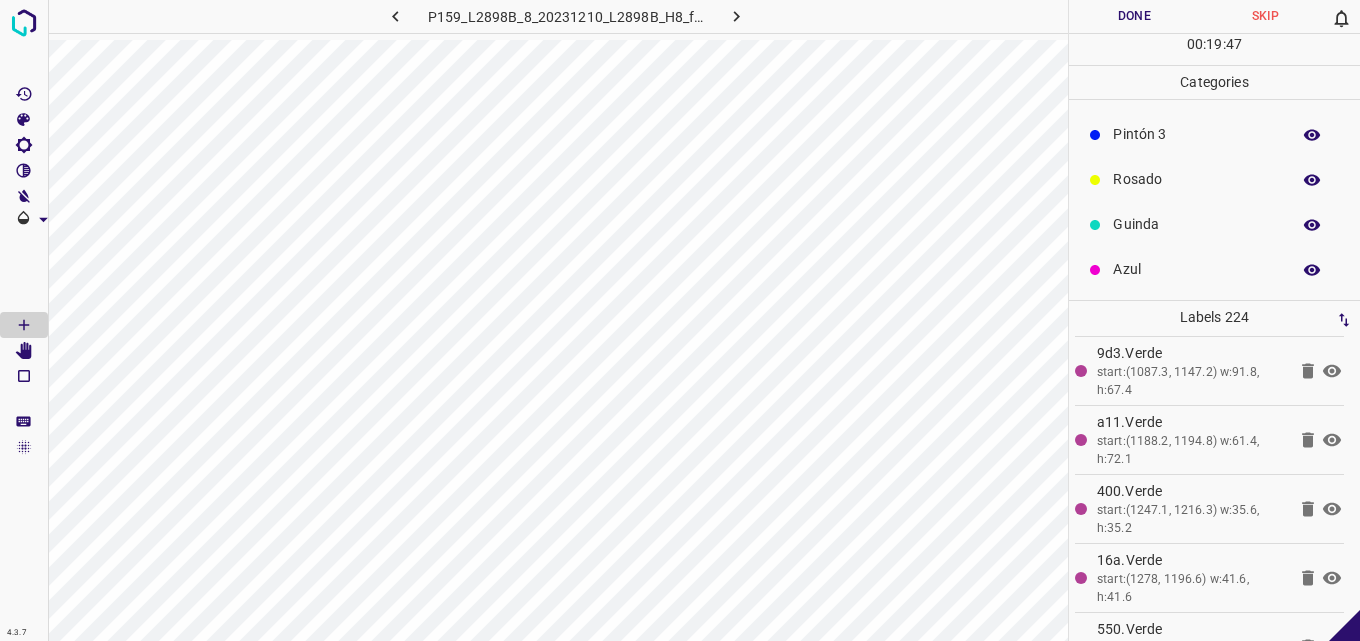 click on "Azul" at bounding box center (1196, 269) 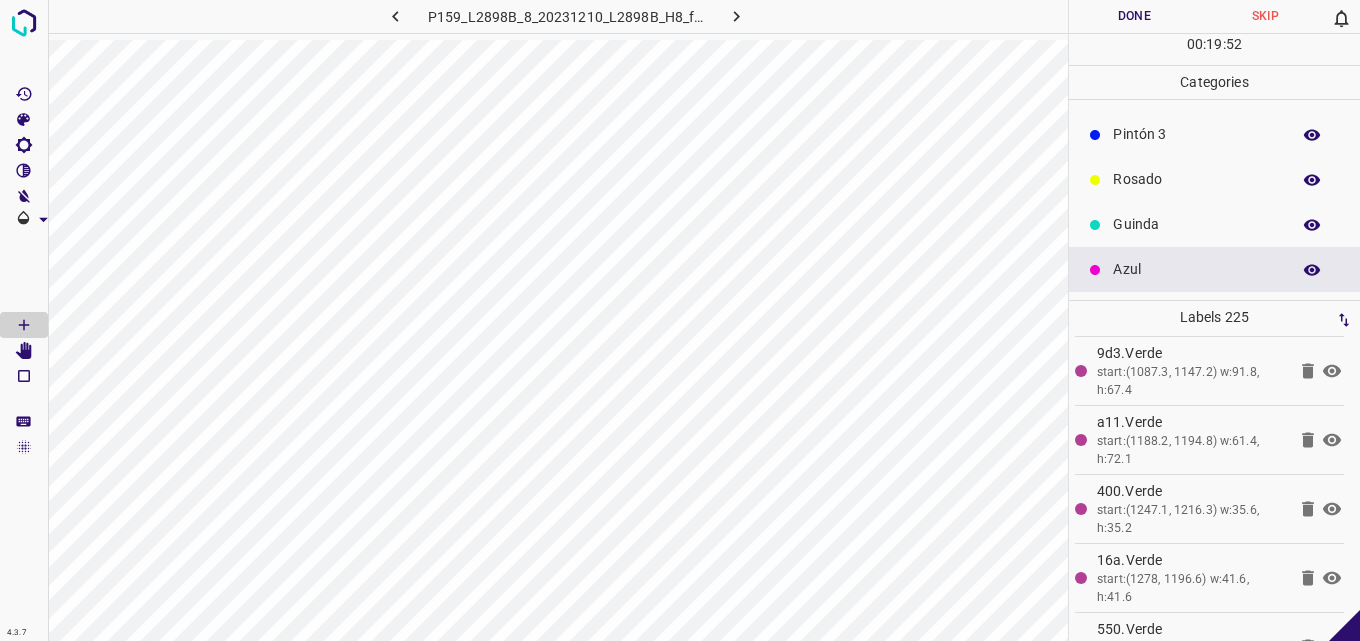 scroll, scrollTop: 0, scrollLeft: 0, axis: both 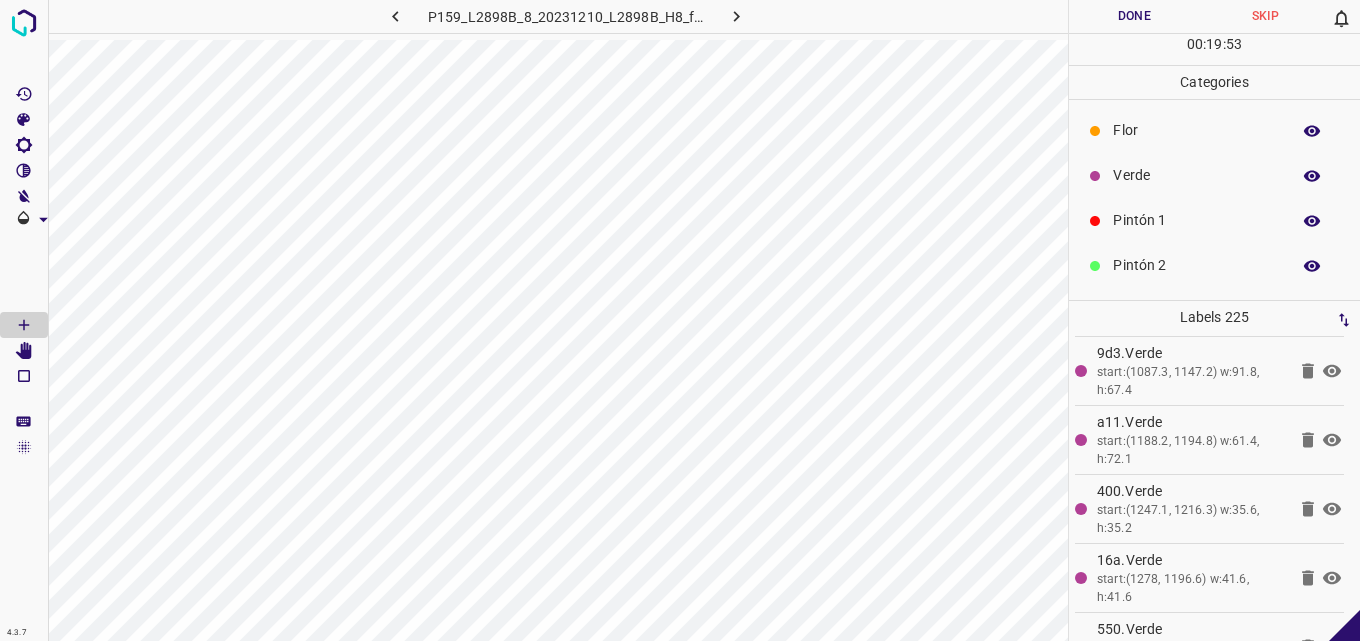 click on "Verde" at bounding box center (1196, 175) 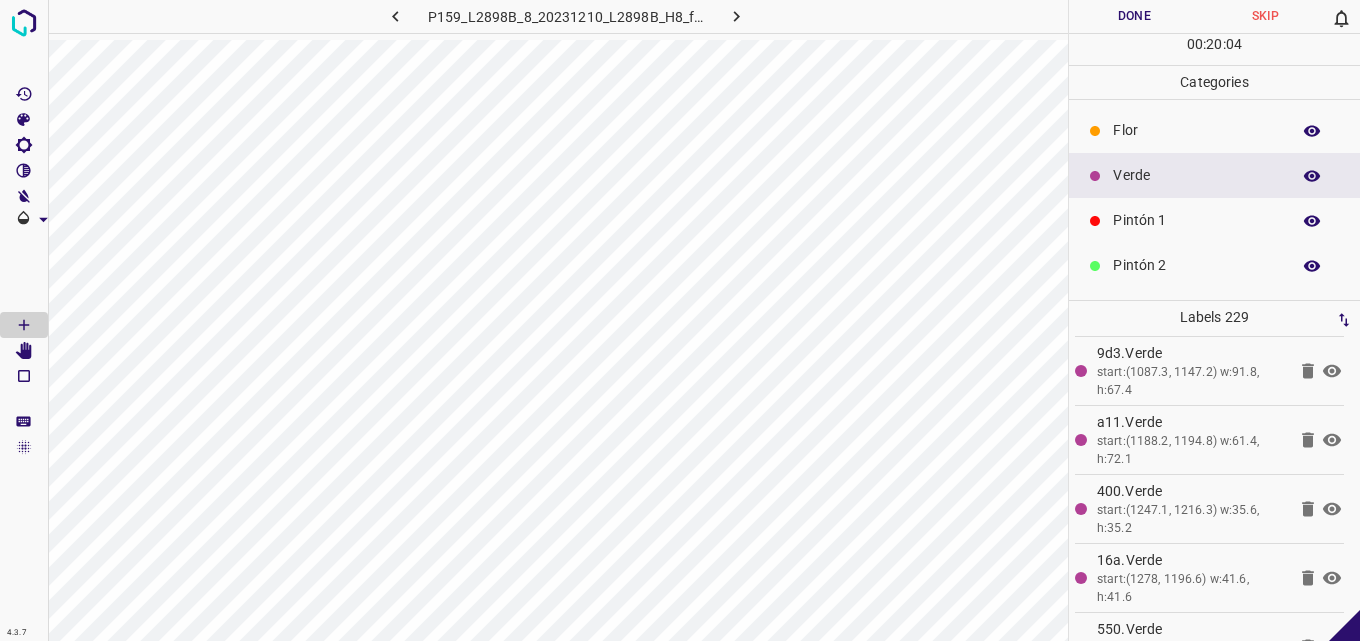 click on "Pintón 1" at bounding box center (1196, 220) 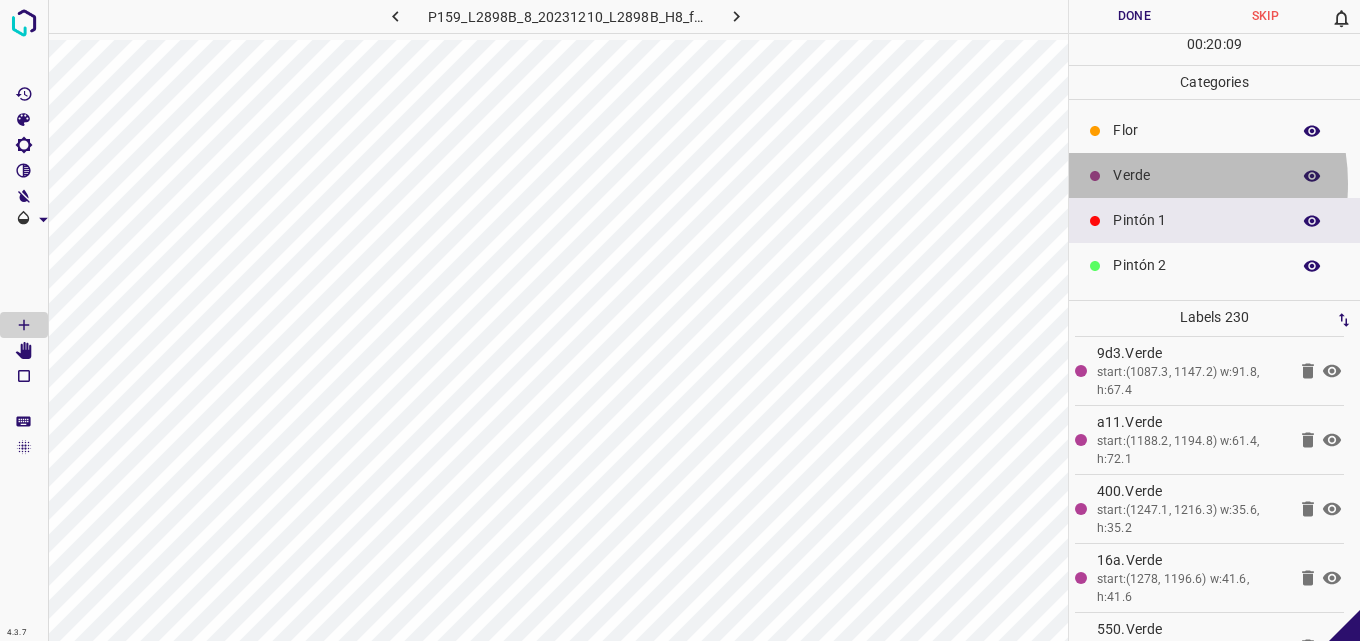 click on "Verde" at bounding box center [1196, 175] 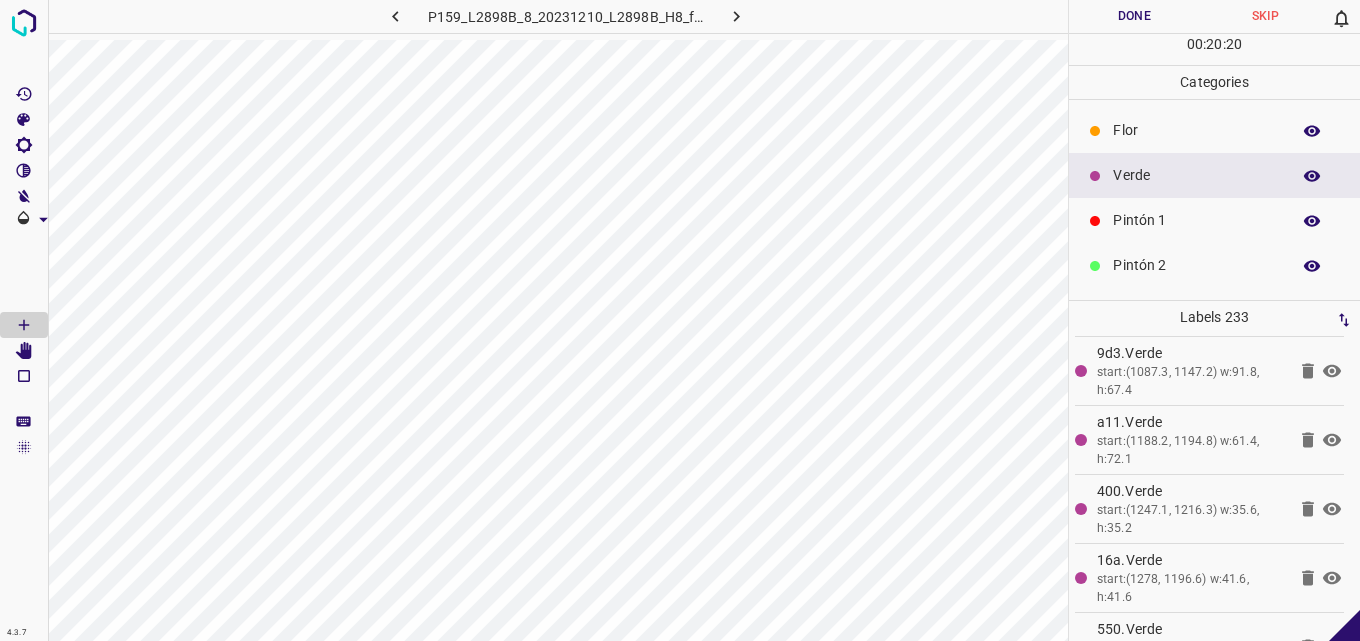 click on "Pintón 2" at bounding box center (1196, 265) 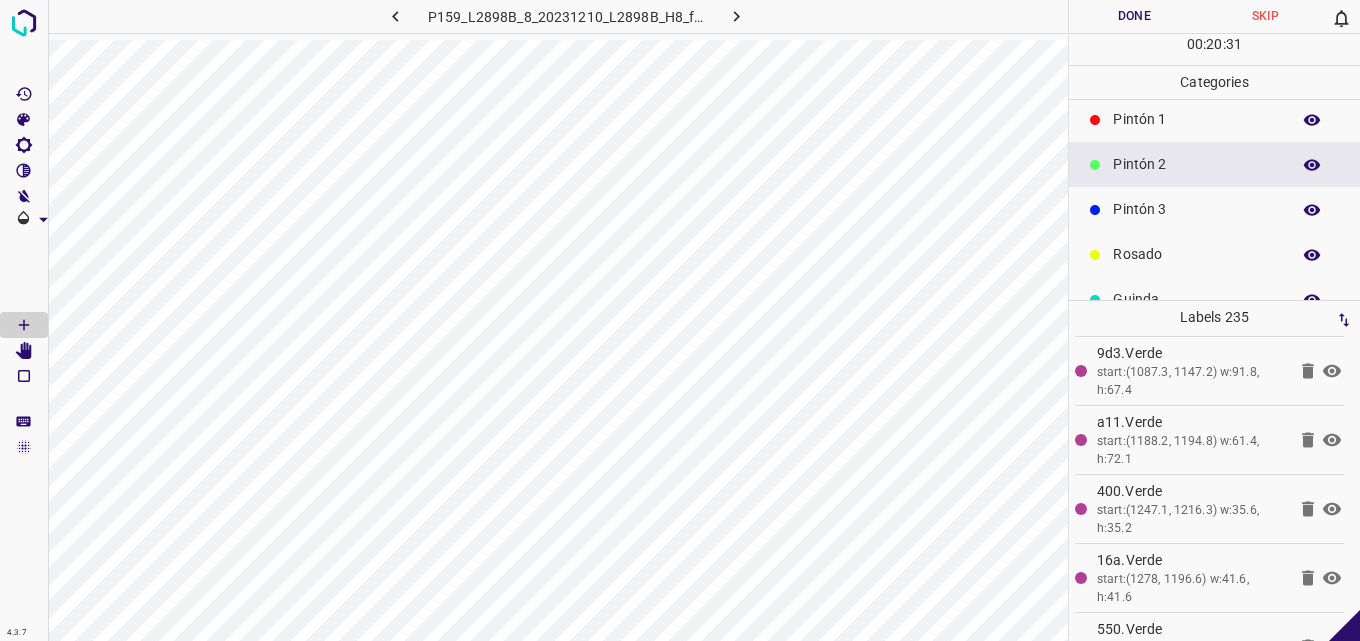 scroll, scrollTop: 176, scrollLeft: 0, axis: vertical 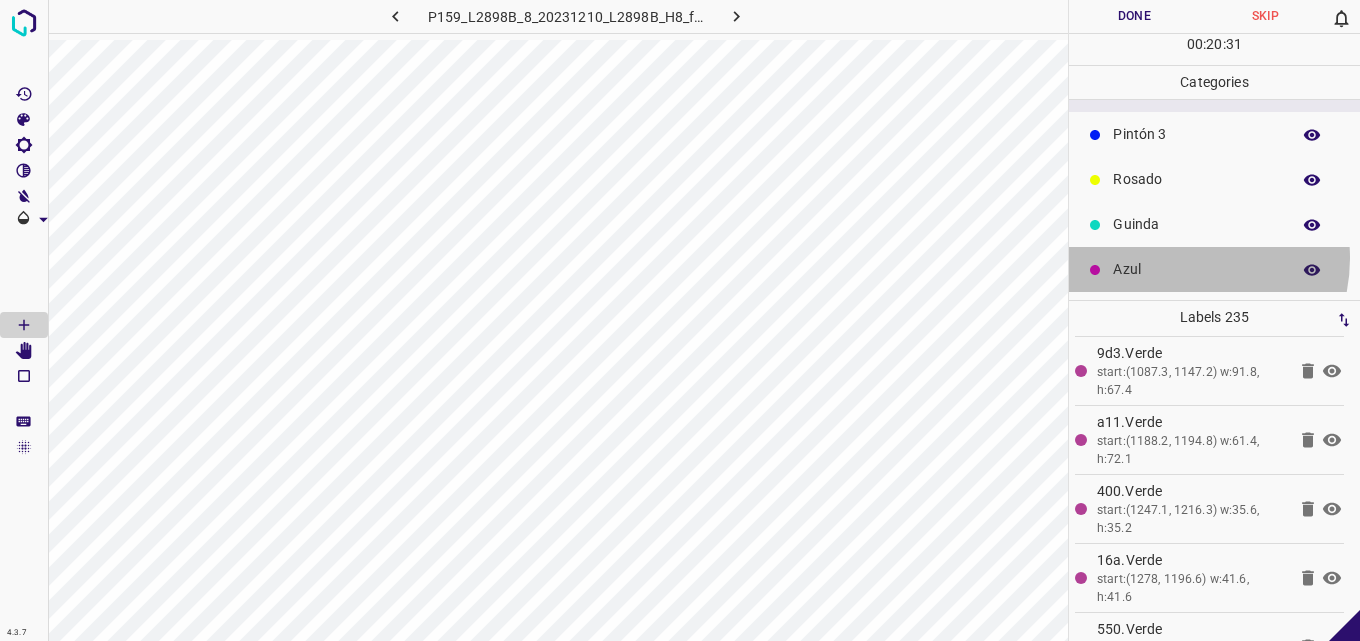 click on "Azul" at bounding box center (1214, 269) 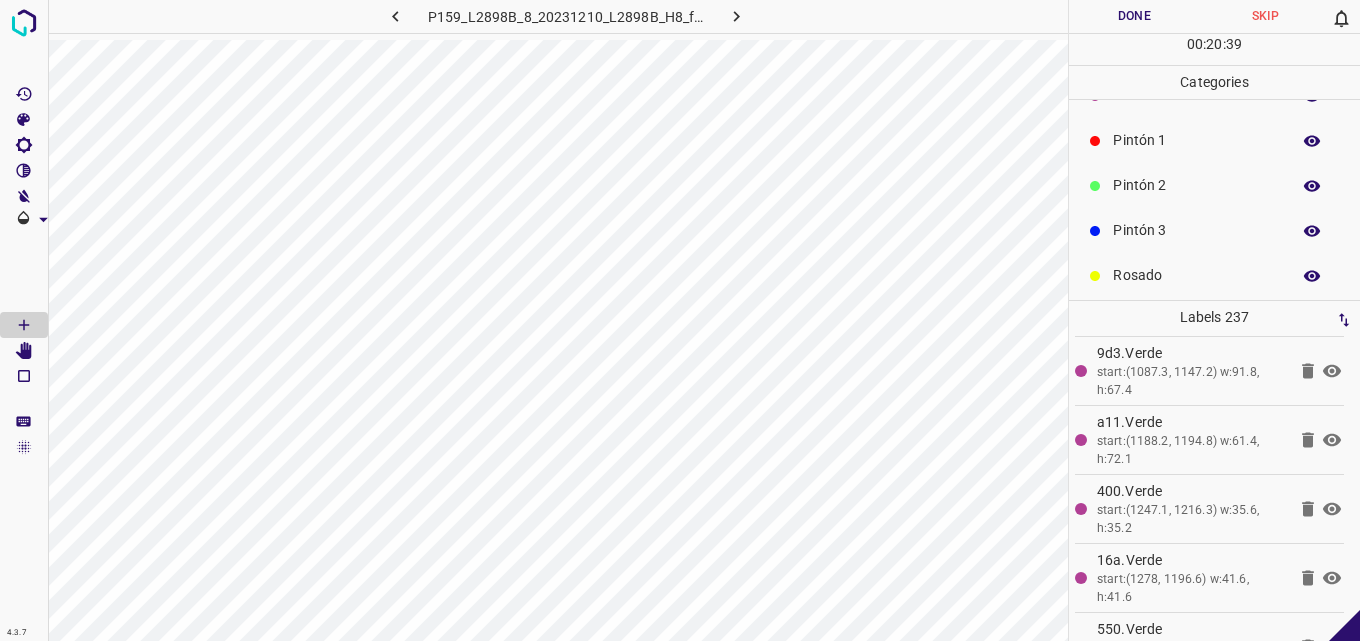 scroll, scrollTop: 0, scrollLeft: 0, axis: both 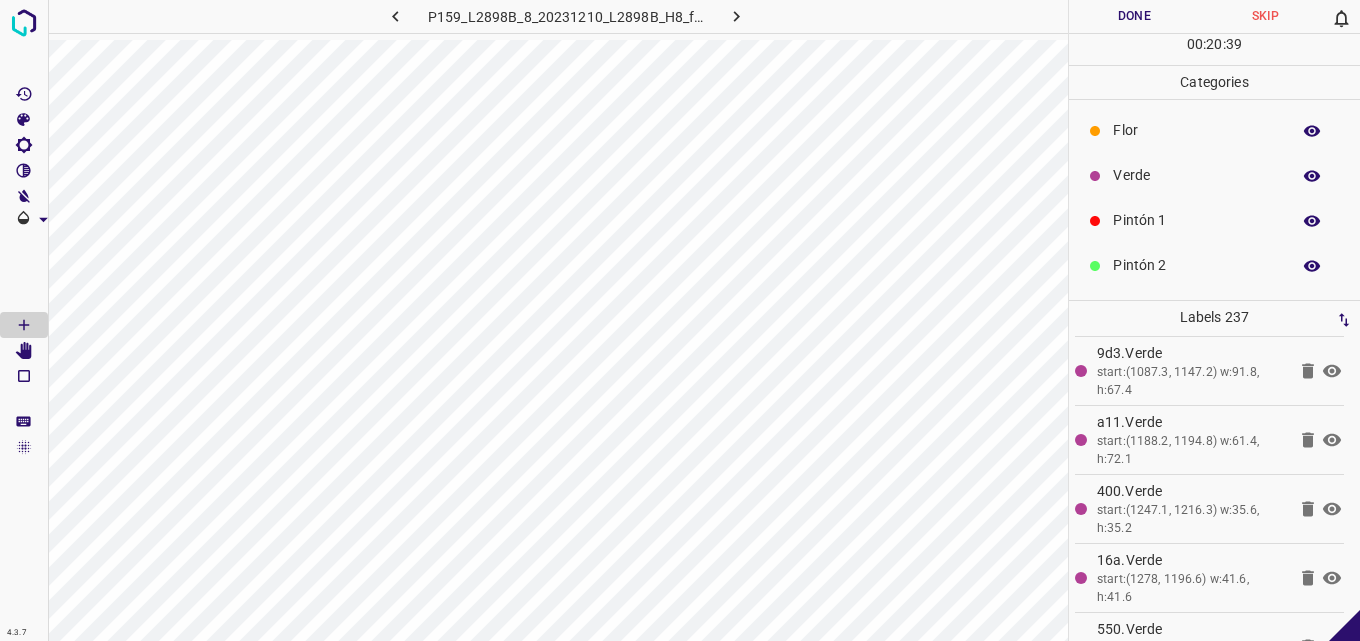 click on "Verde" at bounding box center [1196, 175] 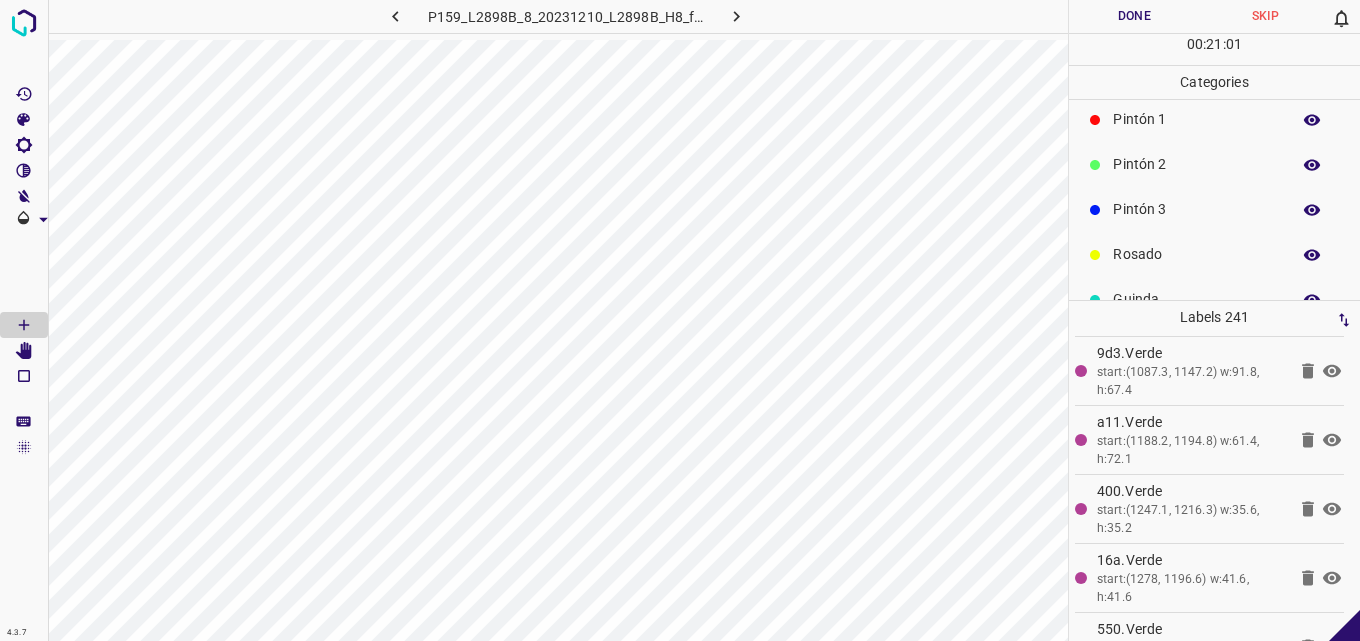 scroll, scrollTop: 176, scrollLeft: 0, axis: vertical 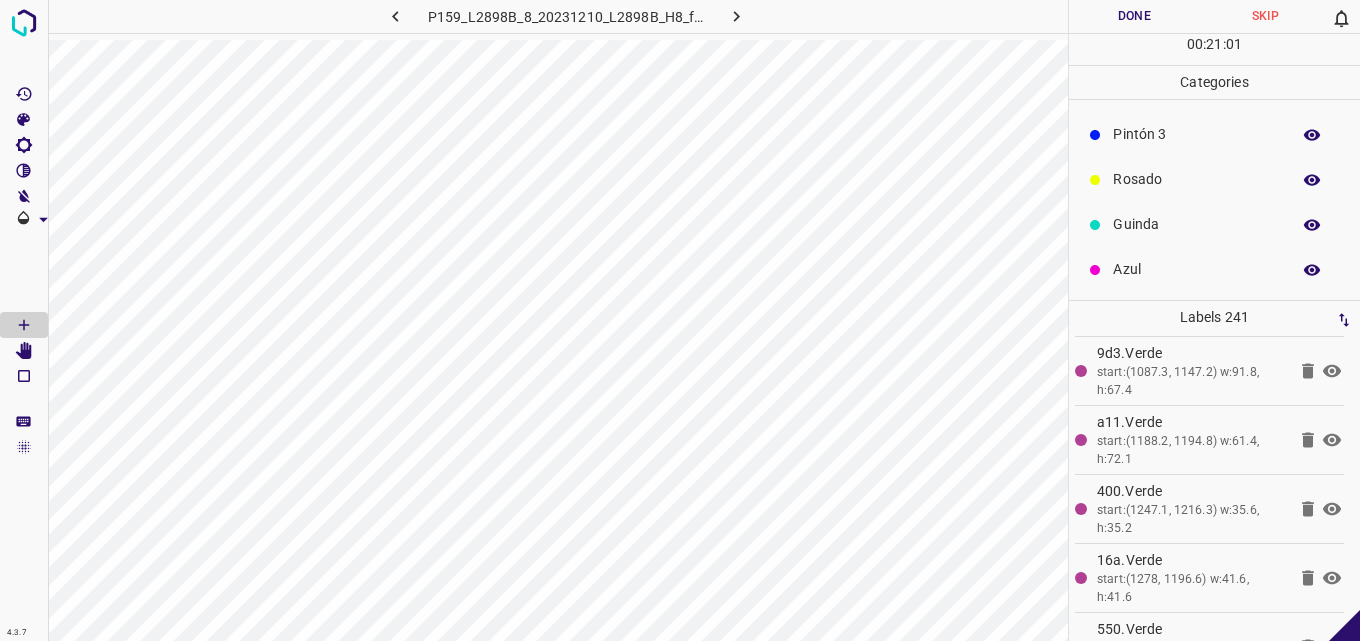 click on "Azul" at bounding box center [1196, 269] 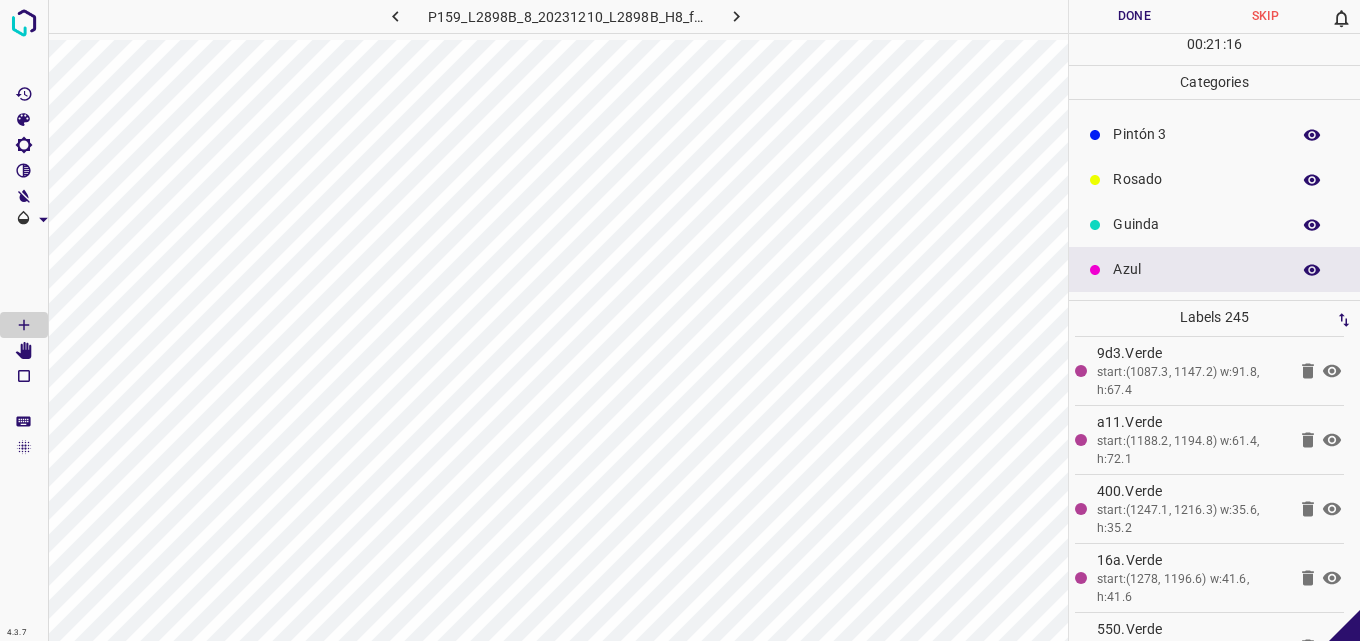 scroll, scrollTop: 76, scrollLeft: 0, axis: vertical 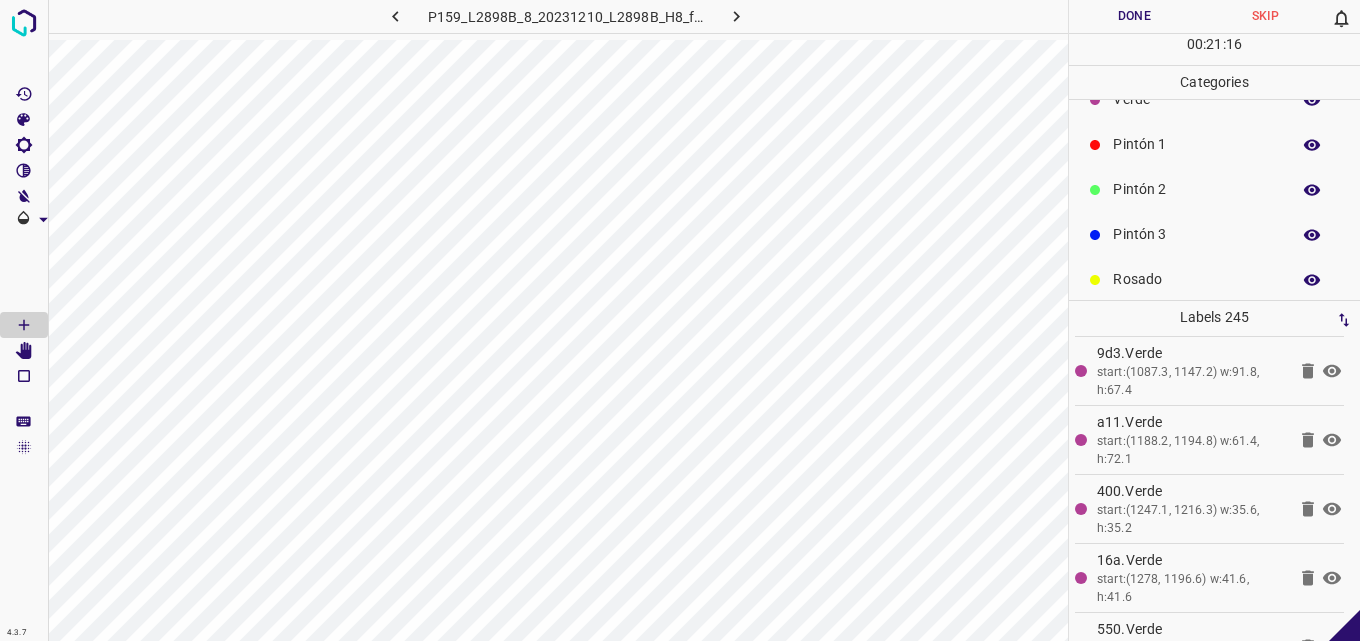 click on "Pintón 2" at bounding box center [1196, 189] 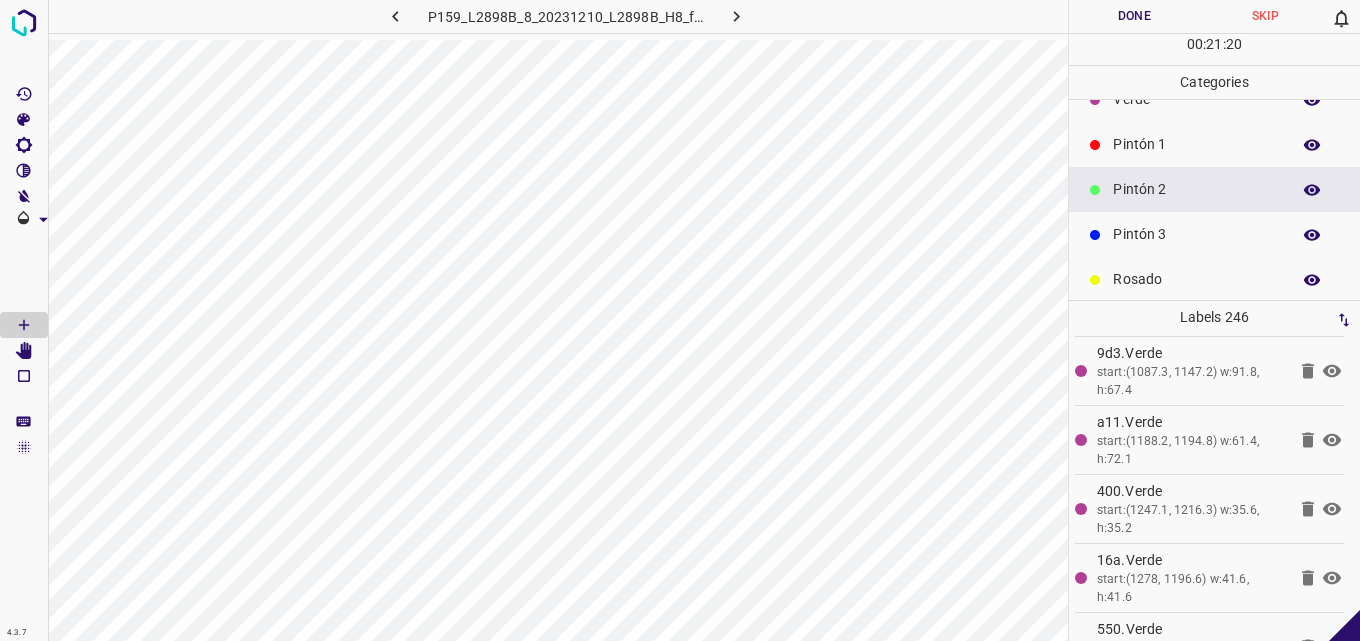 click on "Pintón 3" at bounding box center [1196, 234] 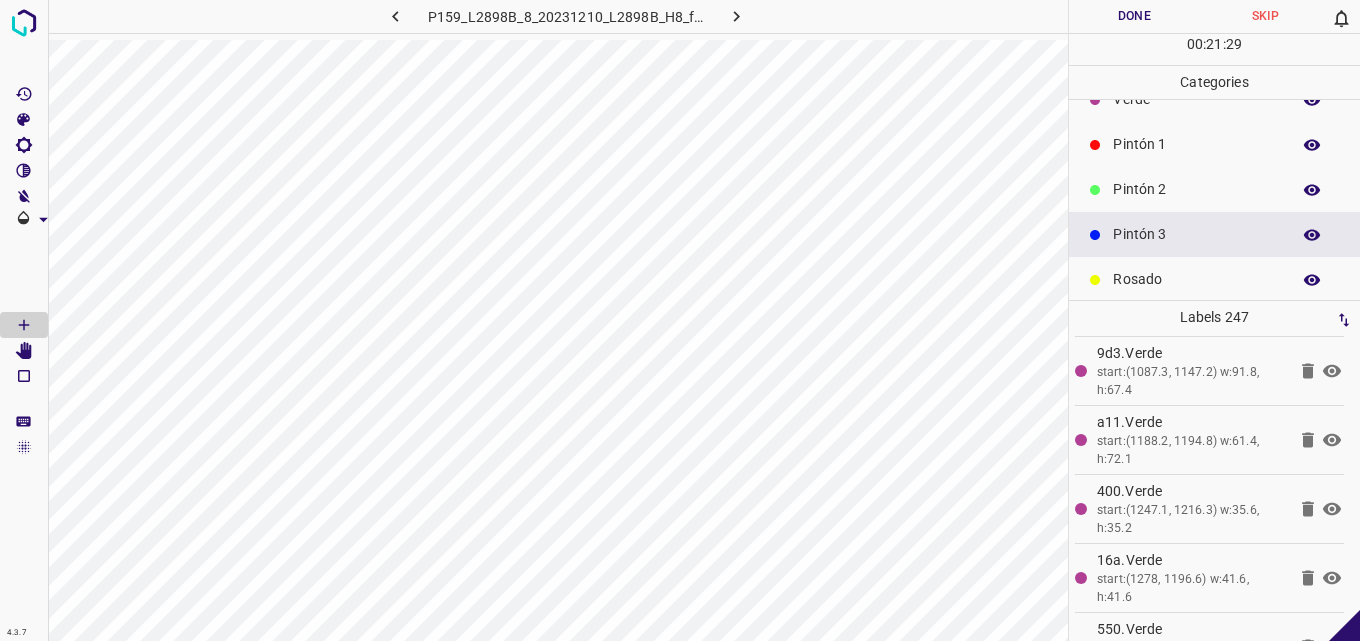 click on "Pintón 1" at bounding box center [1214, 144] 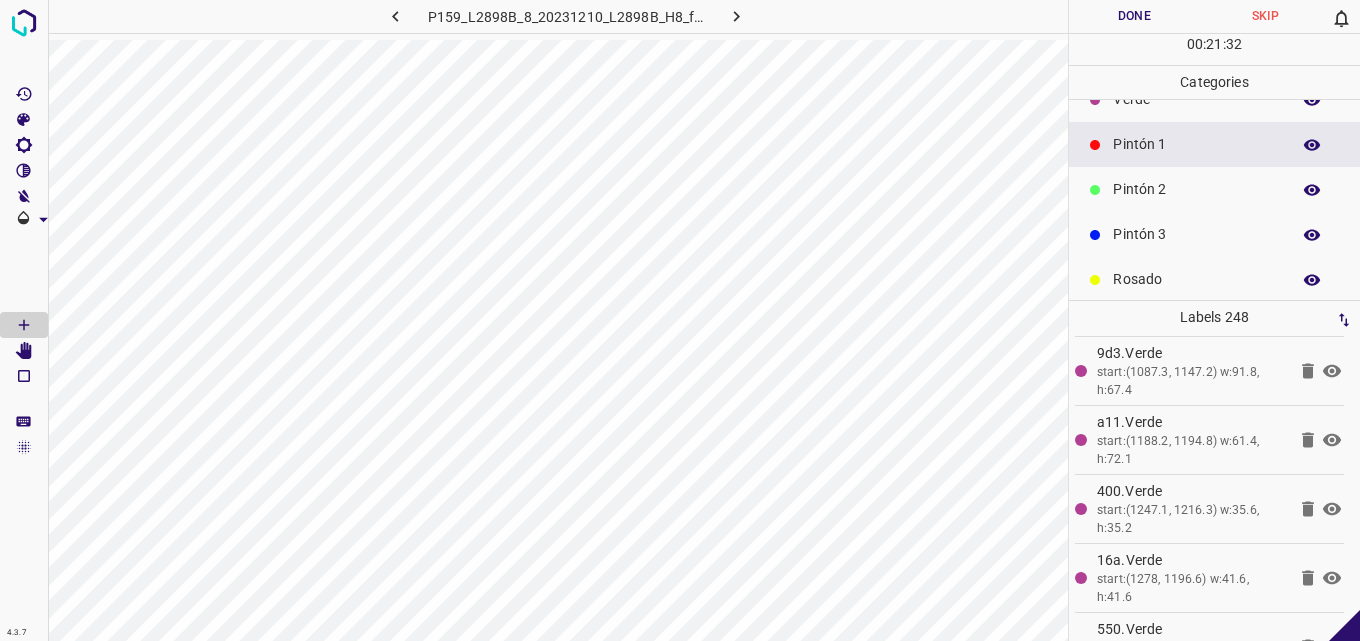 scroll, scrollTop: 0, scrollLeft: 0, axis: both 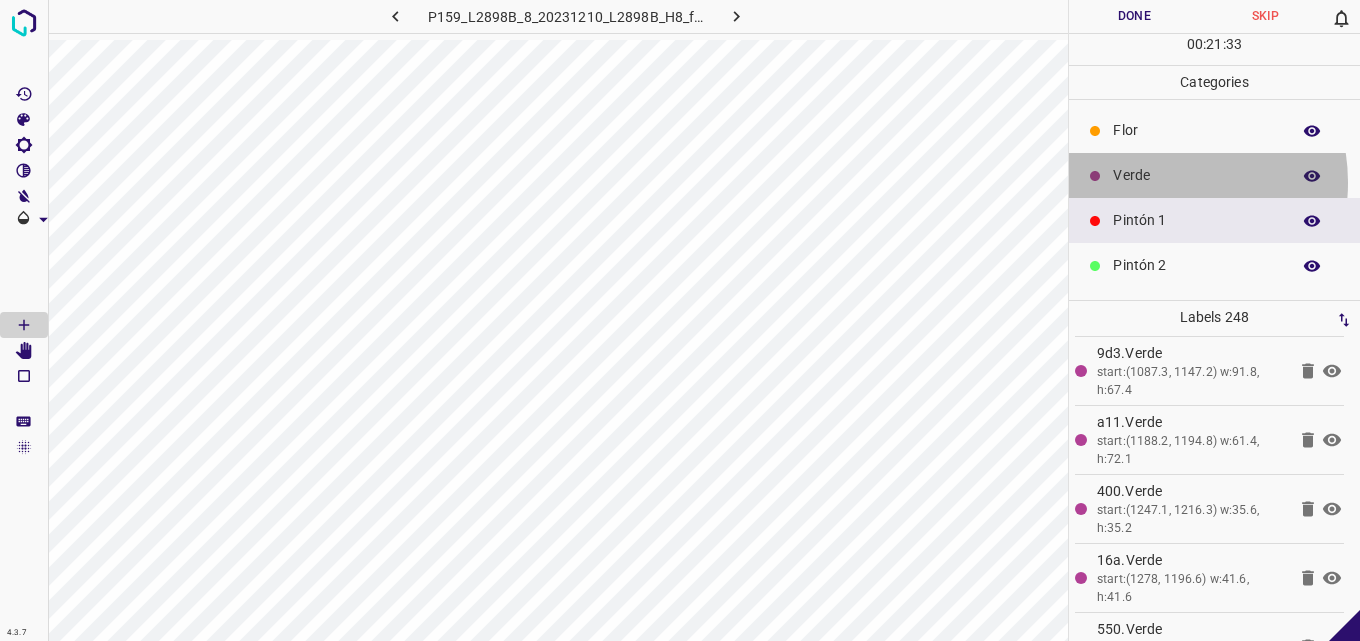 click on "Verde" at bounding box center [1196, 175] 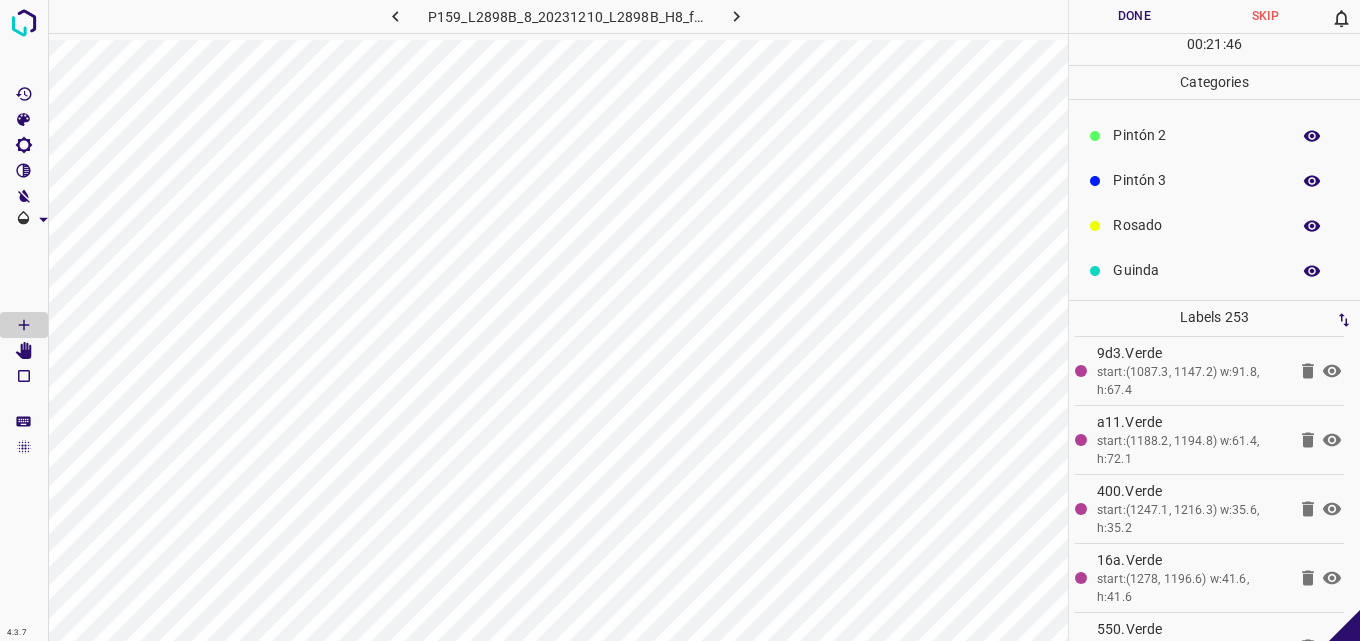 scroll, scrollTop: 176, scrollLeft: 0, axis: vertical 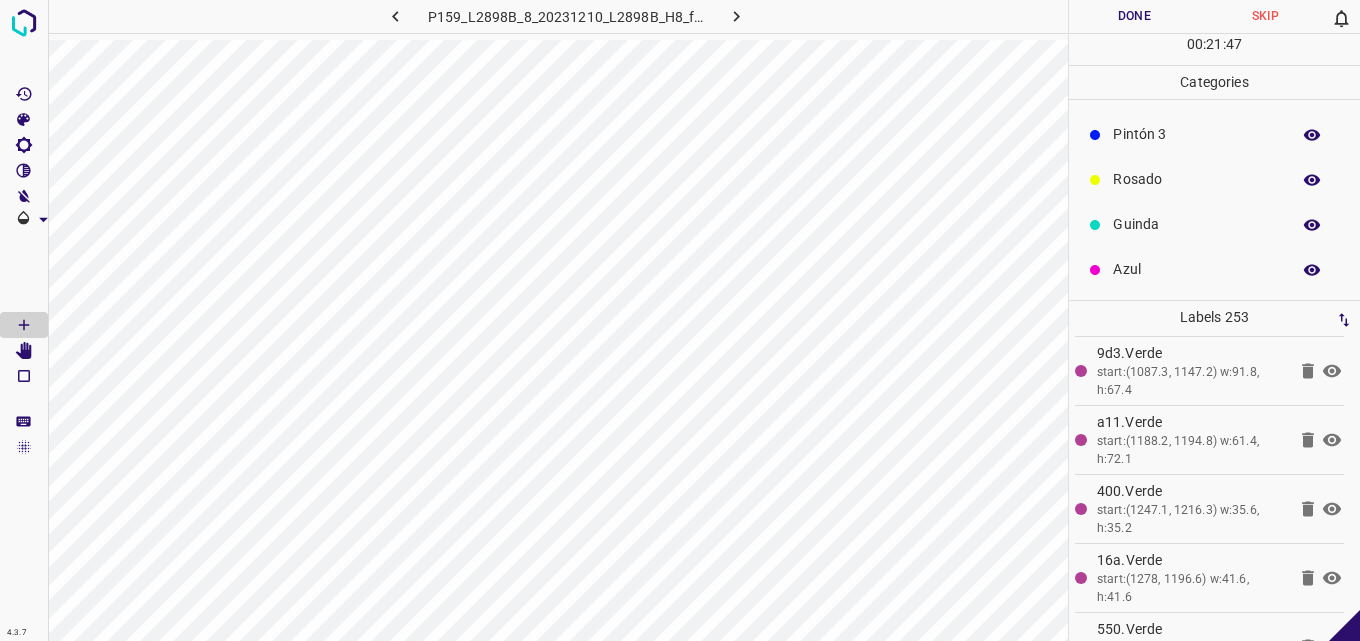 click on "Azul" at bounding box center [1214, 269] 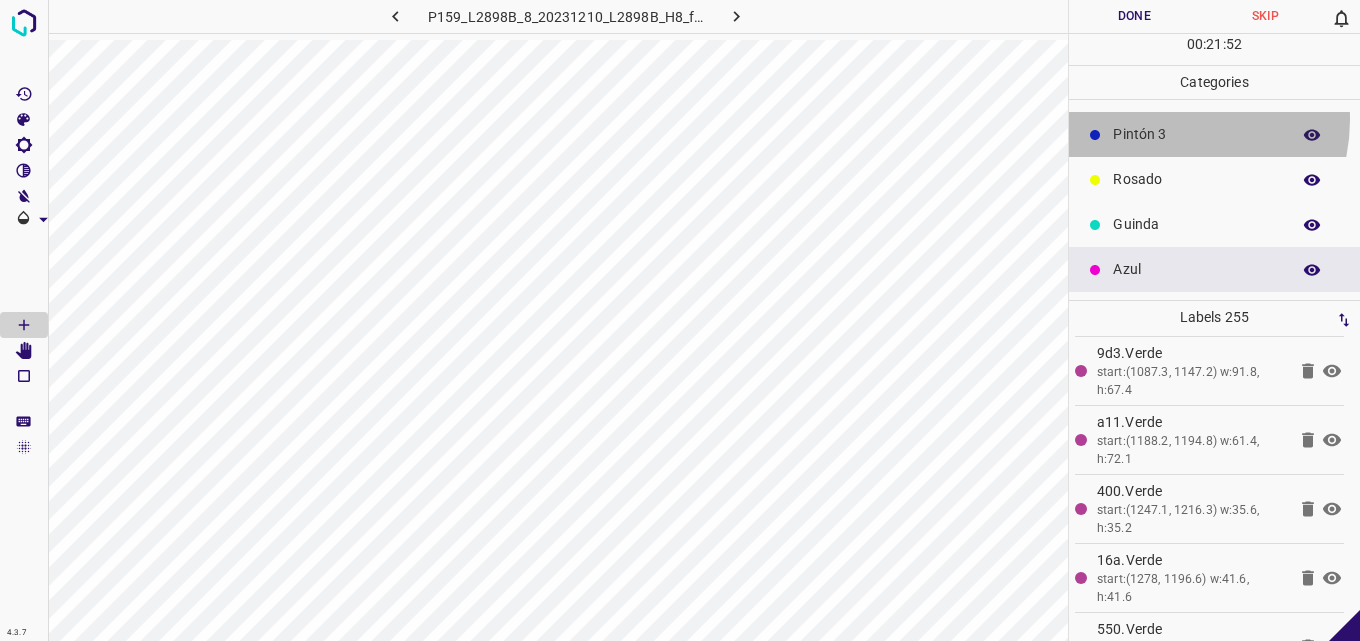 click on "Pintón 3" at bounding box center (1214, 134) 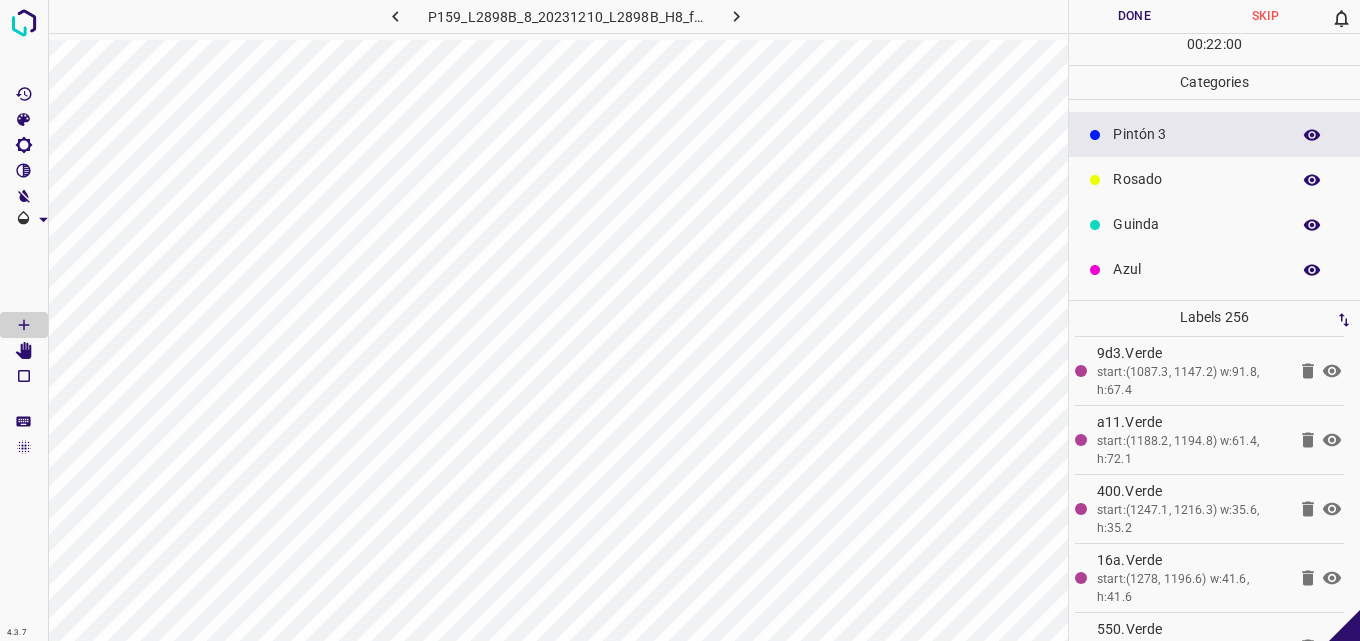 click on "Azul" at bounding box center (1214, 269) 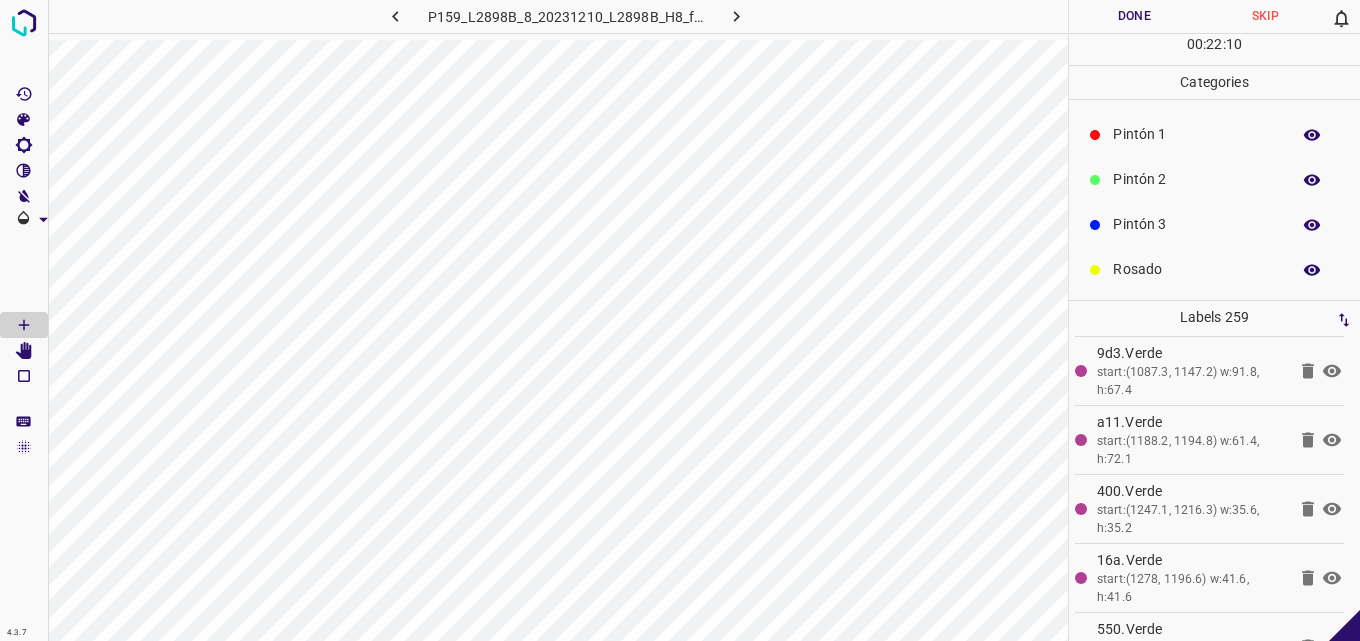 scroll, scrollTop: 0, scrollLeft: 0, axis: both 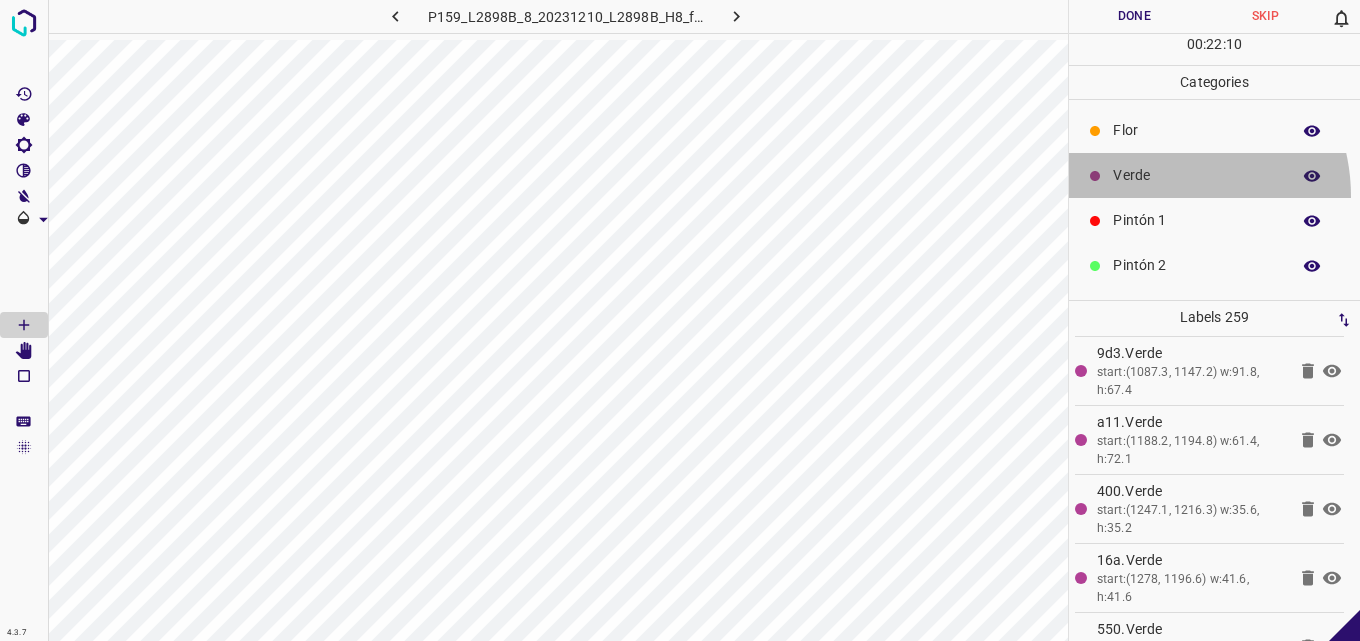 click on "Verde" at bounding box center (1214, 175) 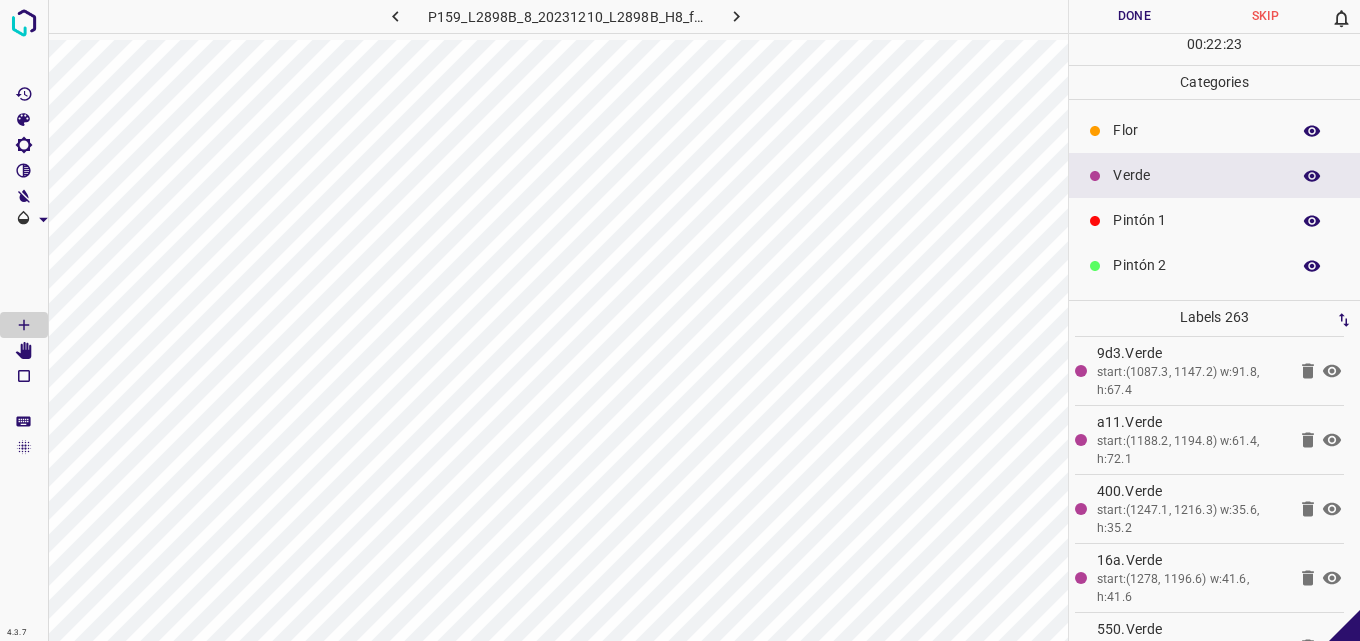 click on "Pintón 1" at bounding box center [1196, 220] 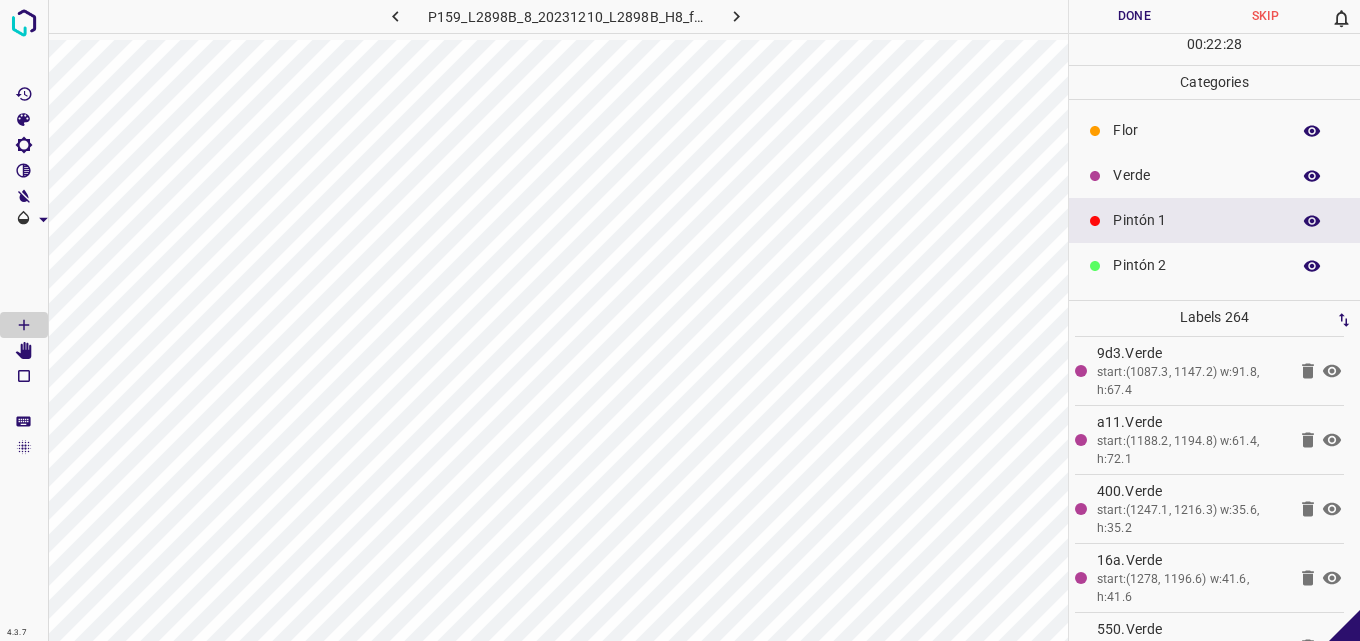 click on "Verde" at bounding box center (1196, 175) 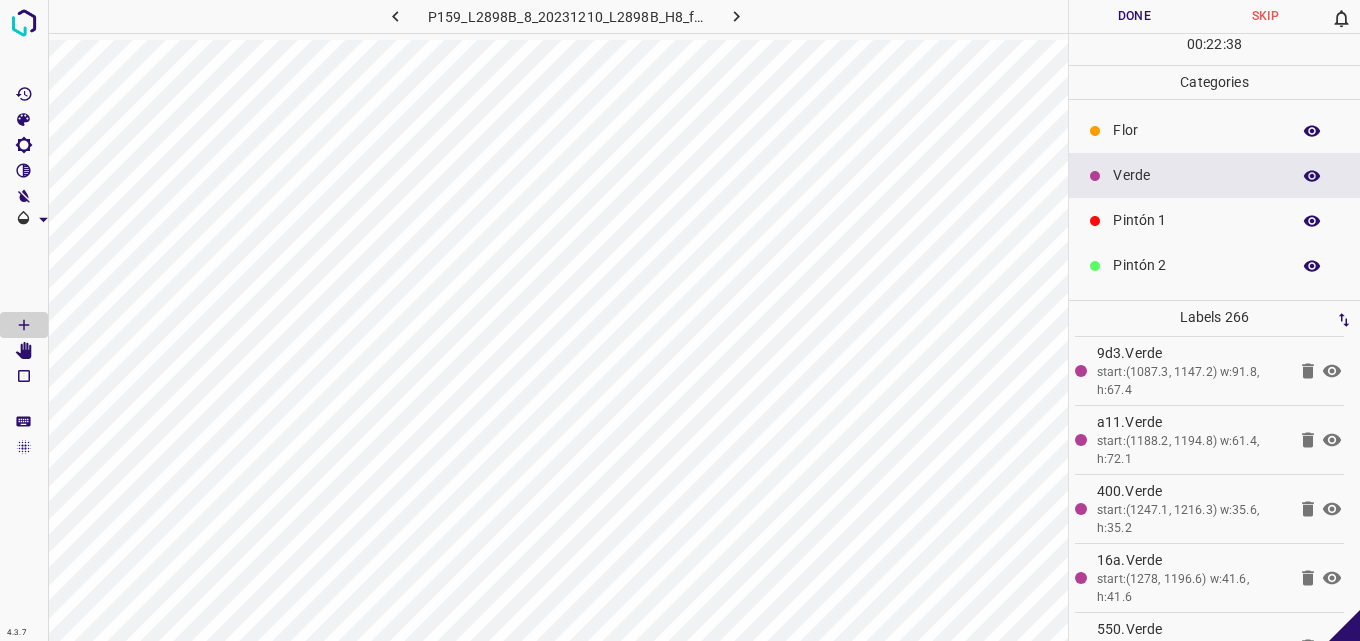 click on "Pintón 1" at bounding box center (1196, 220) 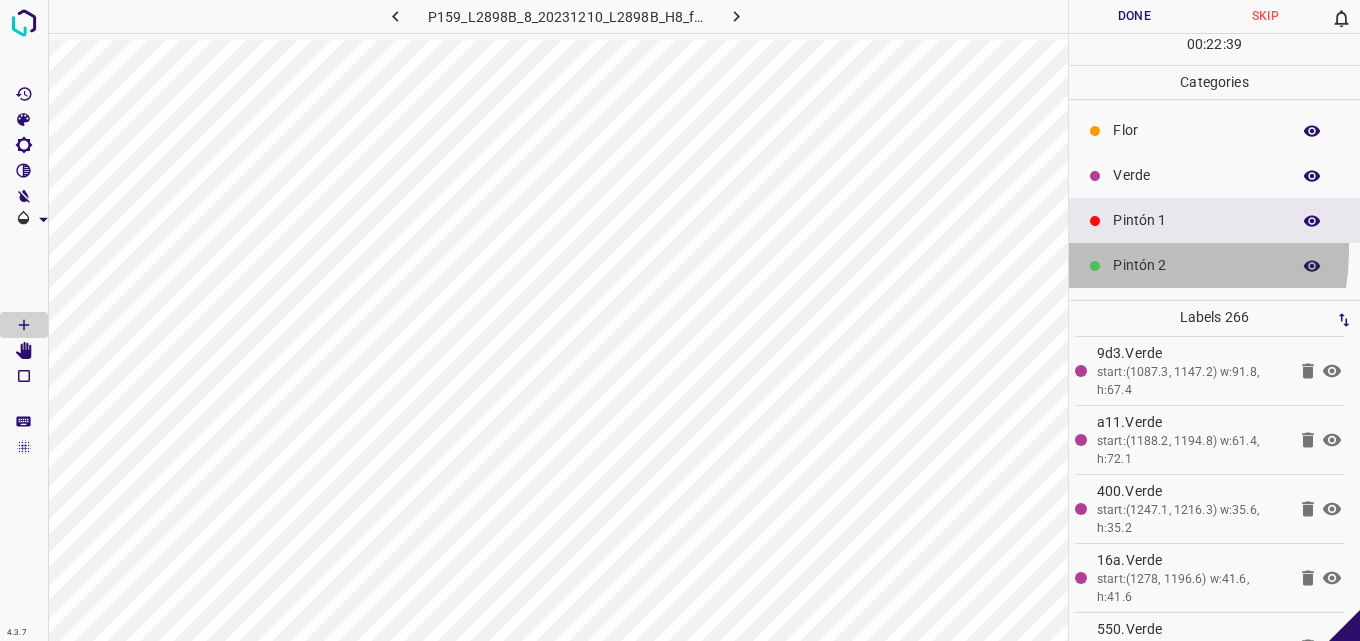 click on "Pintón 2" at bounding box center (1214, 265) 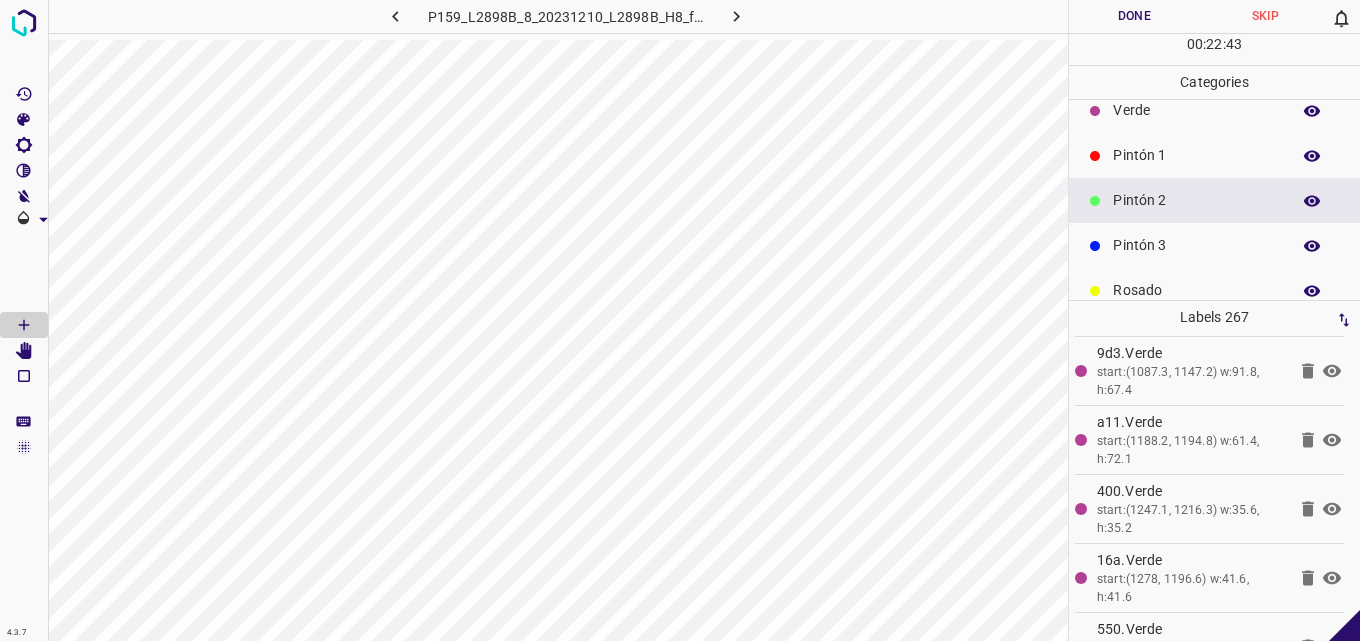scroll, scrollTop: 100, scrollLeft: 0, axis: vertical 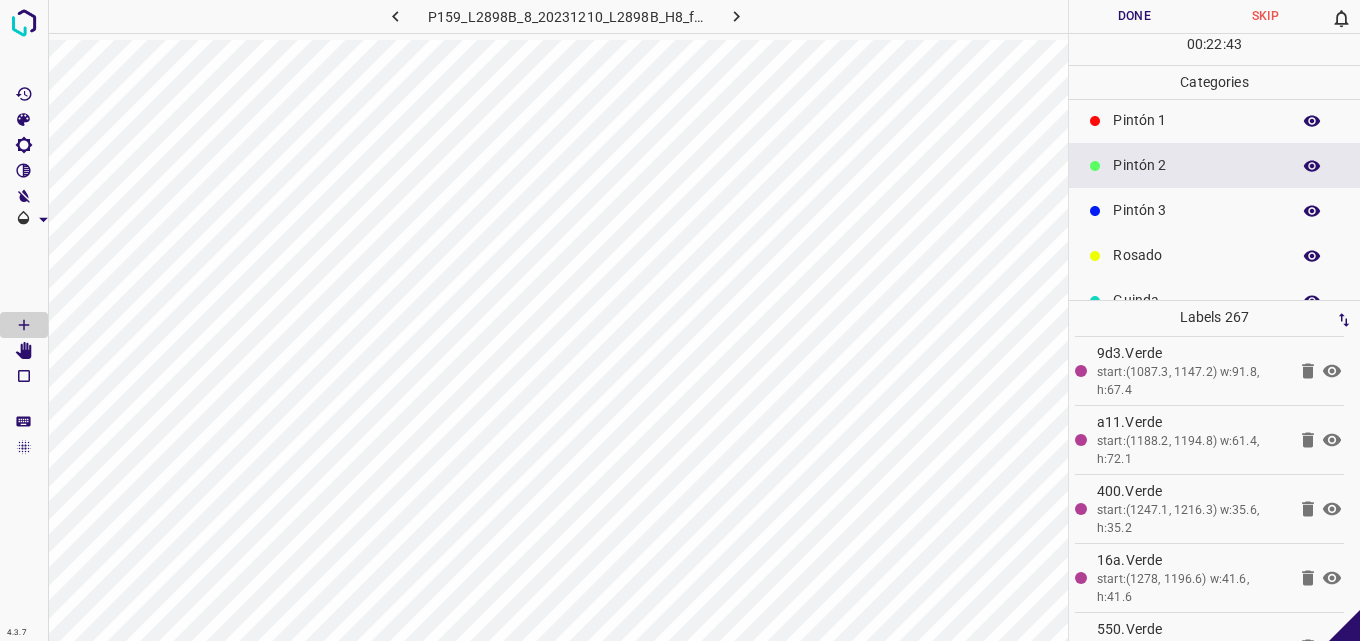 click on "Pintón 3" at bounding box center (1214, 210) 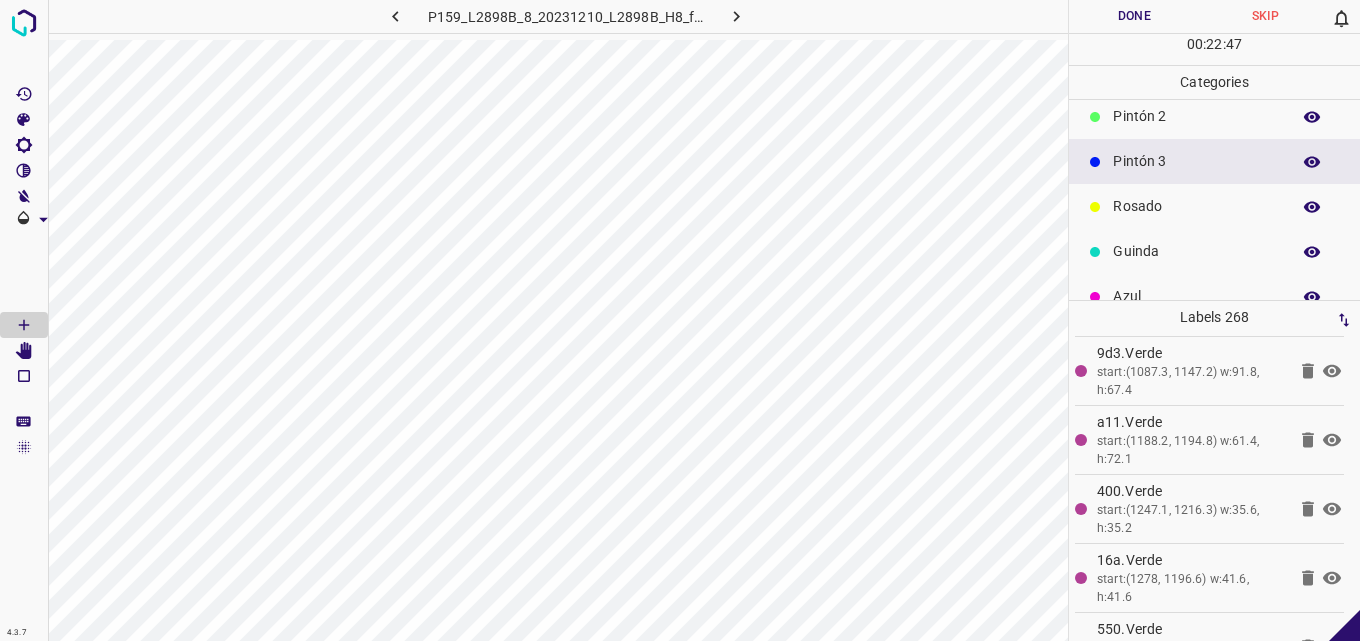scroll, scrollTop: 176, scrollLeft: 0, axis: vertical 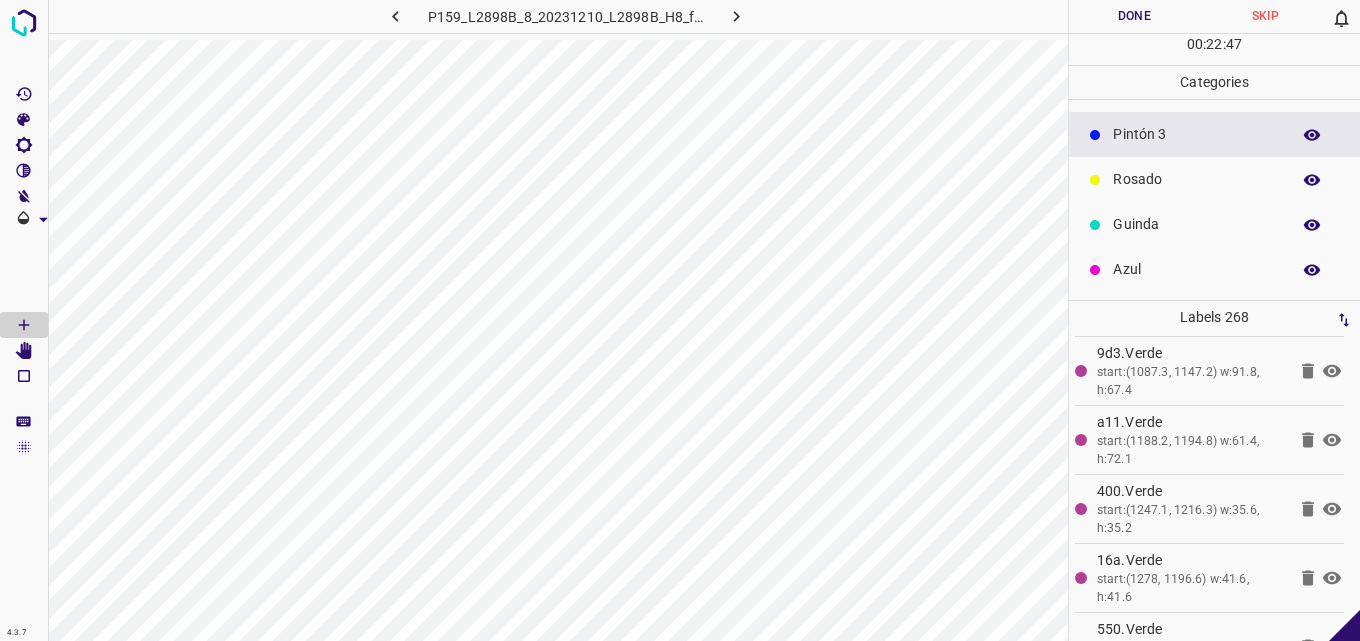 click on "Azul" at bounding box center (1196, 269) 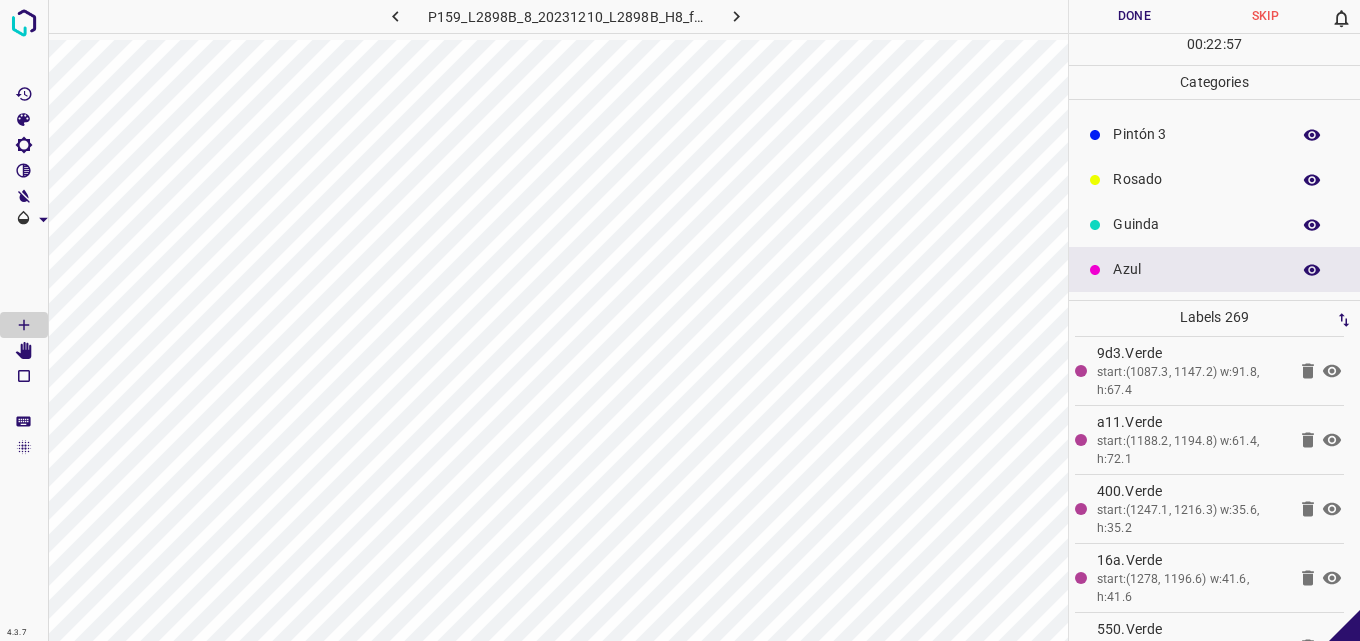 scroll, scrollTop: 0, scrollLeft: 0, axis: both 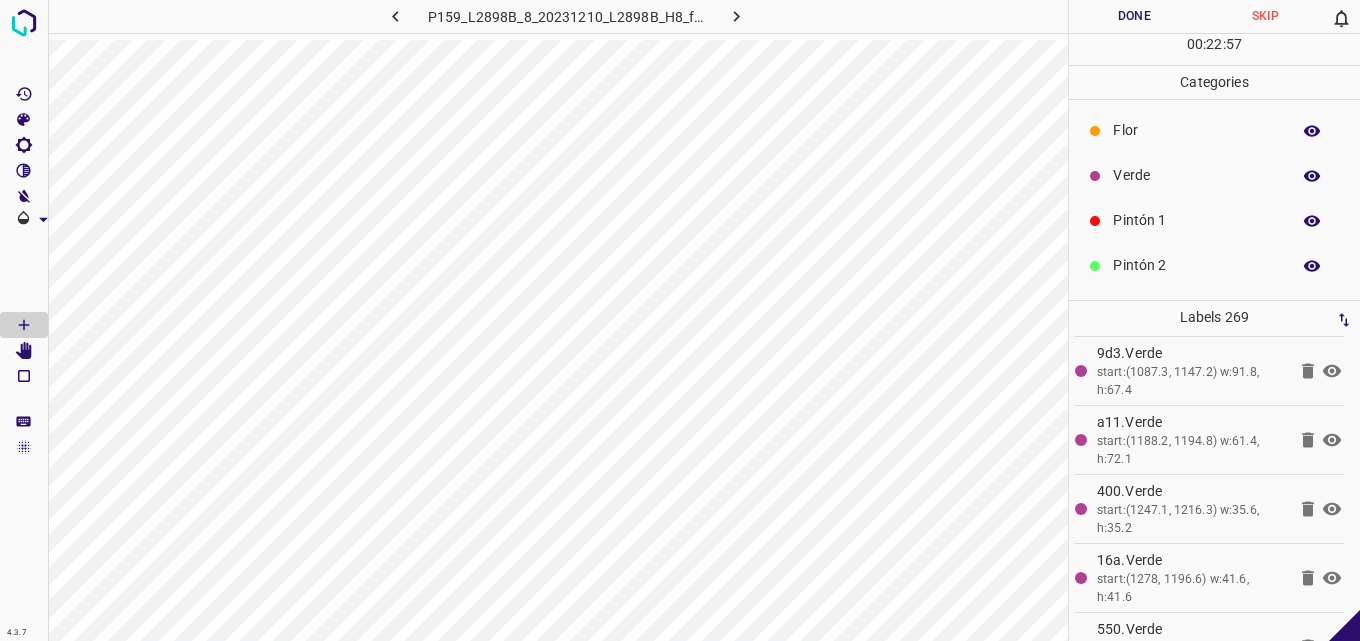 click on "Verde" at bounding box center [1196, 175] 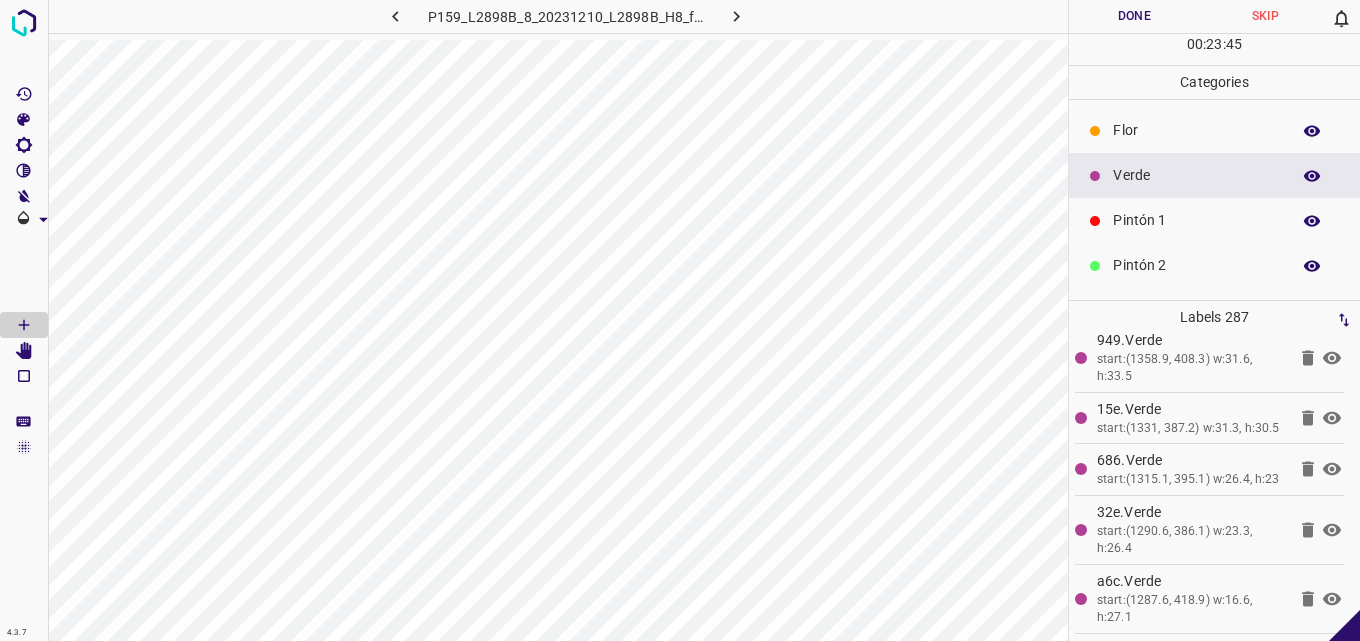 click 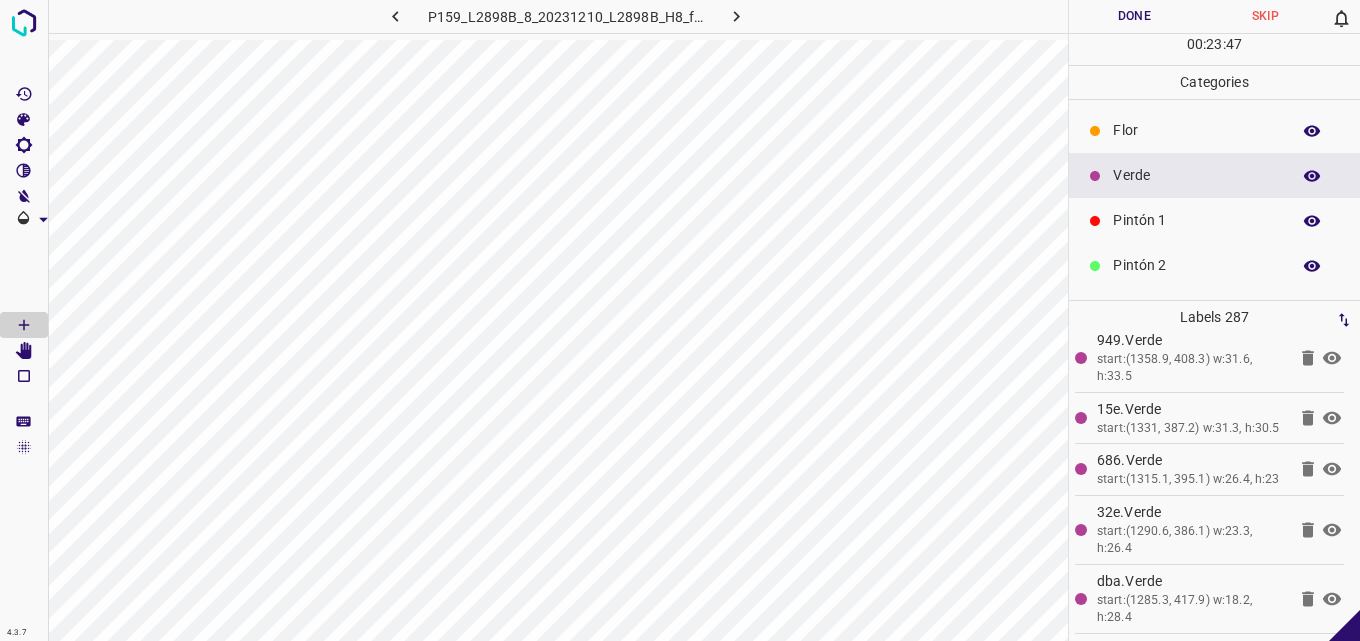 scroll, scrollTop: 19363, scrollLeft: 0, axis: vertical 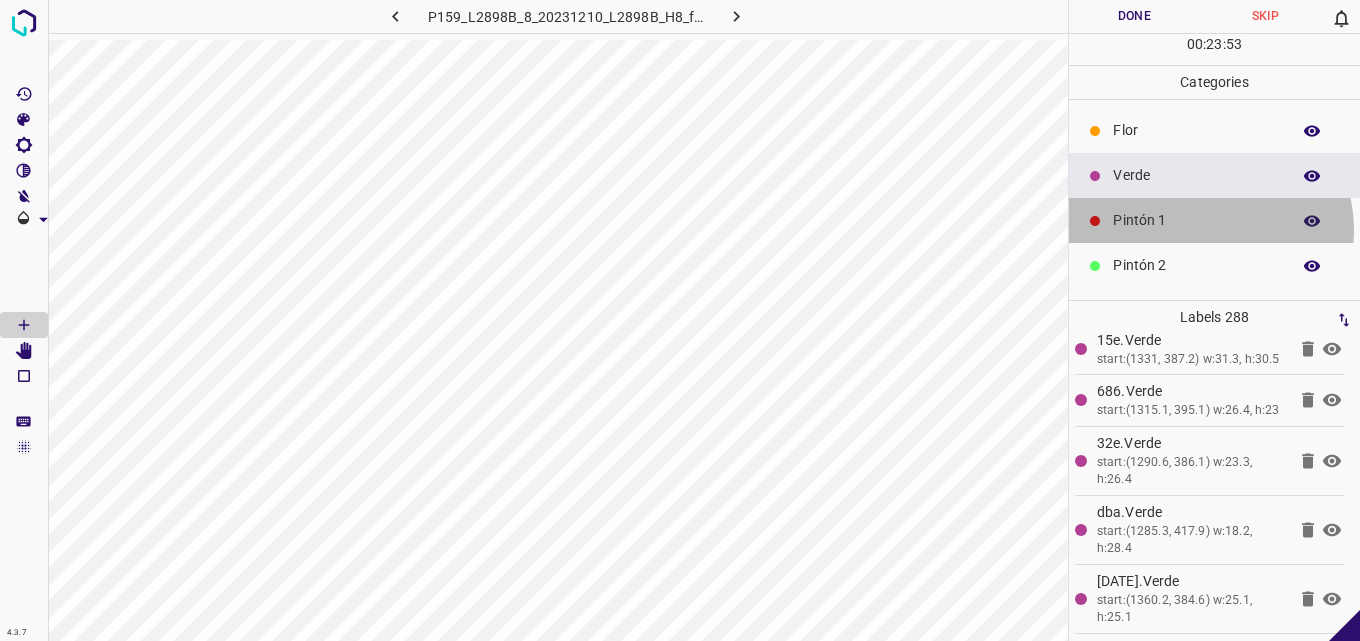 click on "Pintón 1" at bounding box center [1196, 220] 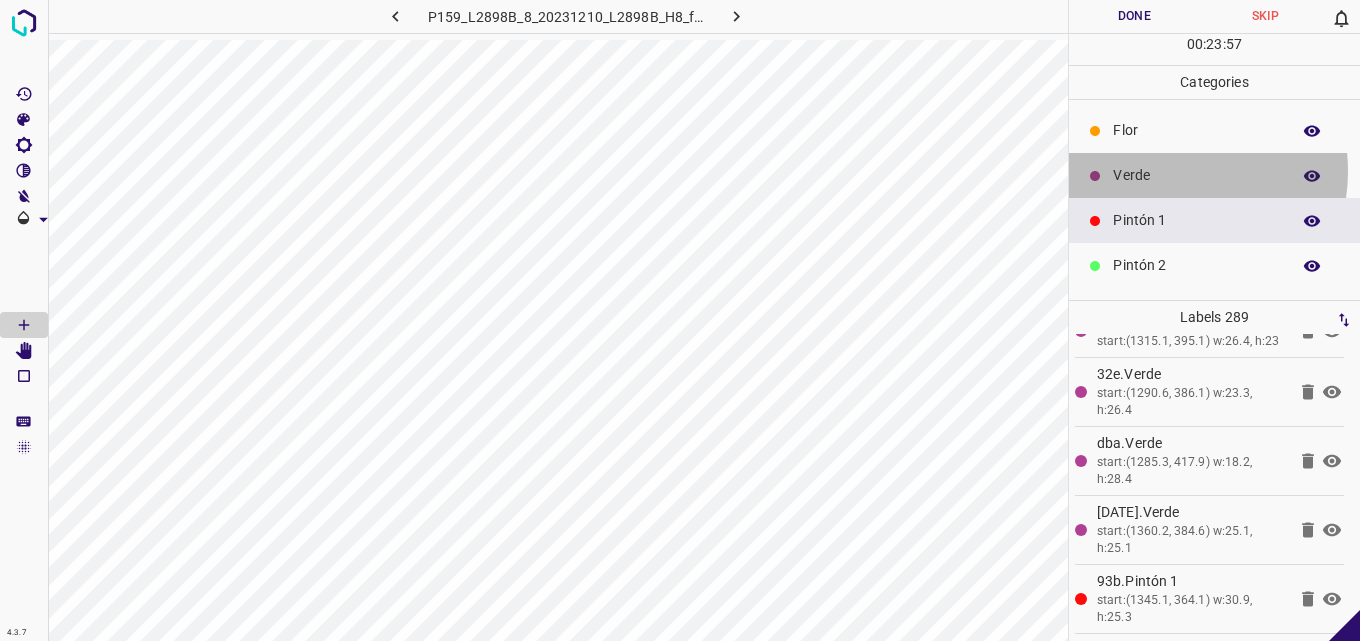 click on "Verde" at bounding box center [1196, 175] 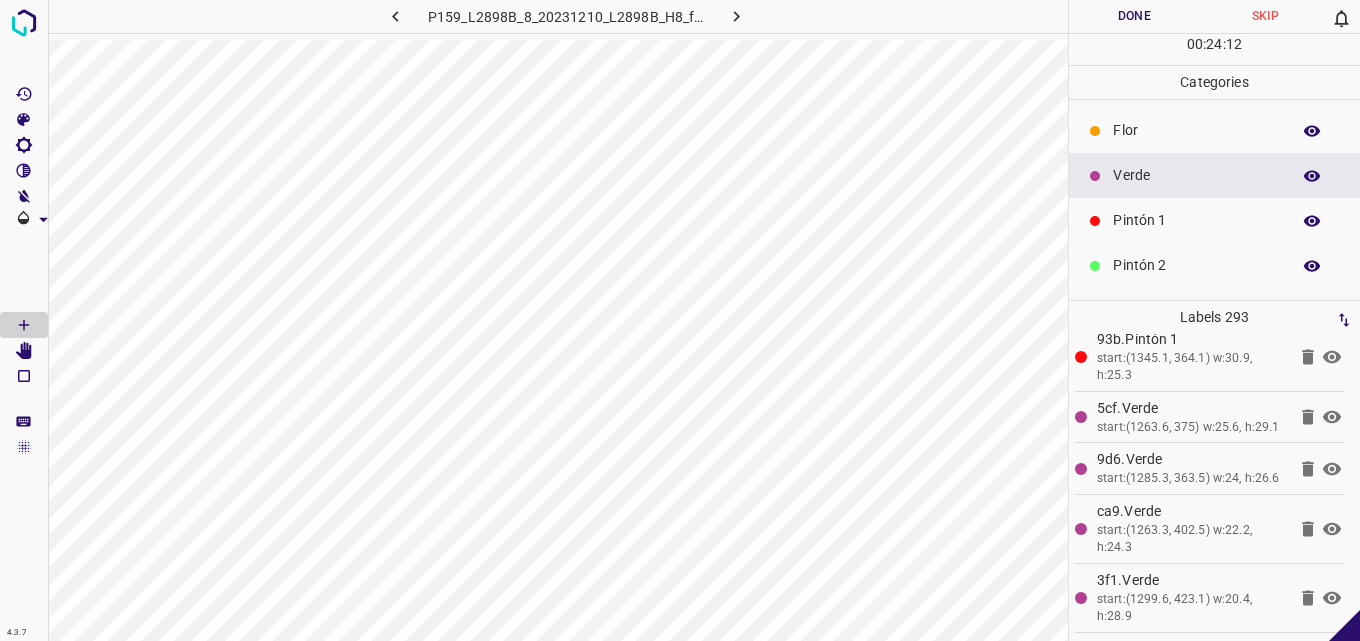 scroll, scrollTop: 176, scrollLeft: 0, axis: vertical 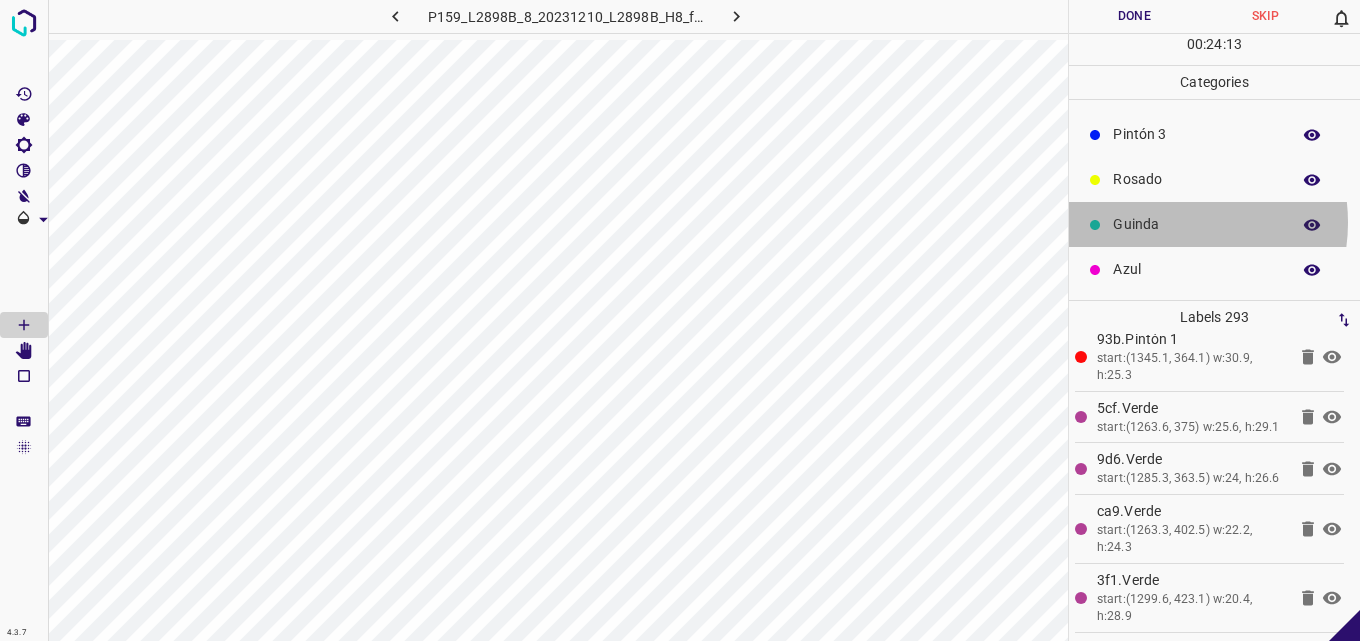 click on "Guinda" at bounding box center (1196, 224) 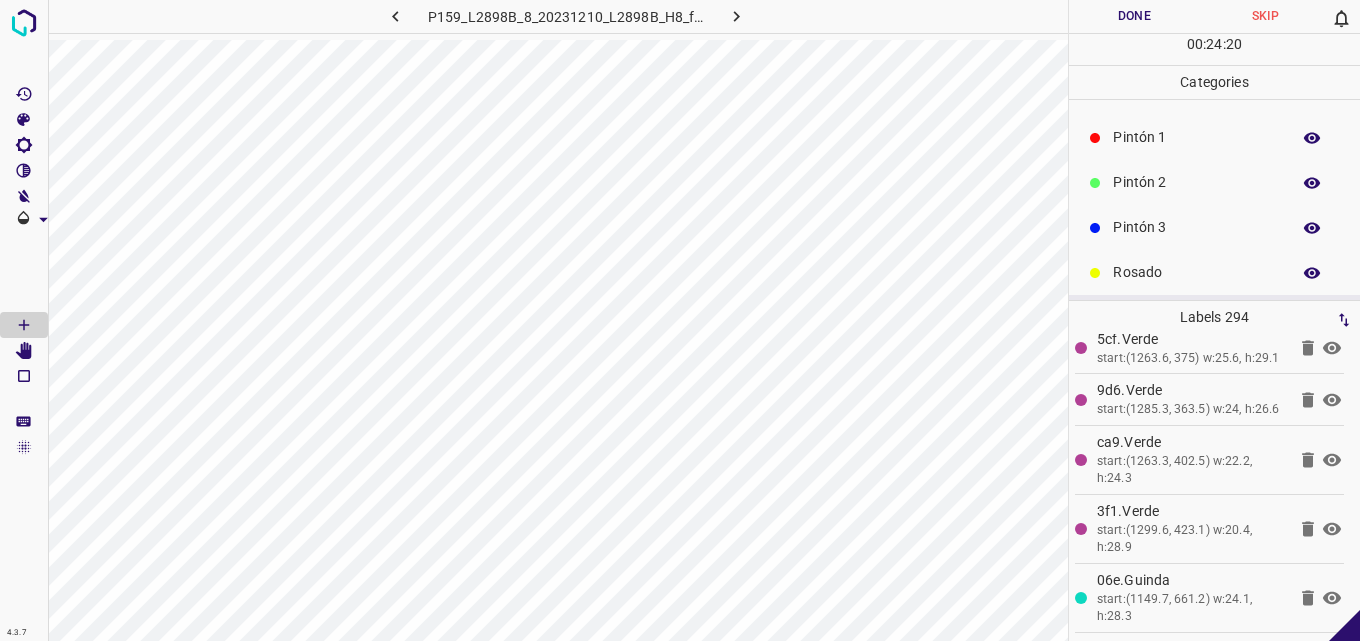 scroll, scrollTop: 0, scrollLeft: 0, axis: both 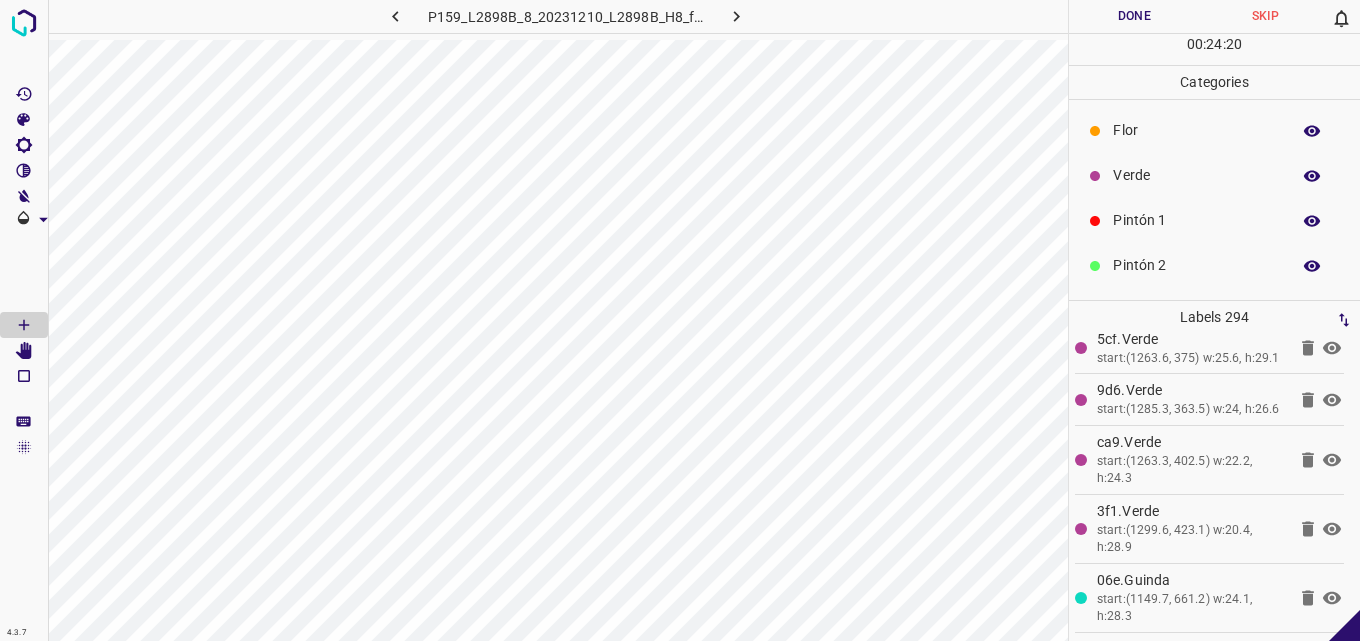 click on "Verde" at bounding box center (1196, 175) 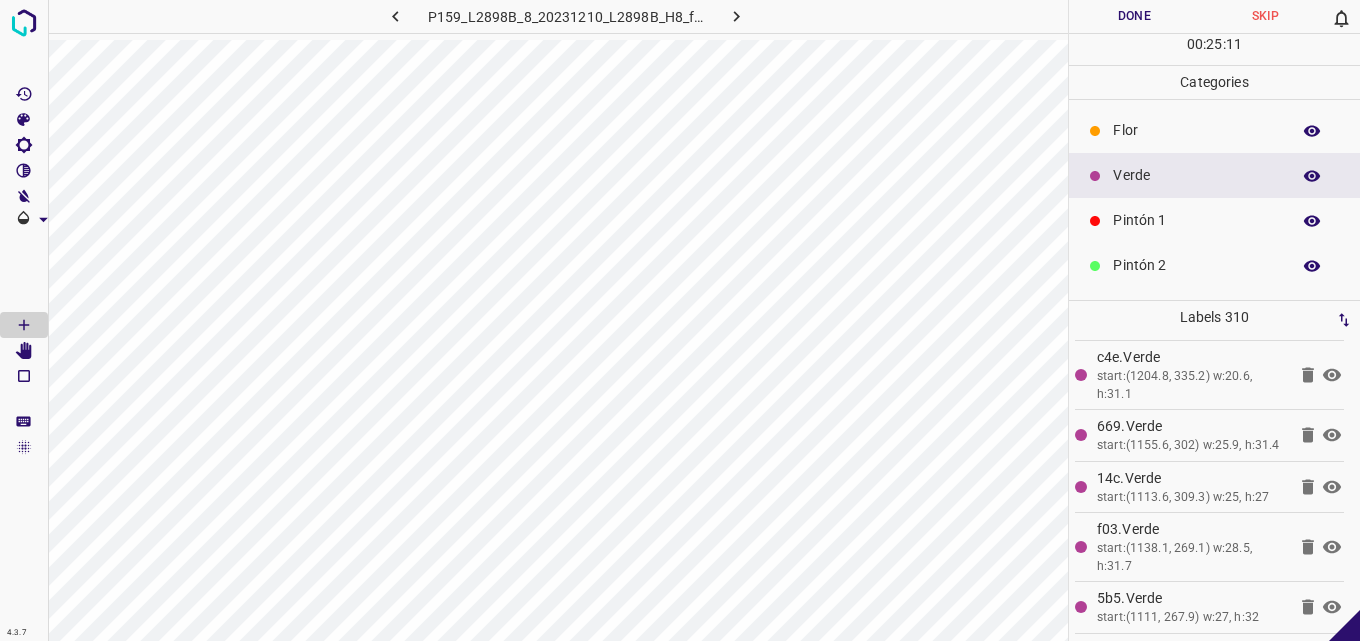 scroll, scrollTop: 176, scrollLeft: 0, axis: vertical 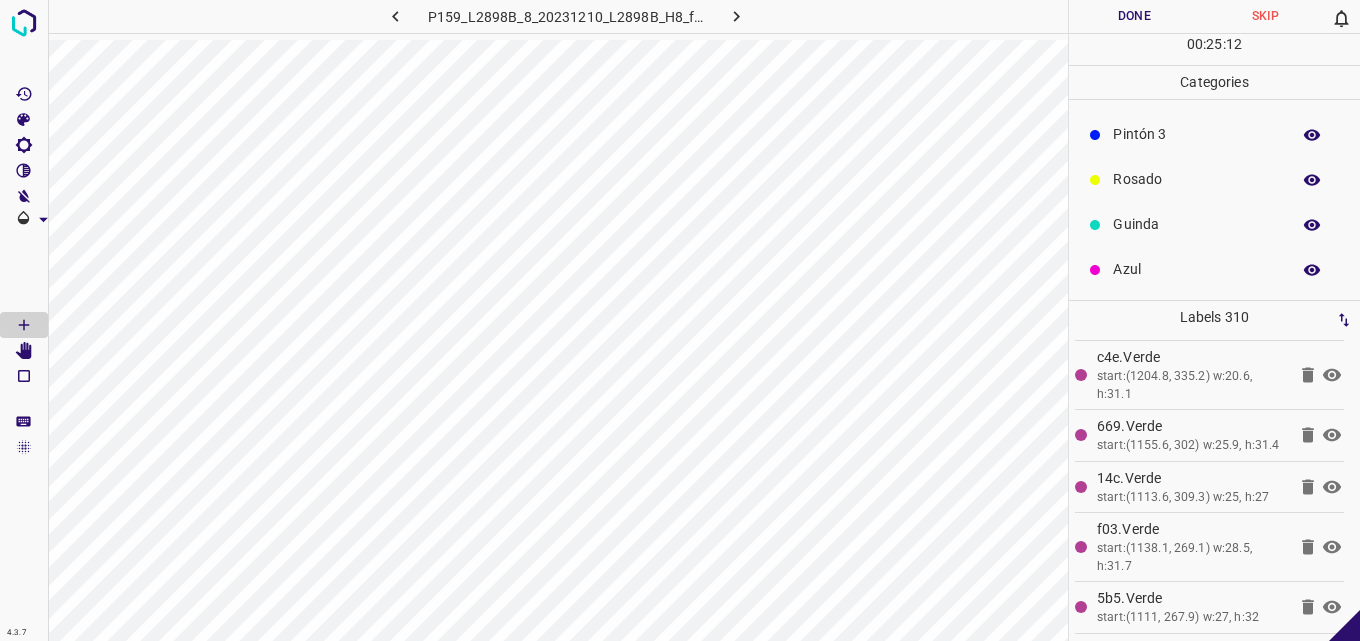 click on "Azul" at bounding box center (1196, 269) 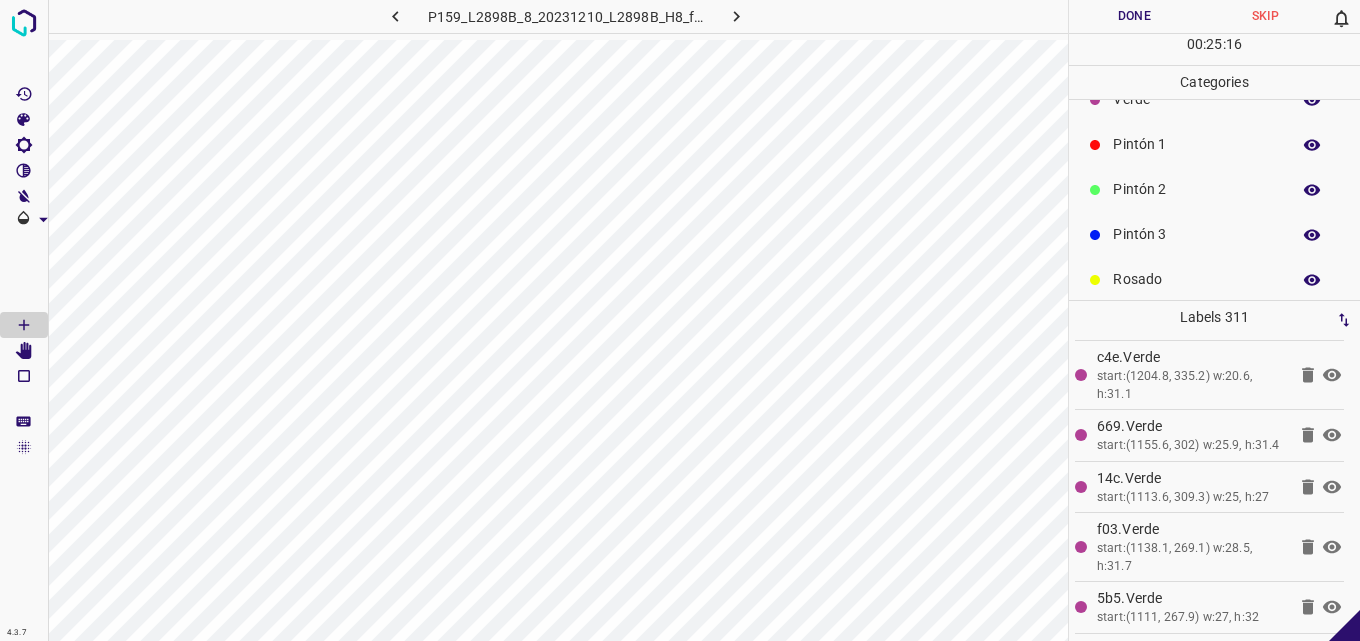 scroll, scrollTop: 0, scrollLeft: 0, axis: both 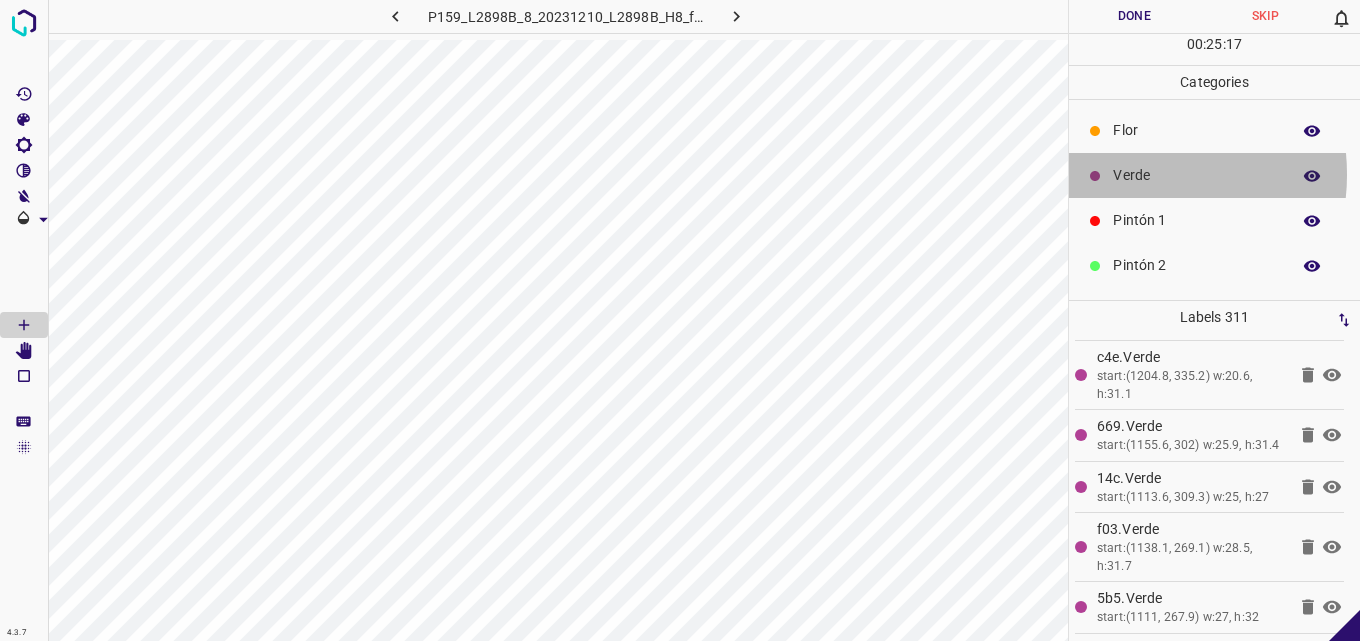 click on "Verde" at bounding box center [1196, 175] 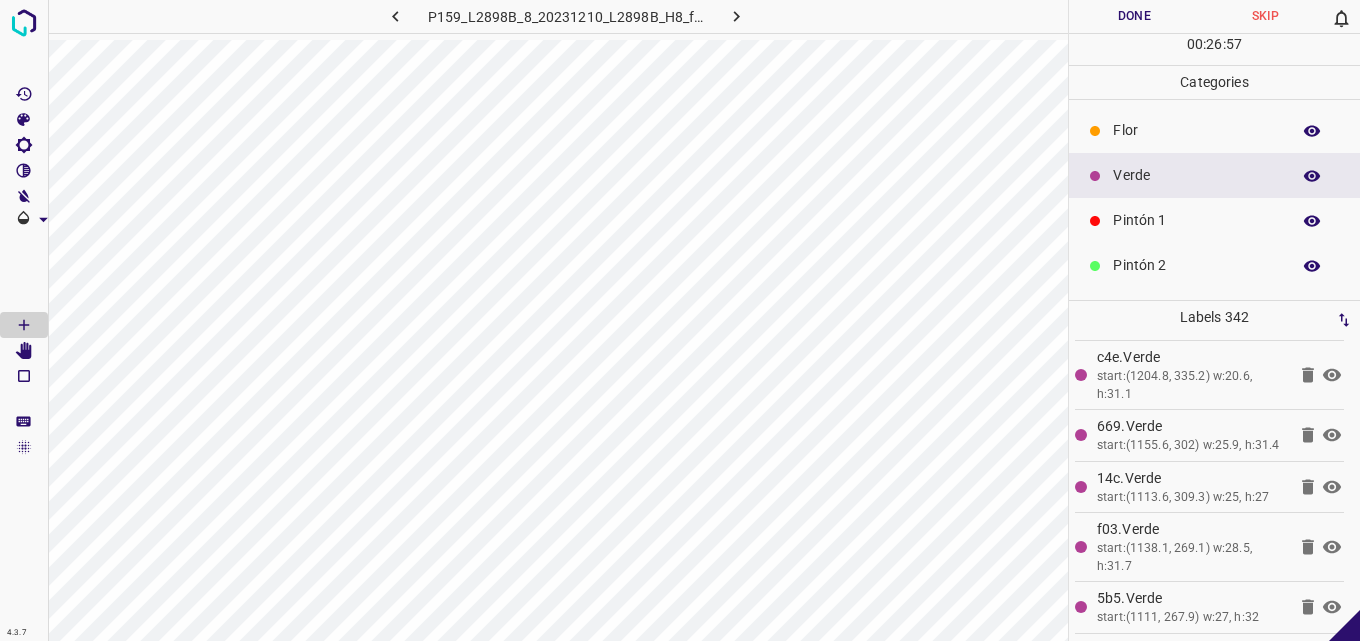 click on "Pintón 1" at bounding box center [1196, 220] 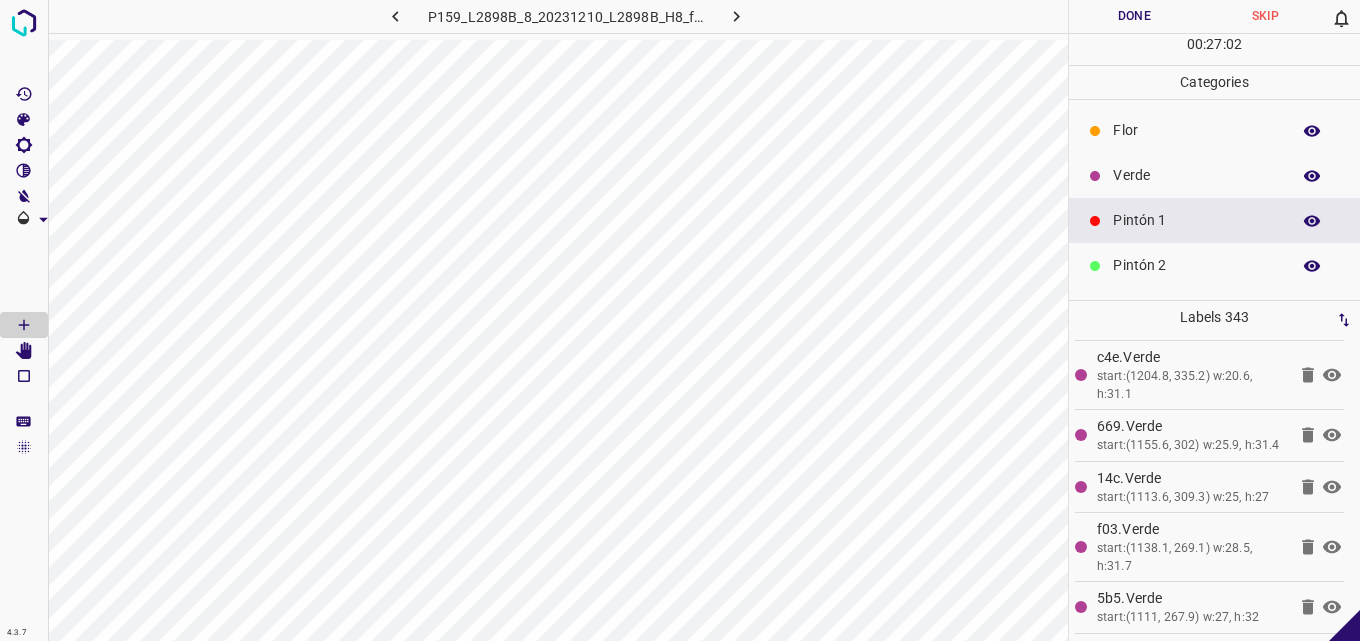 click on "Verde" at bounding box center (1214, 175) 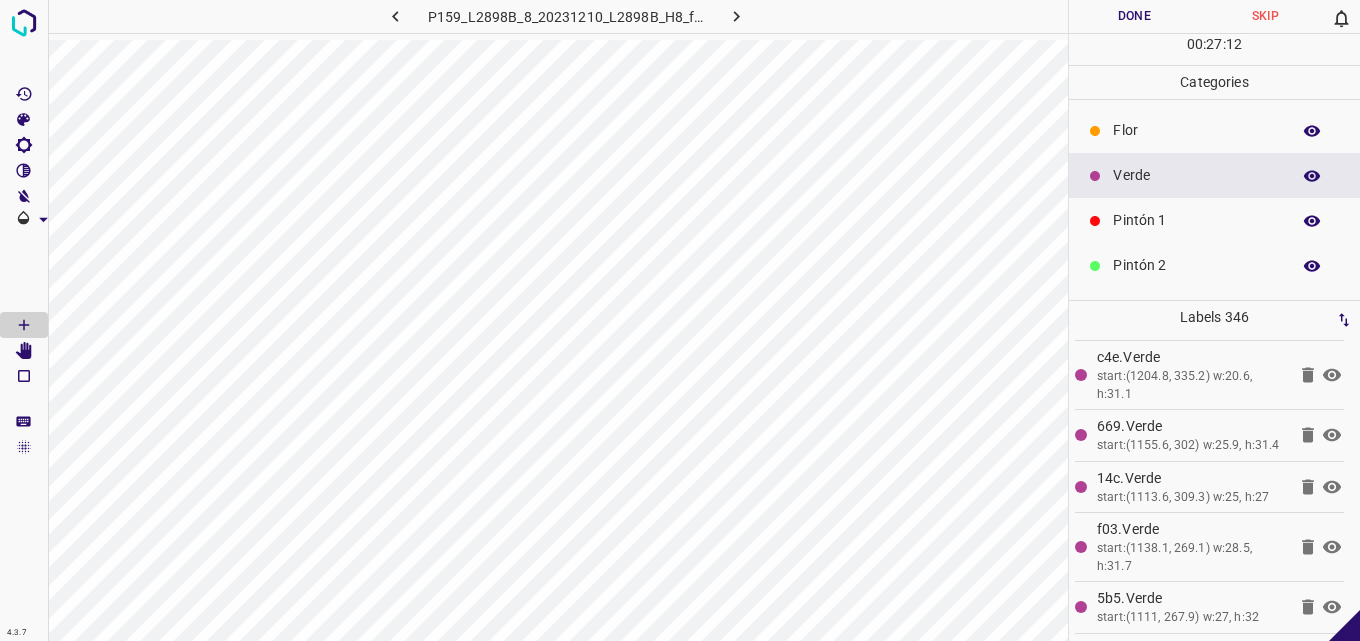 click on "Pintón 1" at bounding box center (1196, 220) 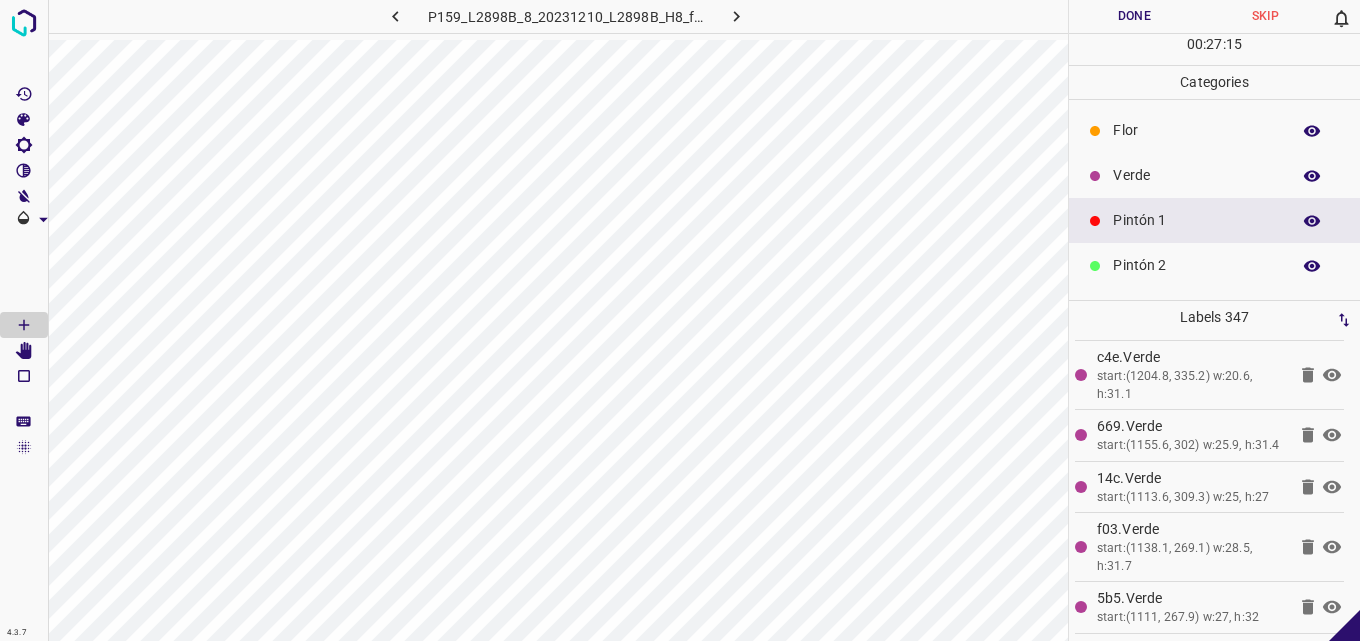 click on "Pintón 2" at bounding box center [1196, 265] 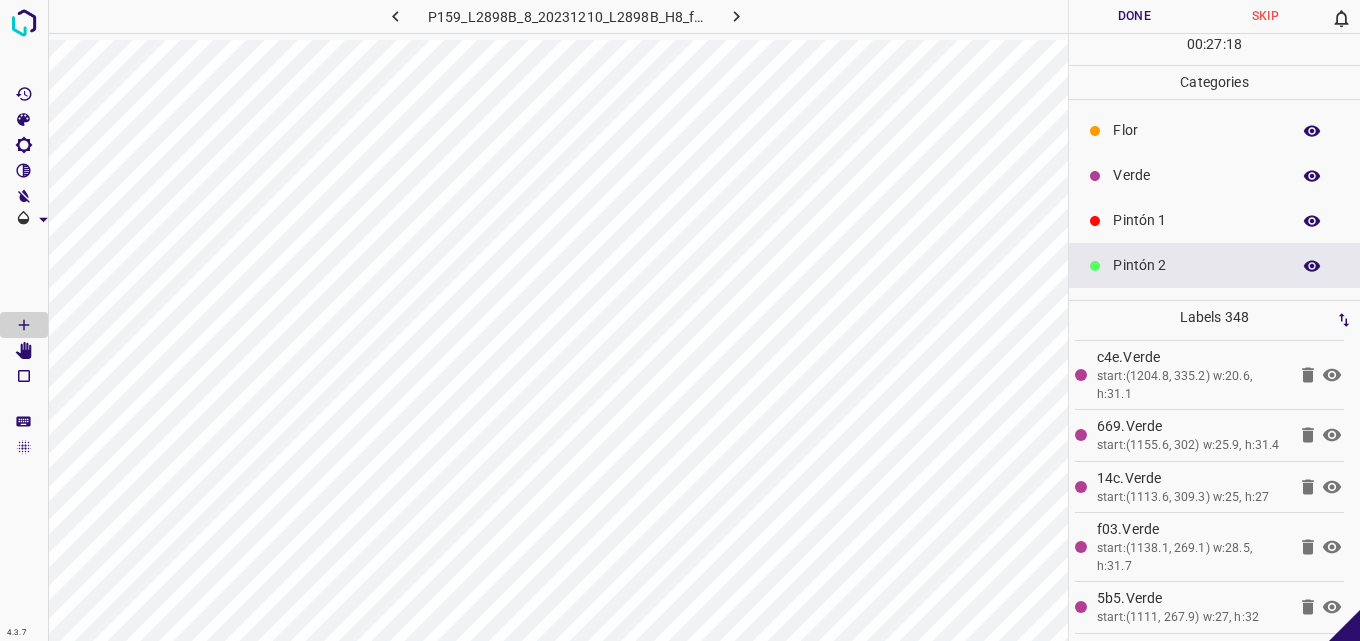 scroll, scrollTop: 176, scrollLeft: 0, axis: vertical 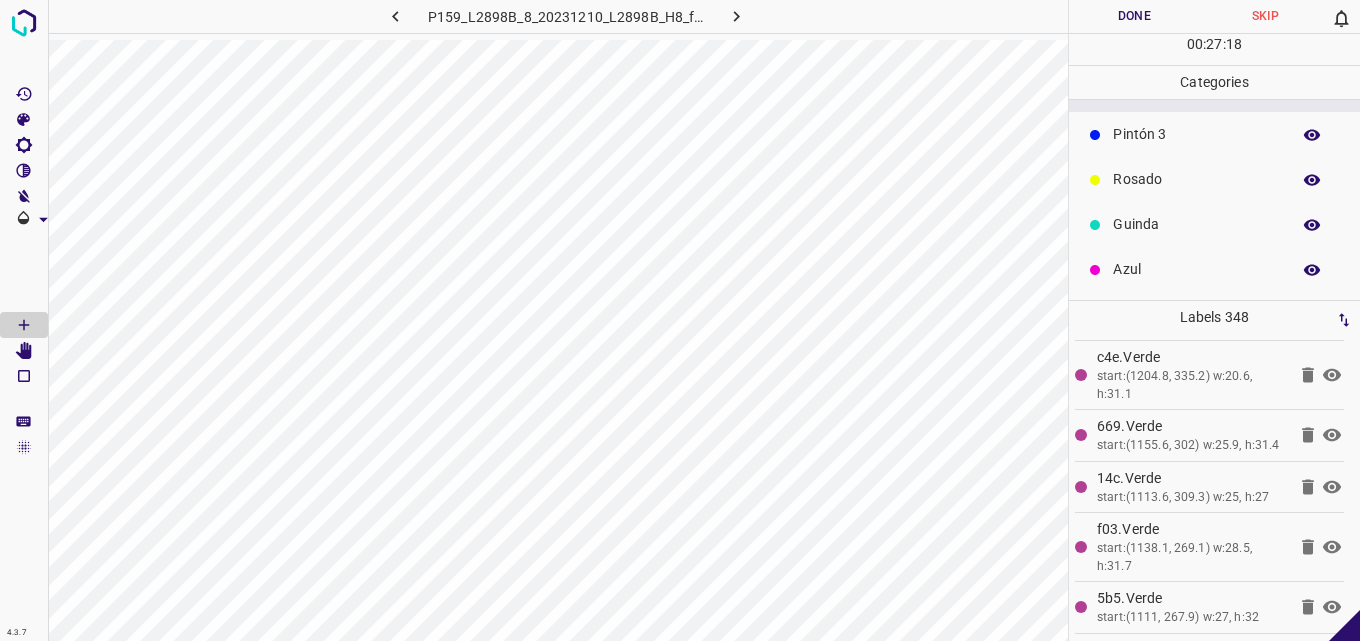 click on "Azul" at bounding box center [1196, 269] 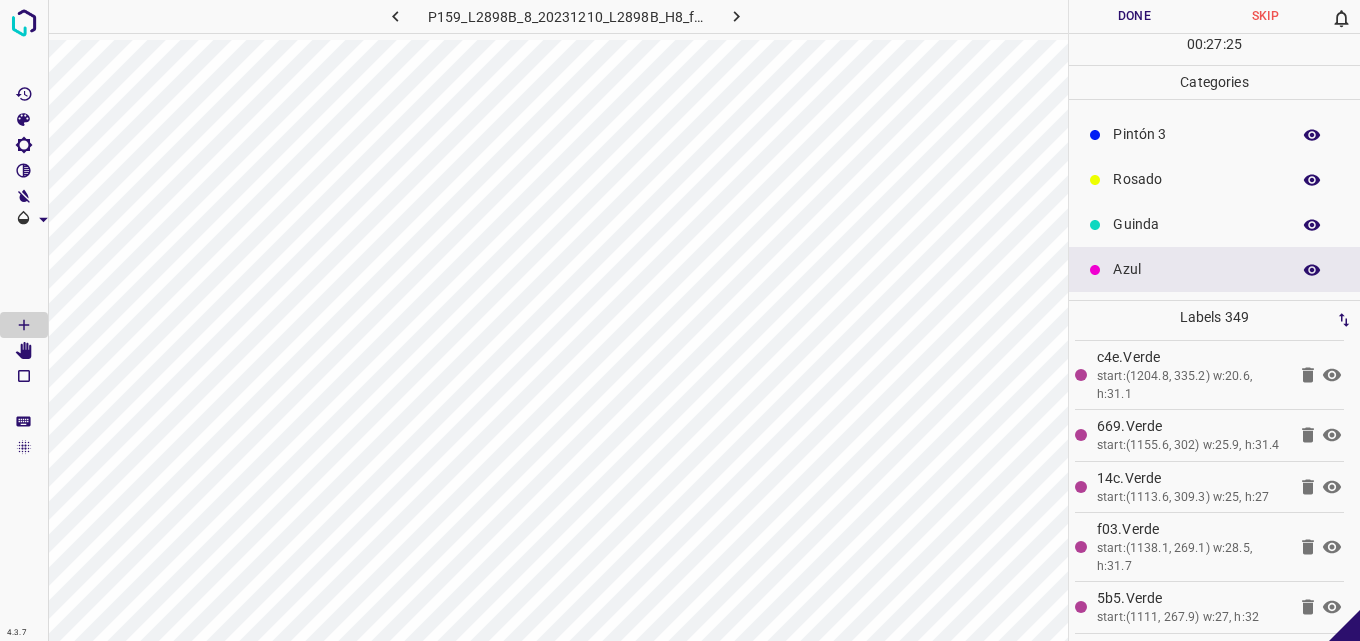 scroll, scrollTop: 0, scrollLeft: 0, axis: both 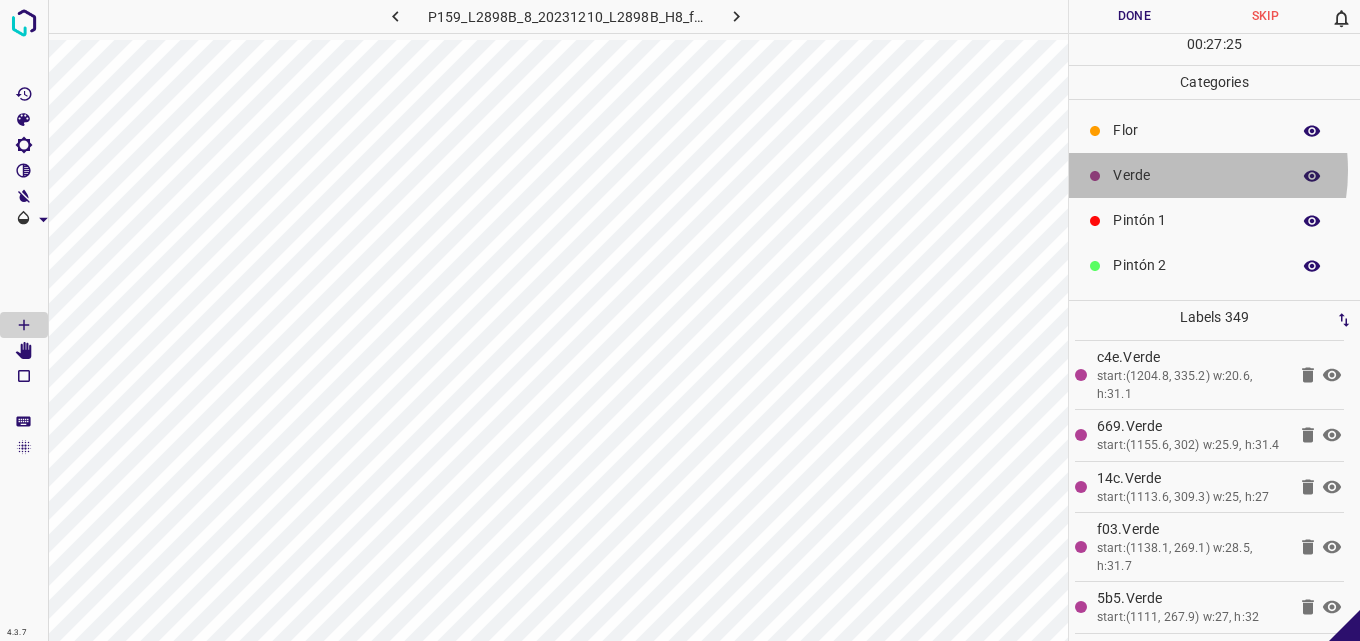 click on "Verde" at bounding box center [1196, 175] 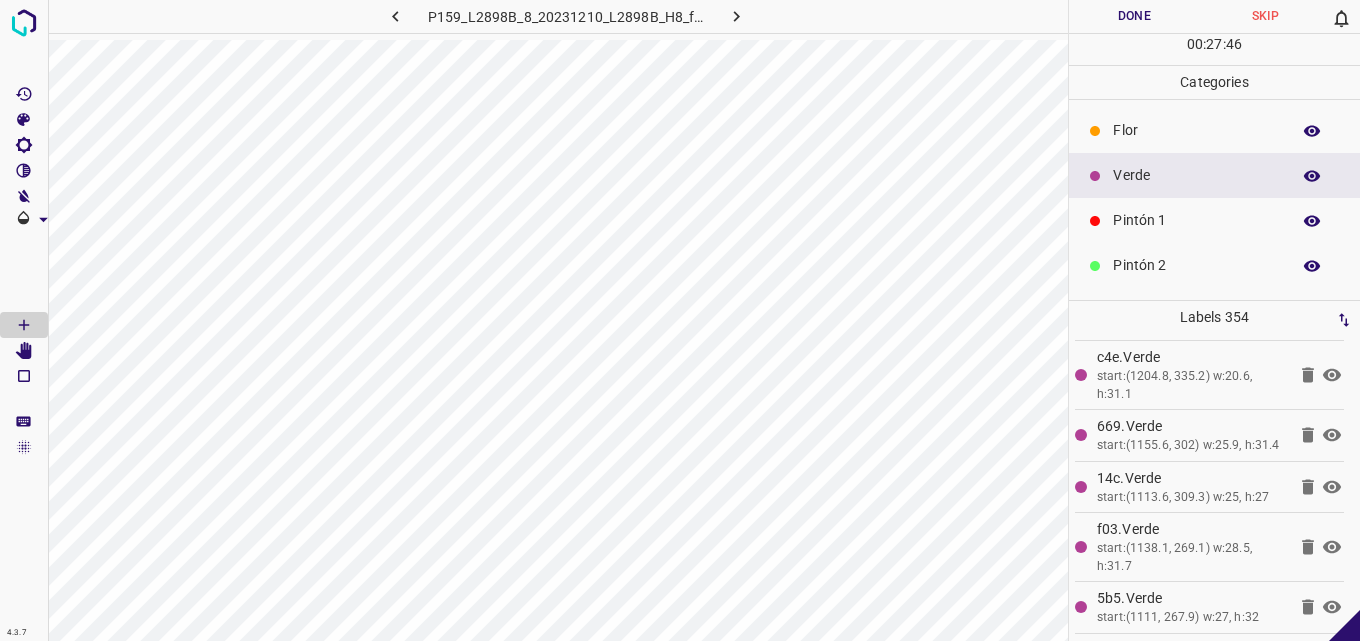 scroll, scrollTop: 176, scrollLeft: 0, axis: vertical 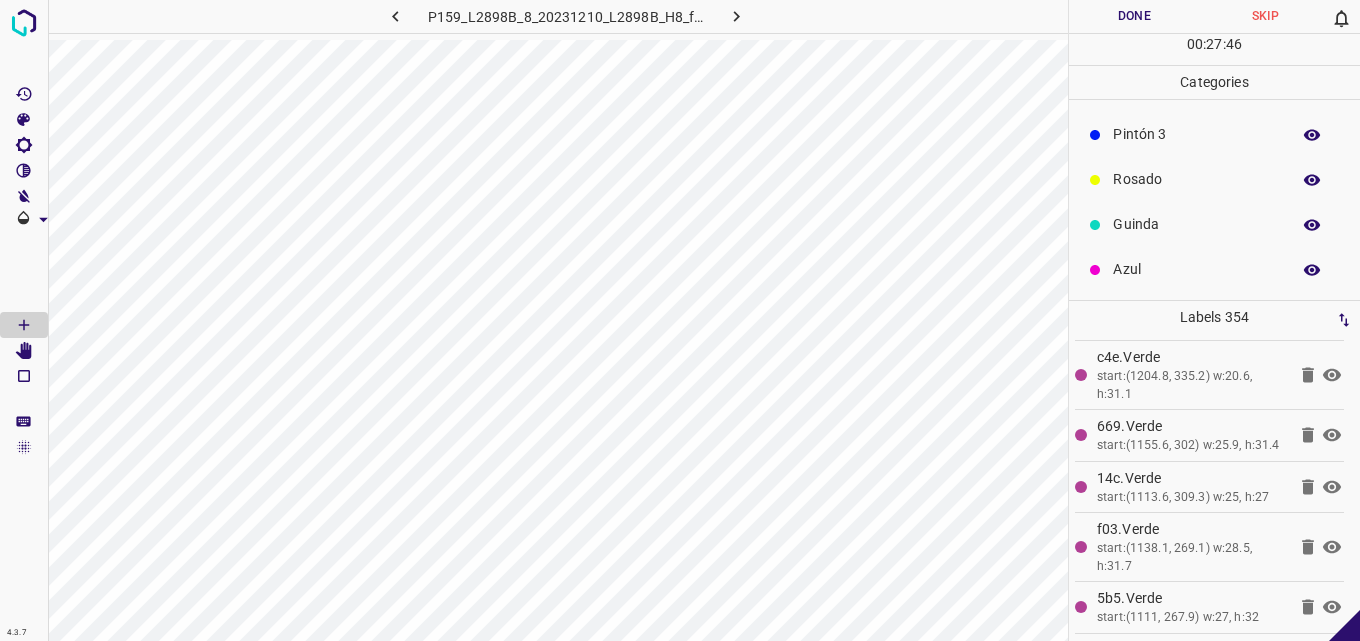 click on "Guinda" at bounding box center [1214, 224] 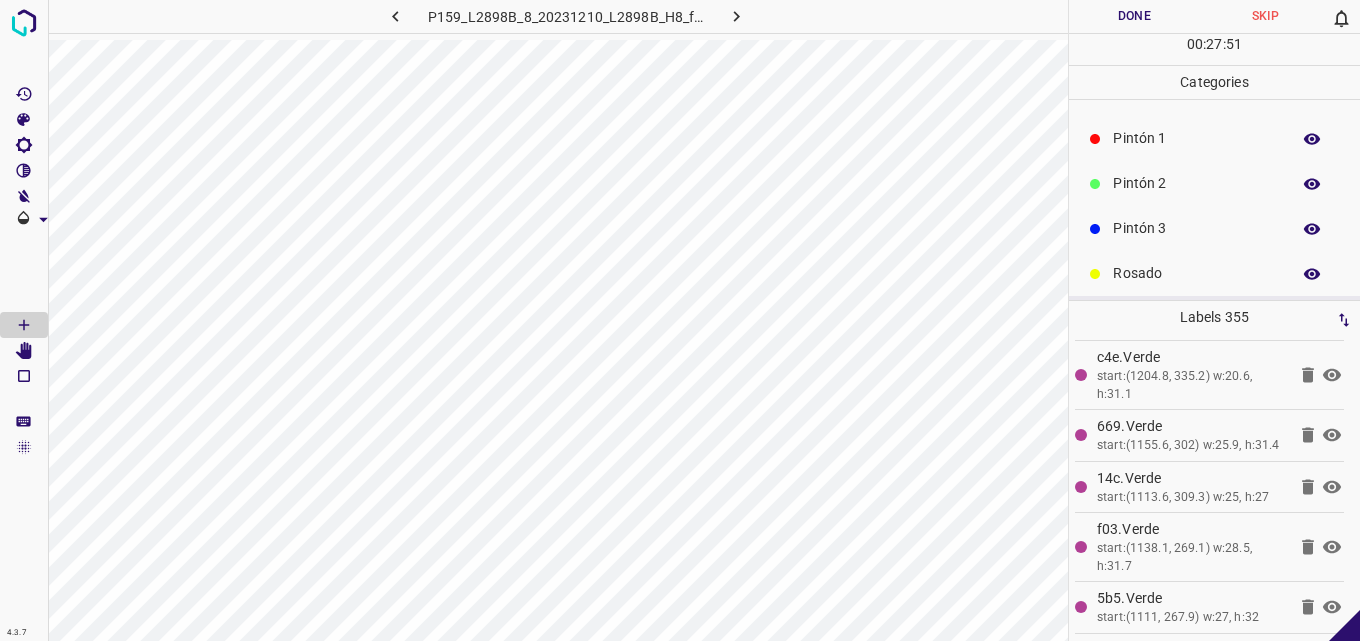 scroll, scrollTop: 0, scrollLeft: 0, axis: both 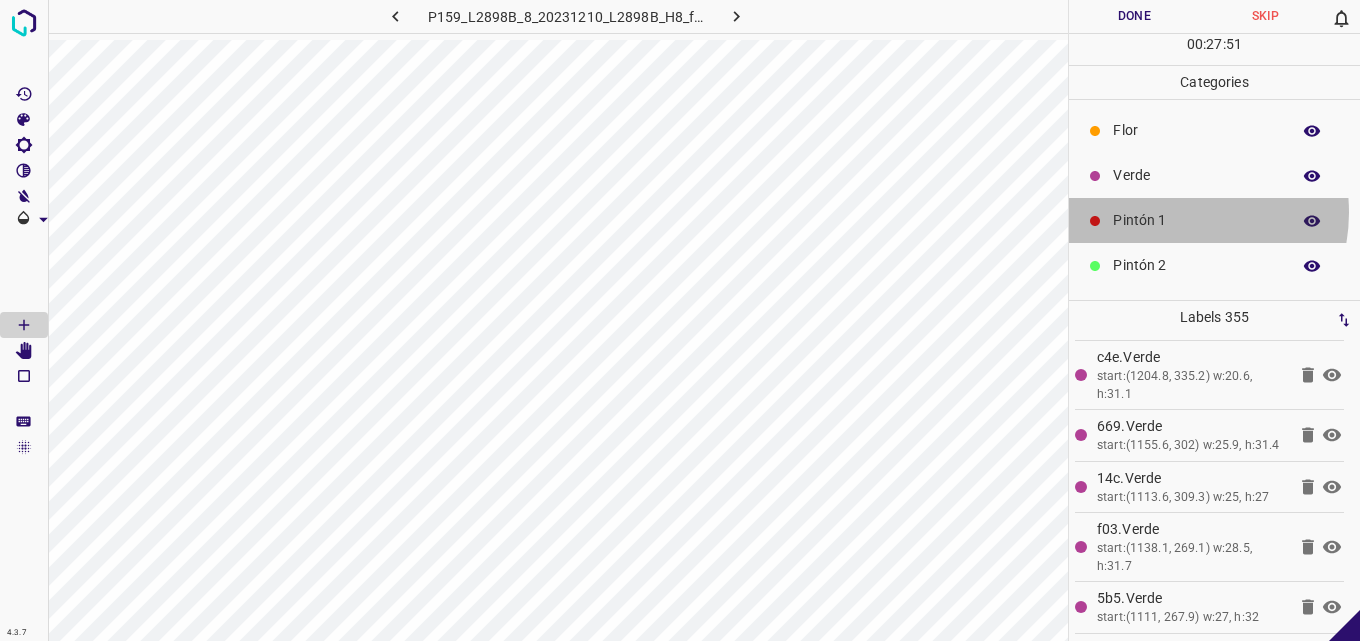 click on "Pintón 1" at bounding box center (1196, 220) 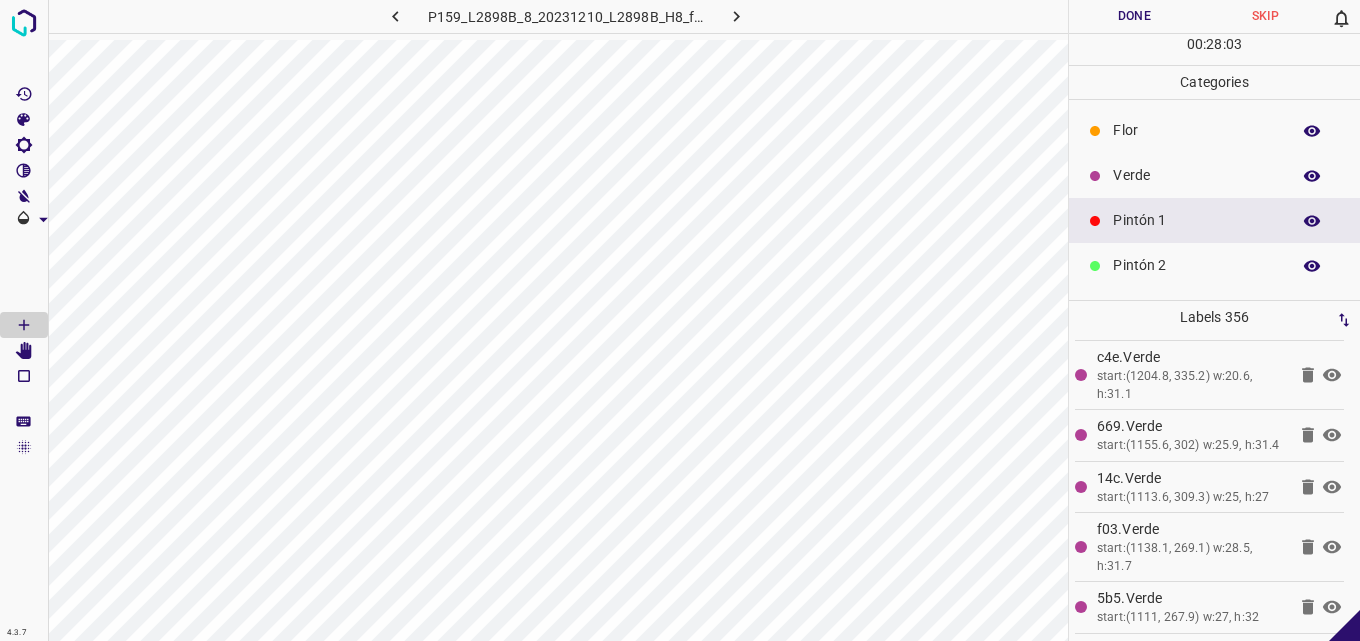 scroll, scrollTop: 176, scrollLeft: 0, axis: vertical 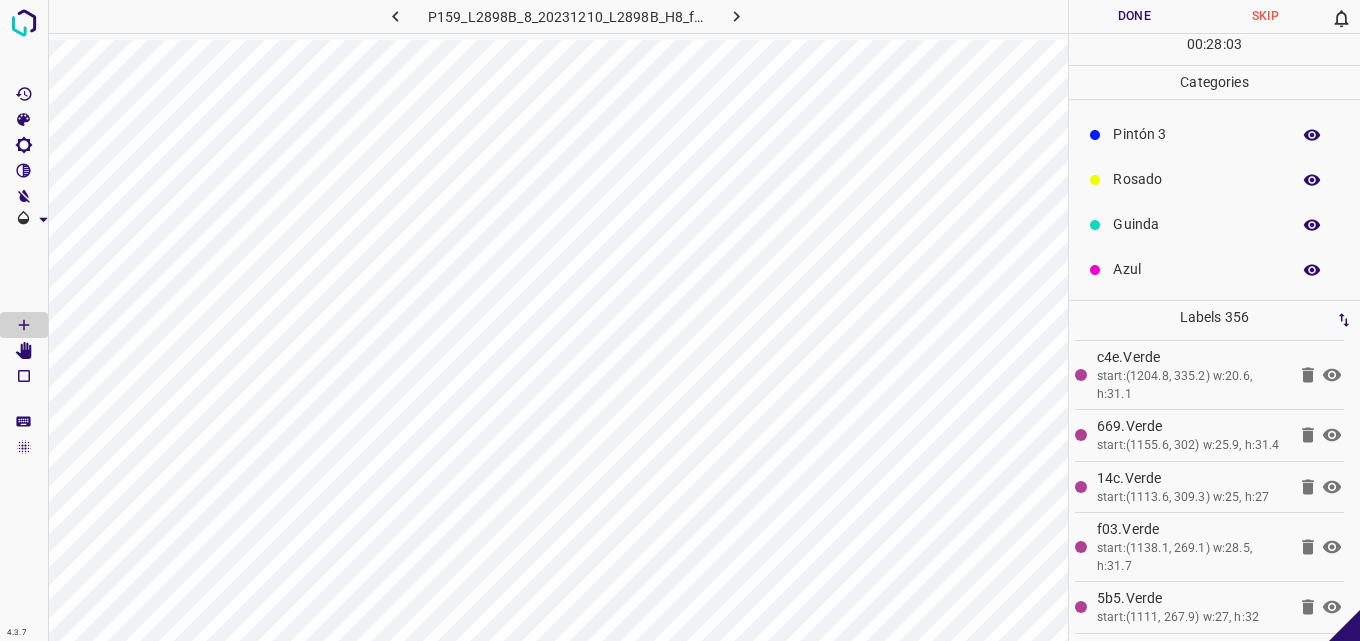 click on "Azul" at bounding box center (1196, 269) 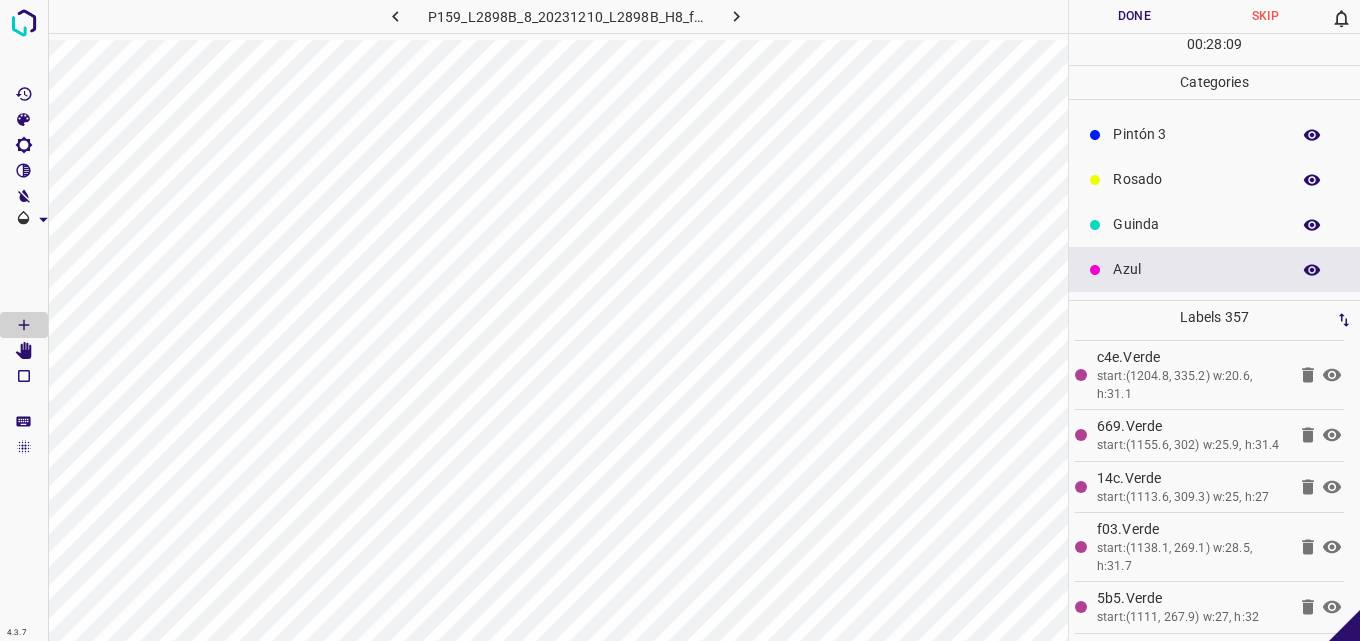 scroll, scrollTop: 0, scrollLeft: 0, axis: both 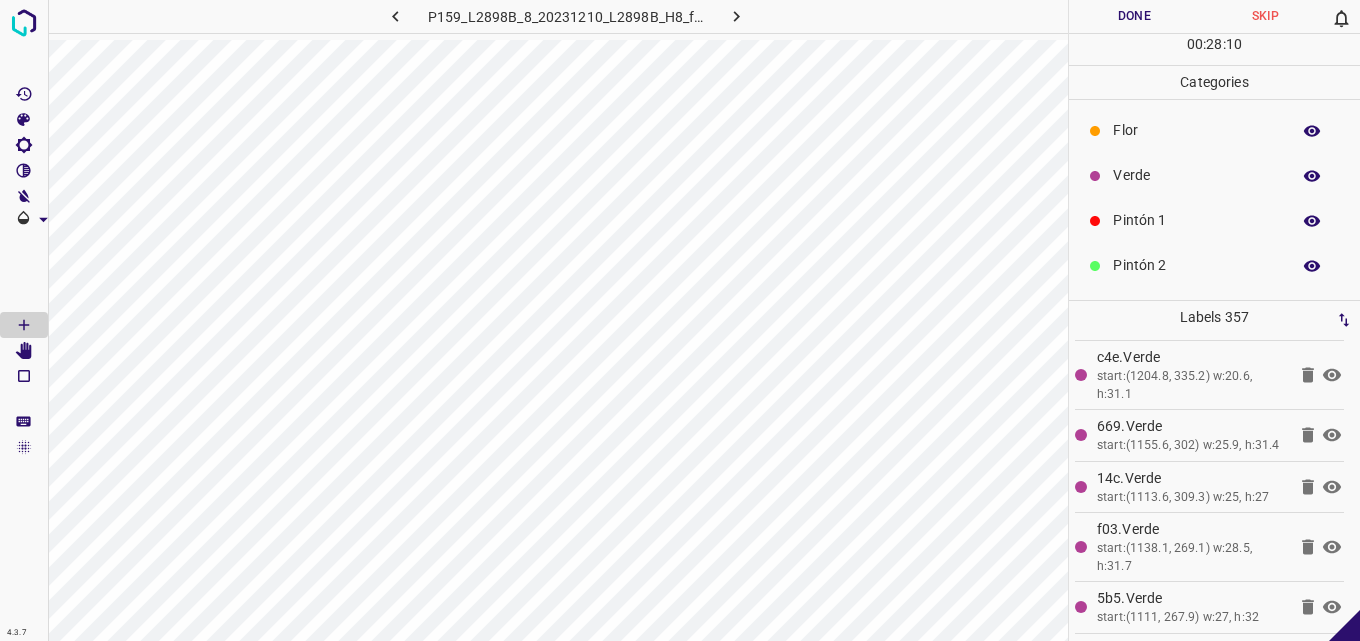 click on "Pintón 1" at bounding box center [1196, 220] 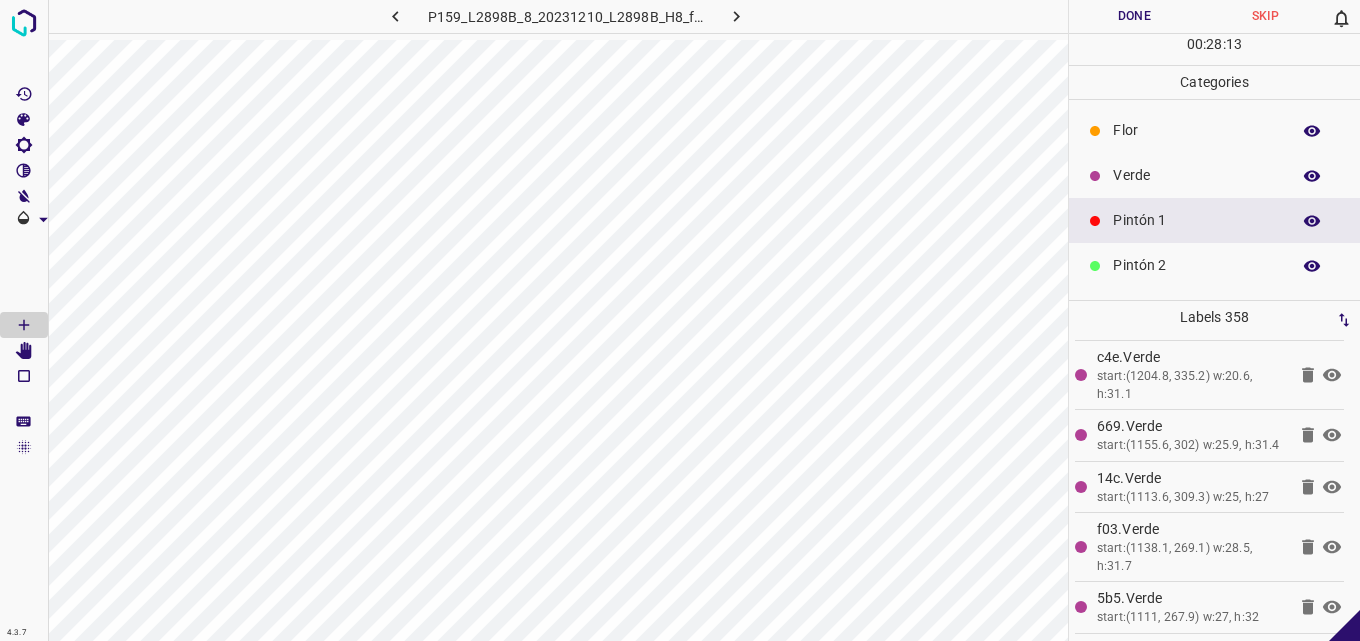 click on "Pintón 2" at bounding box center [1196, 265] 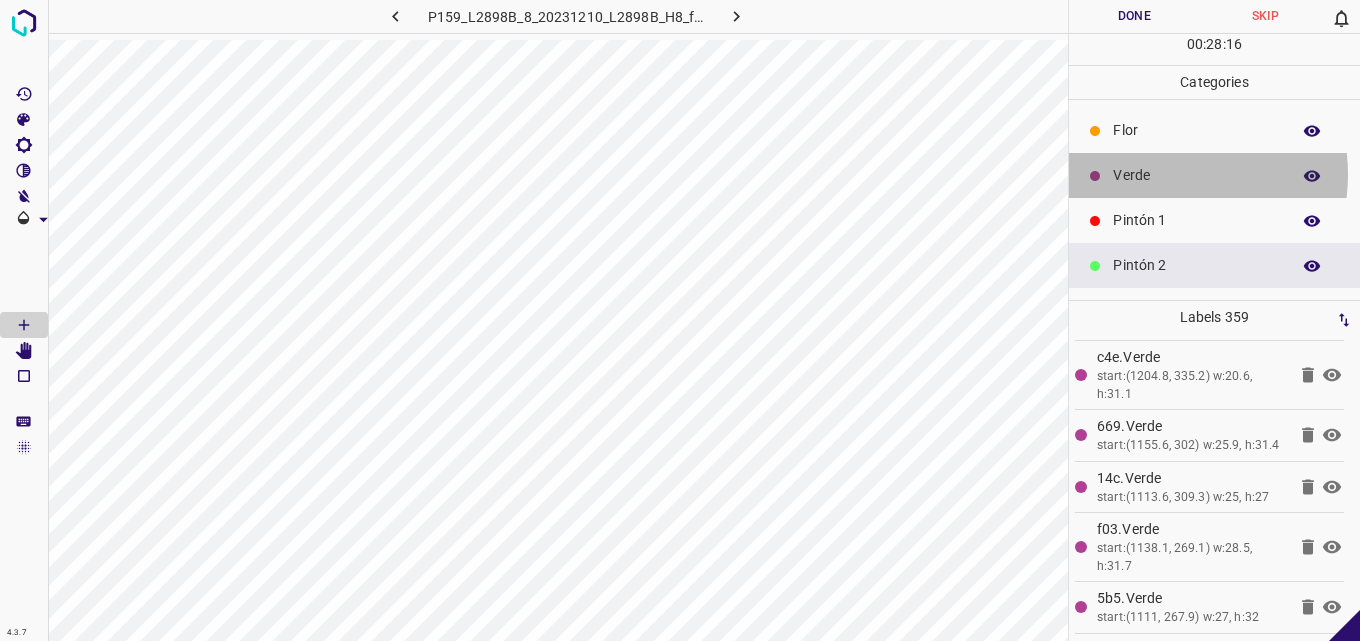 click on "Verde" at bounding box center (1196, 175) 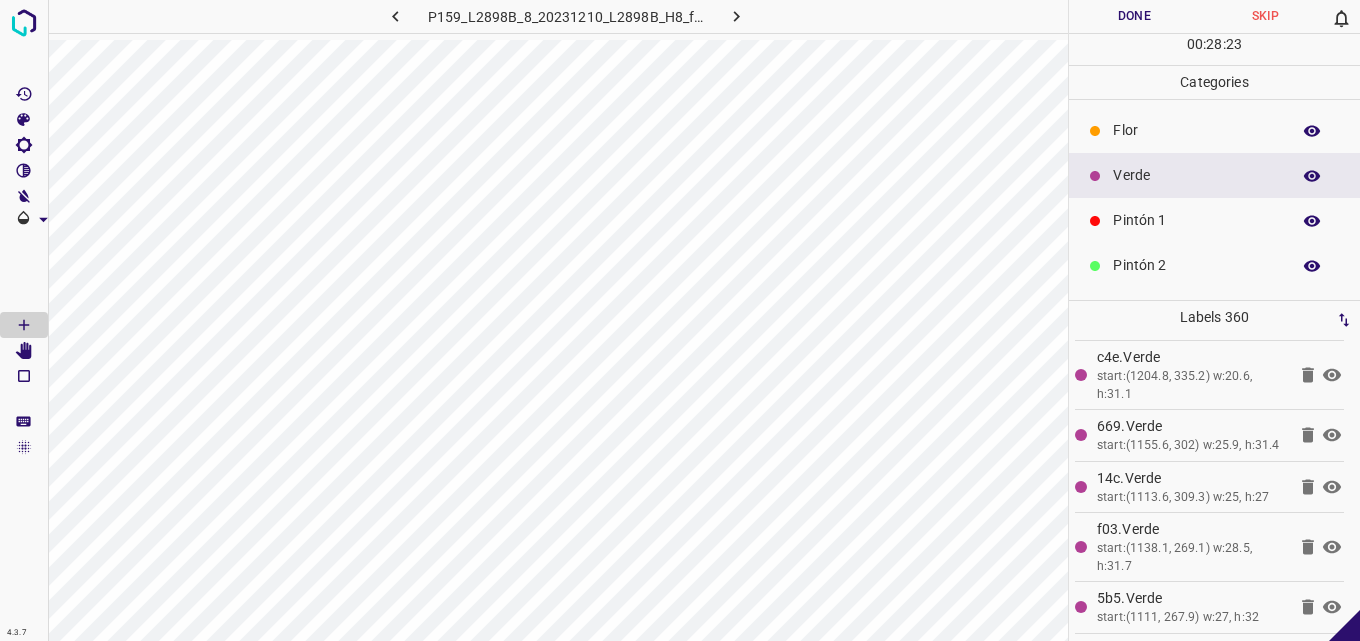 scroll, scrollTop: 176, scrollLeft: 0, axis: vertical 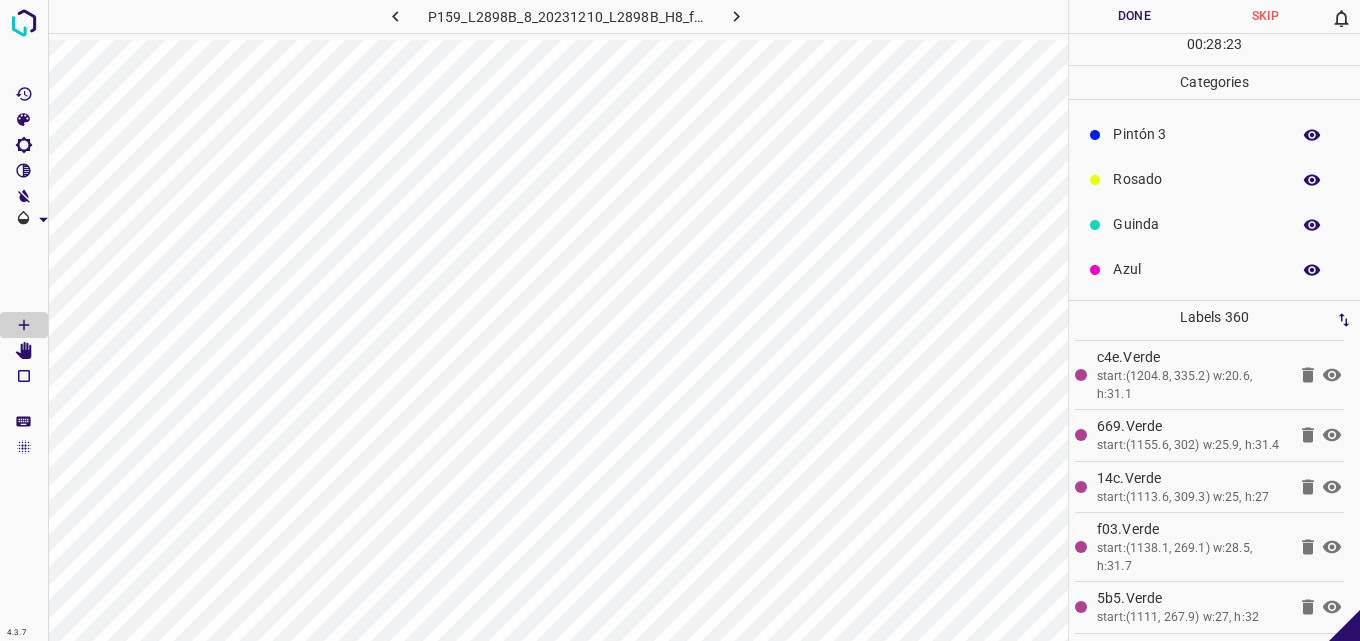 click on "Azul" at bounding box center [1196, 269] 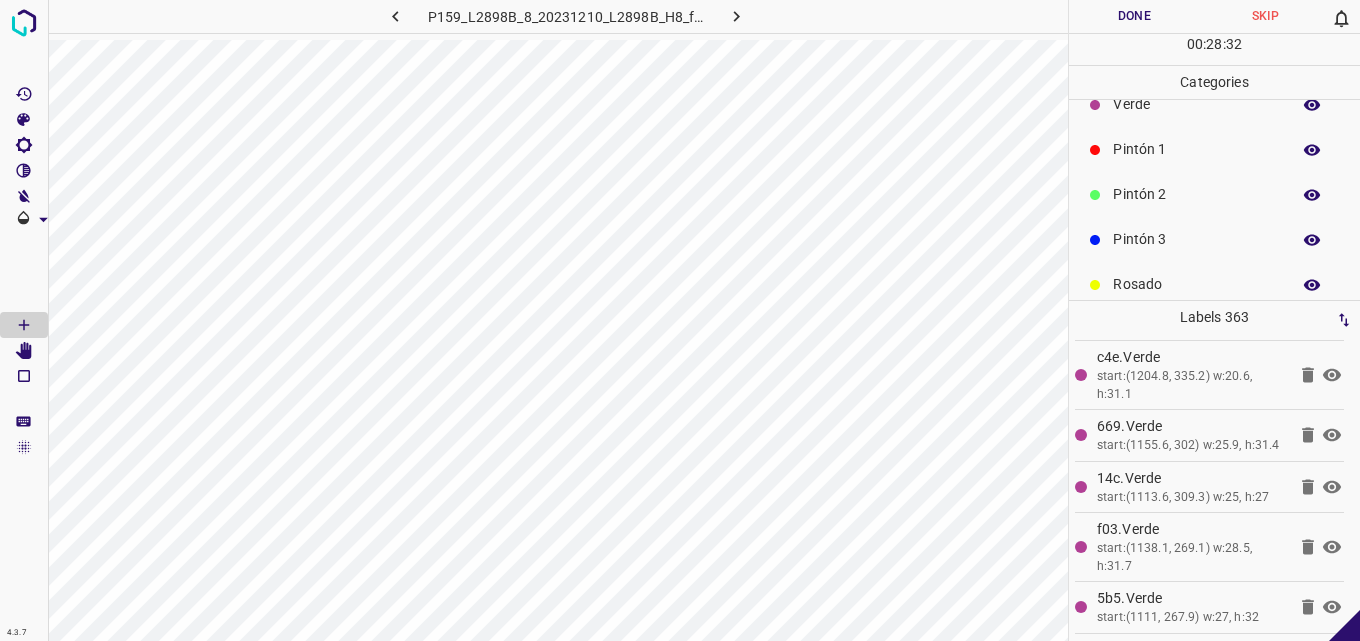 scroll, scrollTop: 0, scrollLeft: 0, axis: both 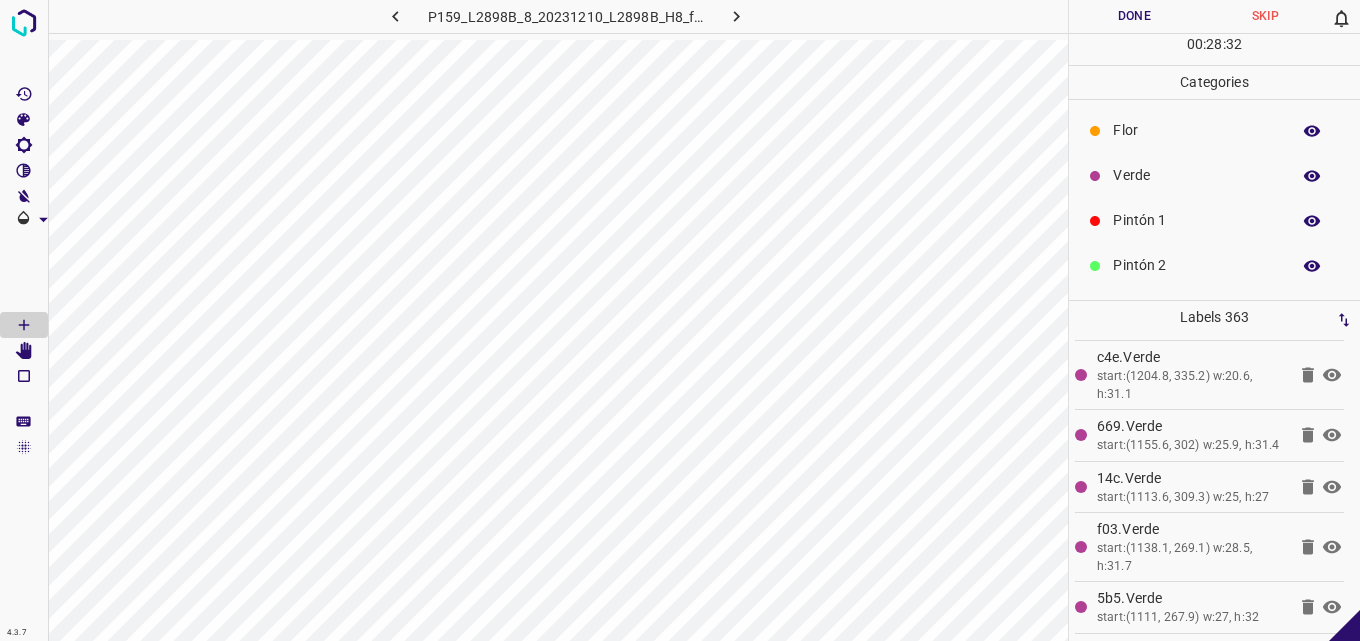 click on "Verde" at bounding box center [1196, 175] 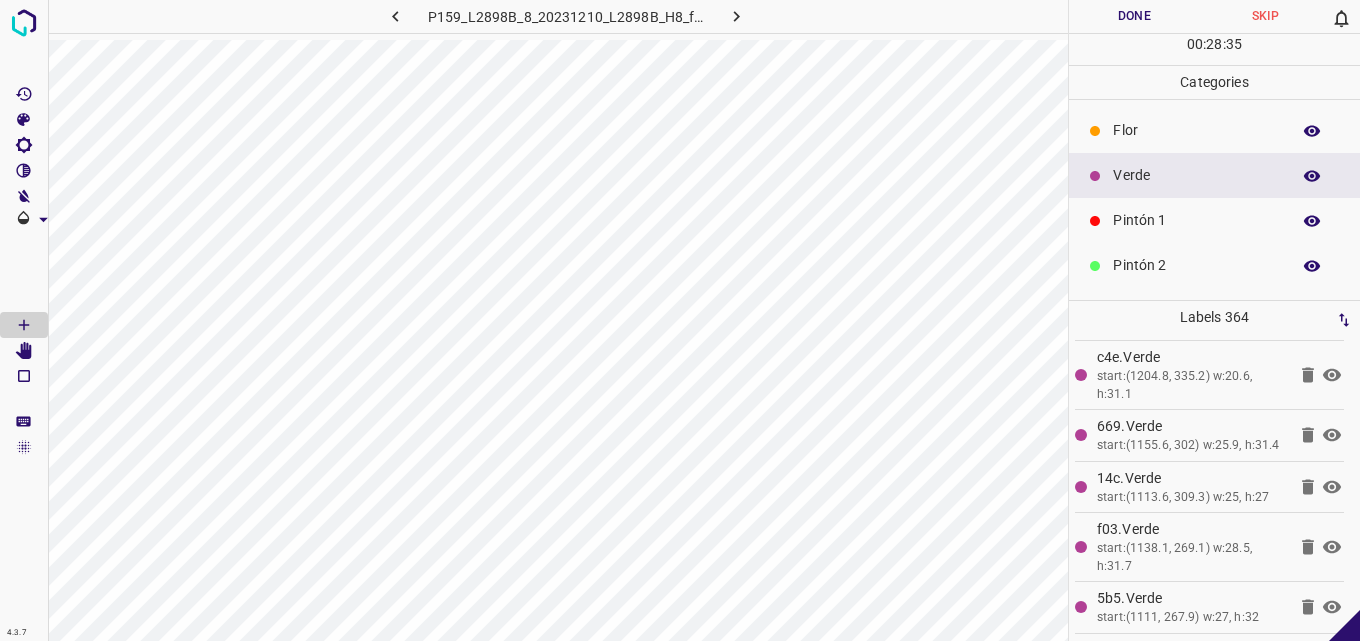 click on "Pintón 1" at bounding box center (1196, 220) 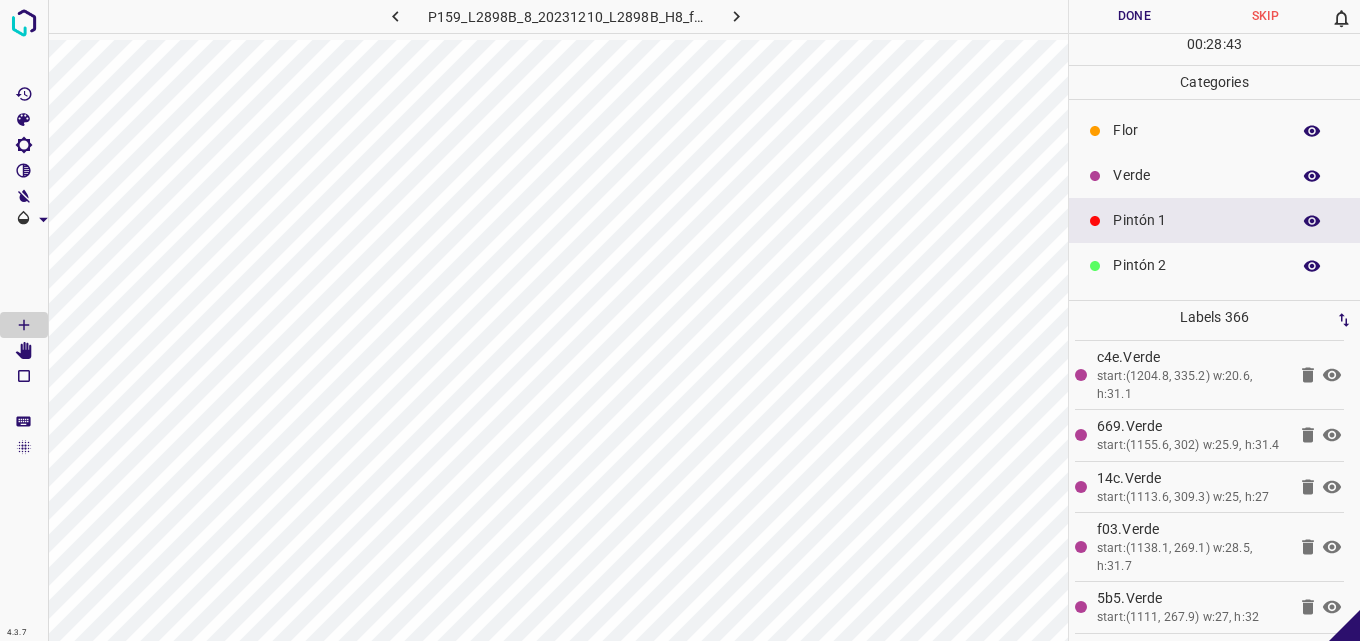 click on "Verde" at bounding box center [1214, 175] 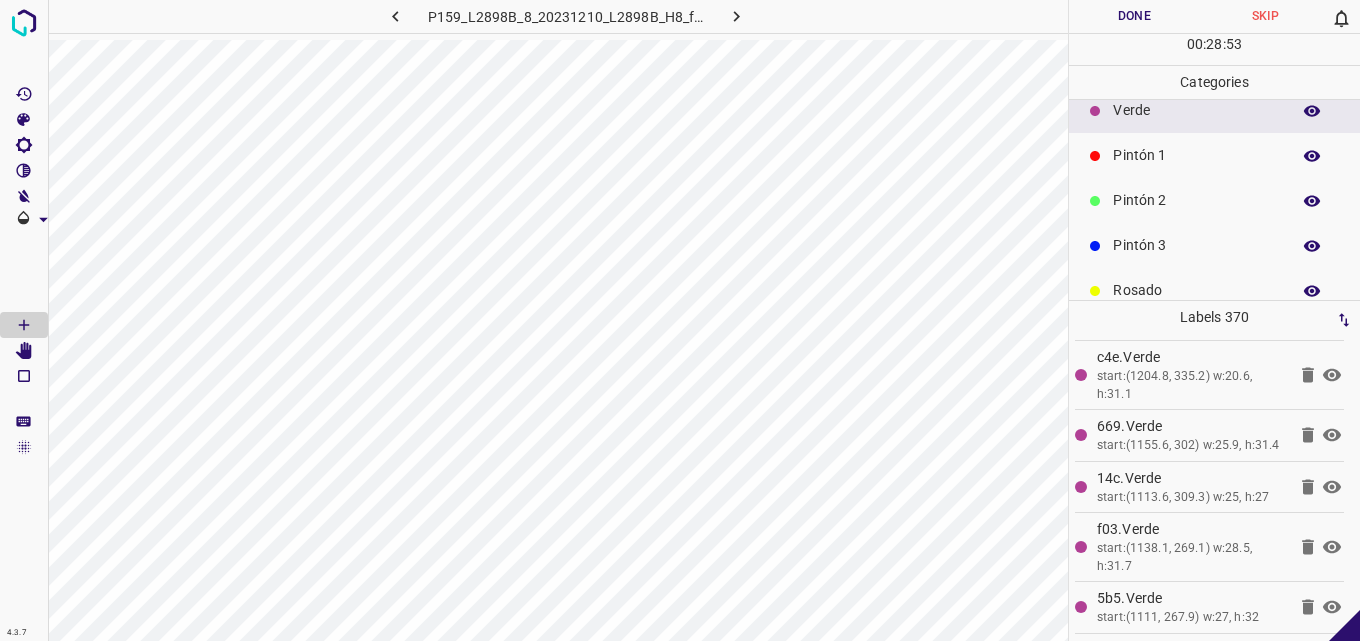 scroll, scrollTop: 100, scrollLeft: 0, axis: vertical 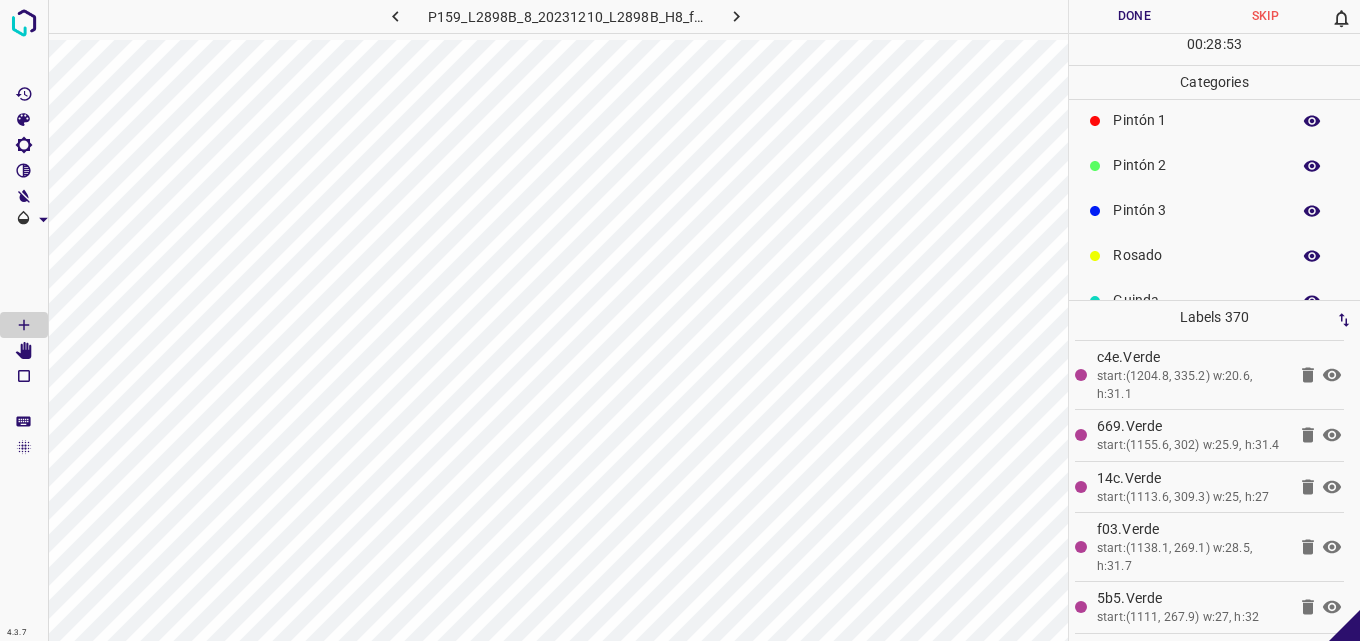 click on "Rosado" at bounding box center (1196, 255) 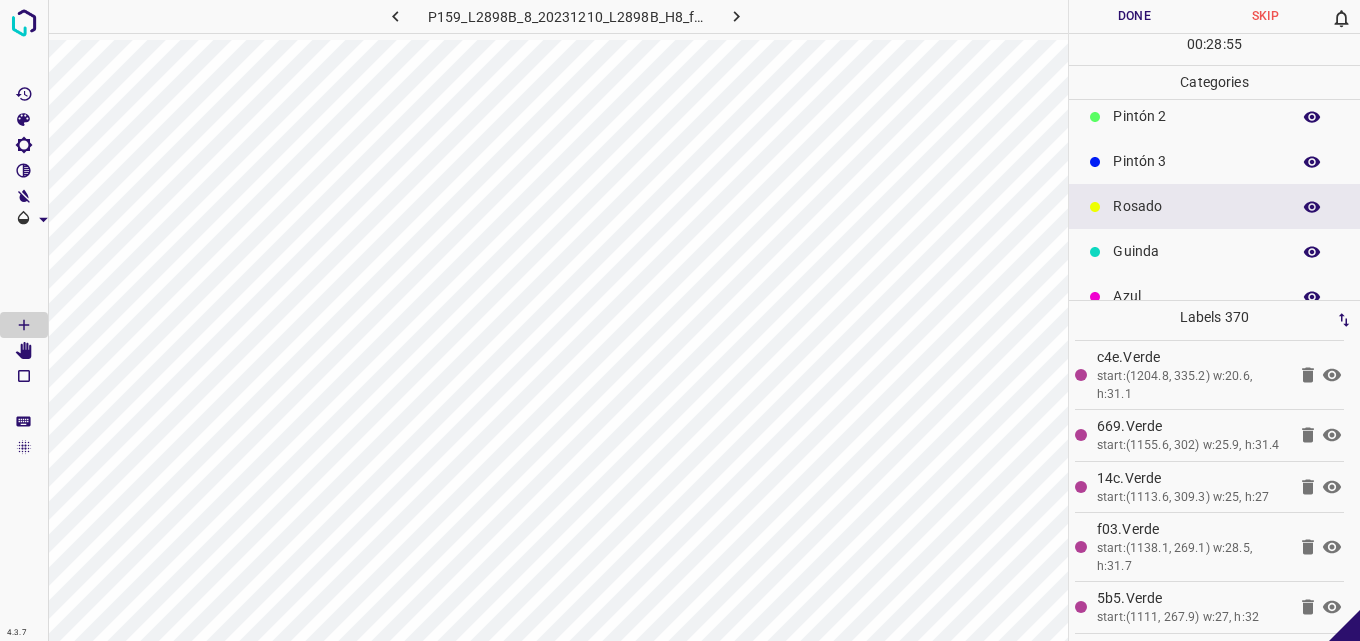 scroll, scrollTop: 176, scrollLeft: 0, axis: vertical 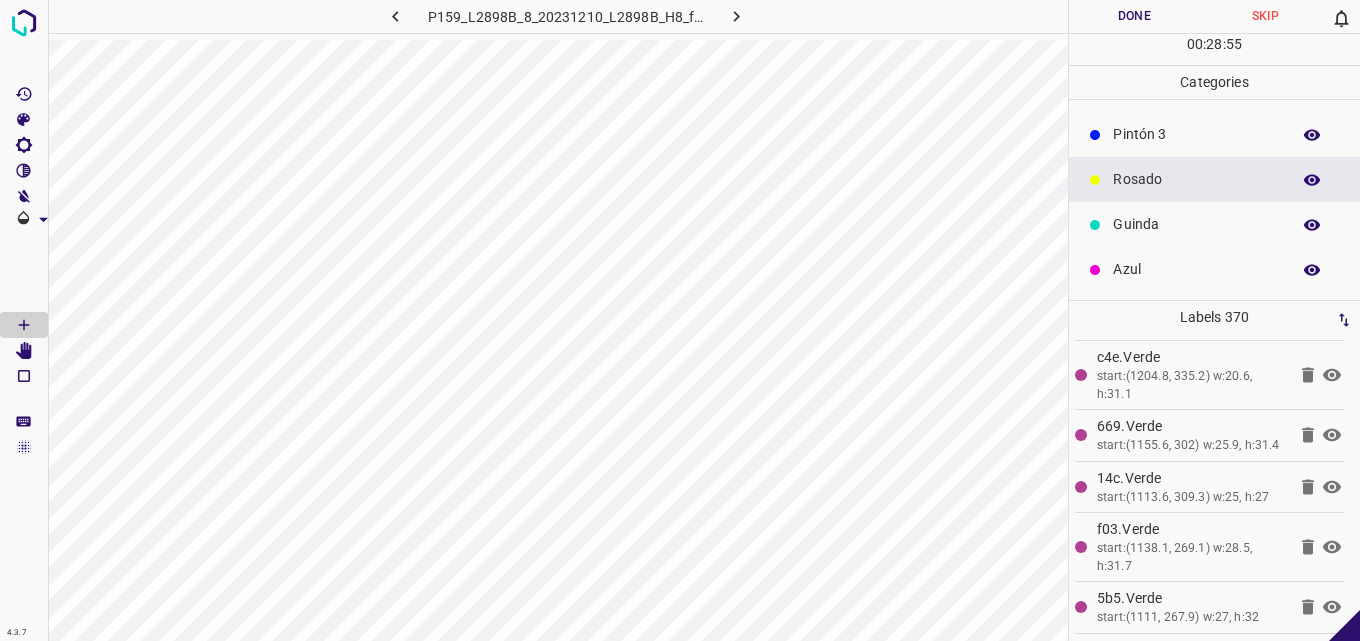 click on "Guinda" at bounding box center [1214, 224] 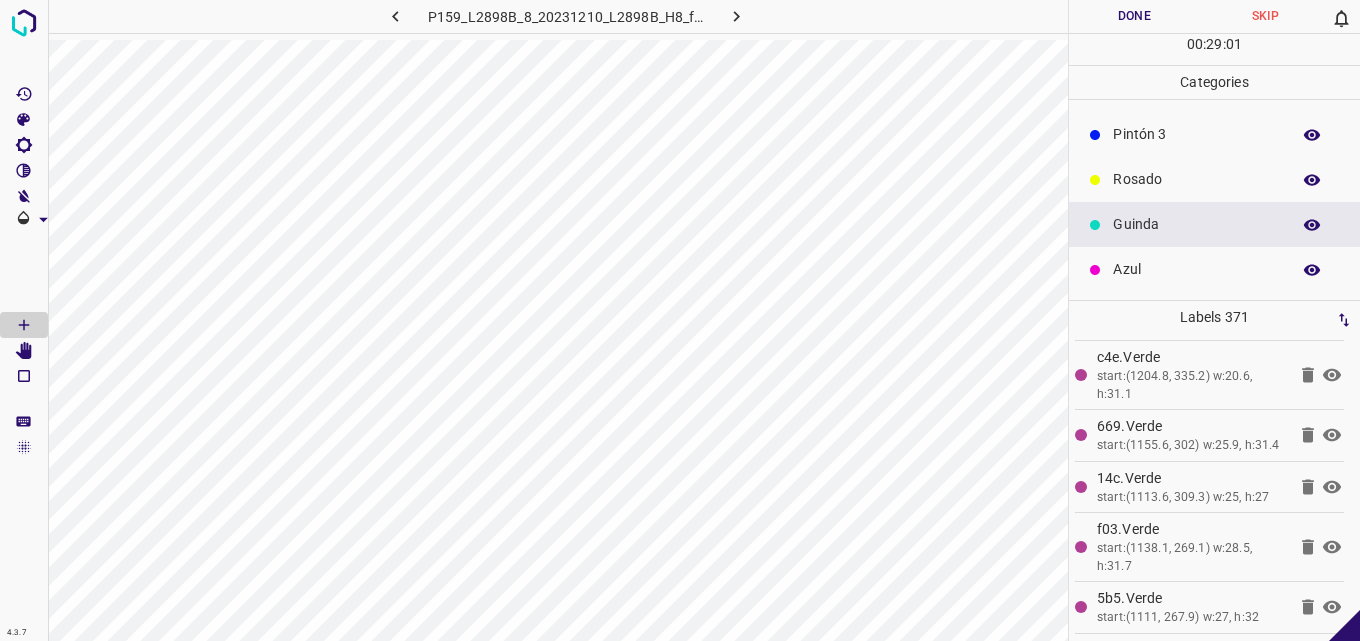 scroll, scrollTop: 0, scrollLeft: 0, axis: both 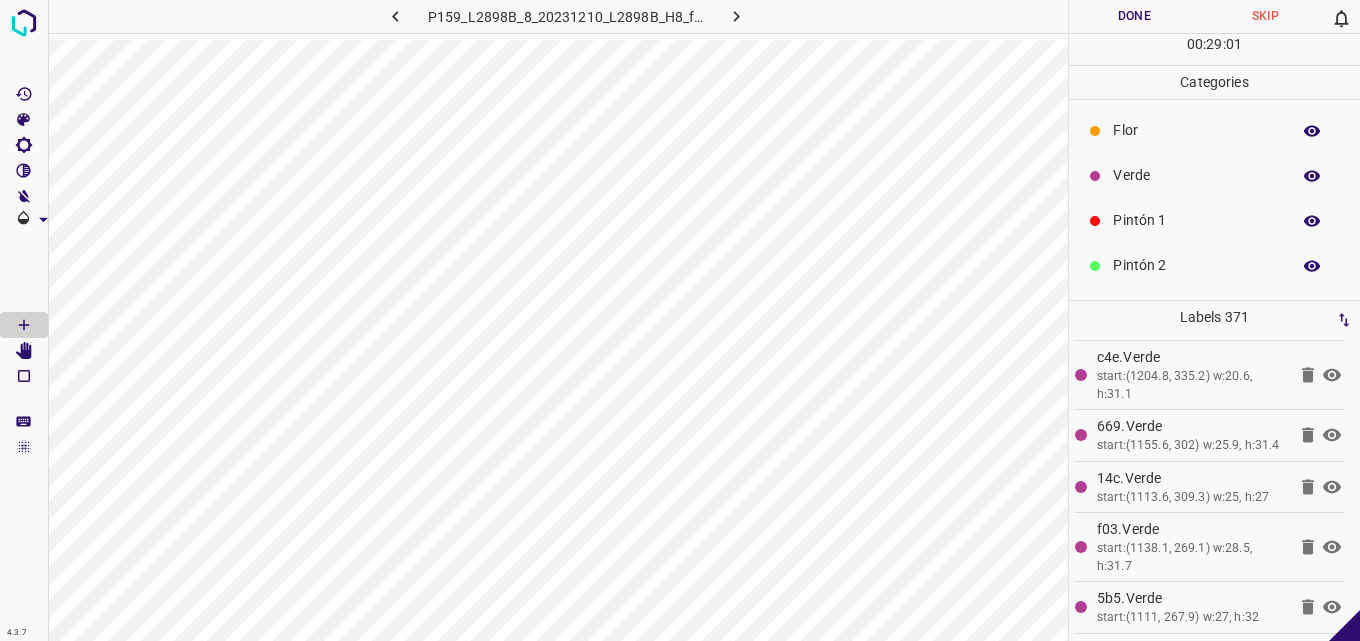 click on "Verde" at bounding box center (1196, 175) 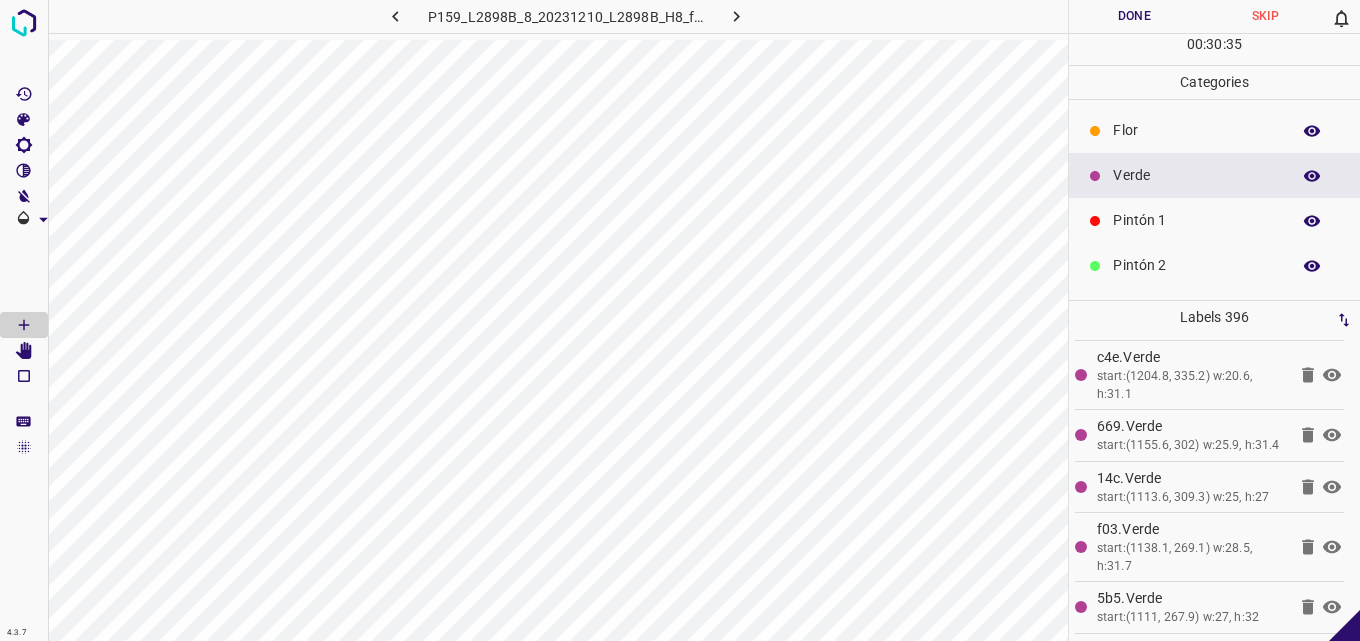 click on "Pintón 1" at bounding box center (1196, 220) 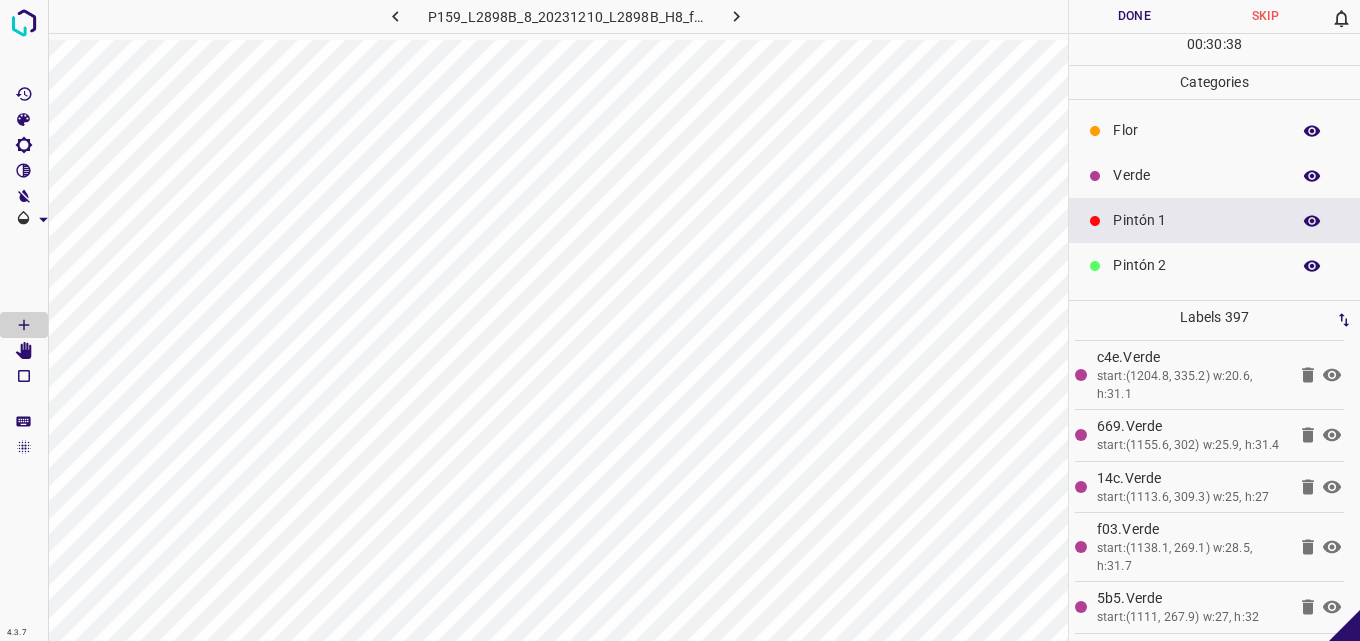 scroll, scrollTop: 176, scrollLeft: 0, axis: vertical 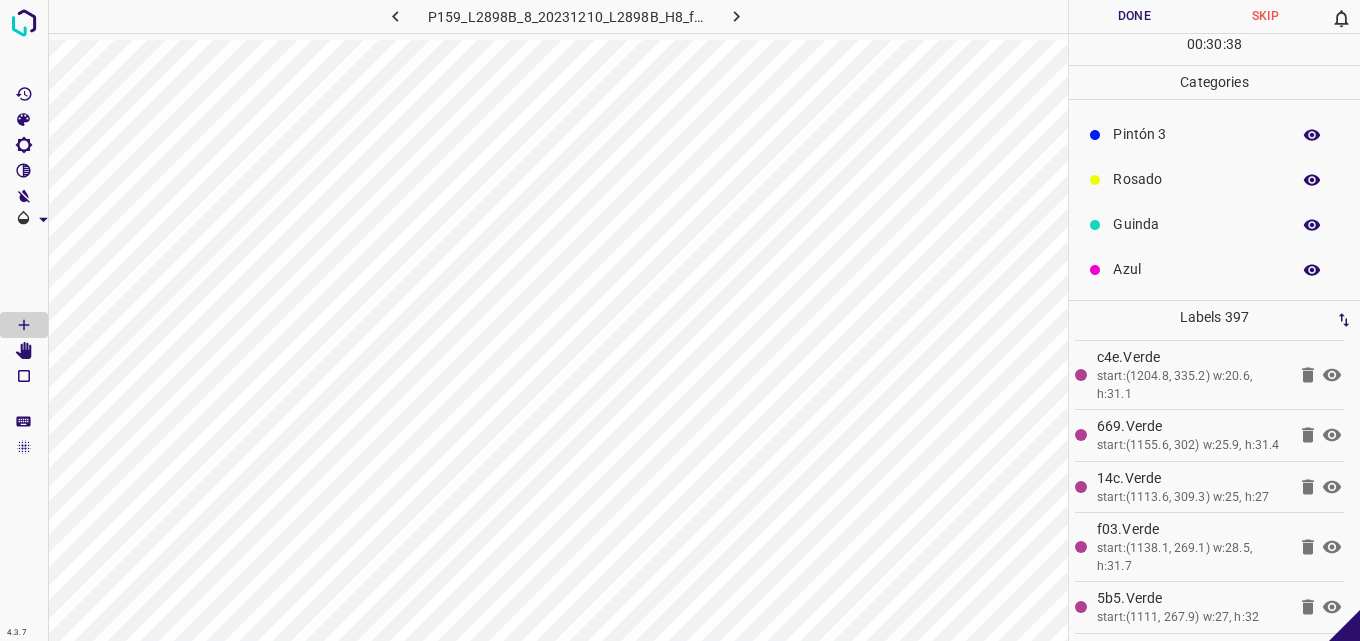 click on "Azul" at bounding box center (1196, 269) 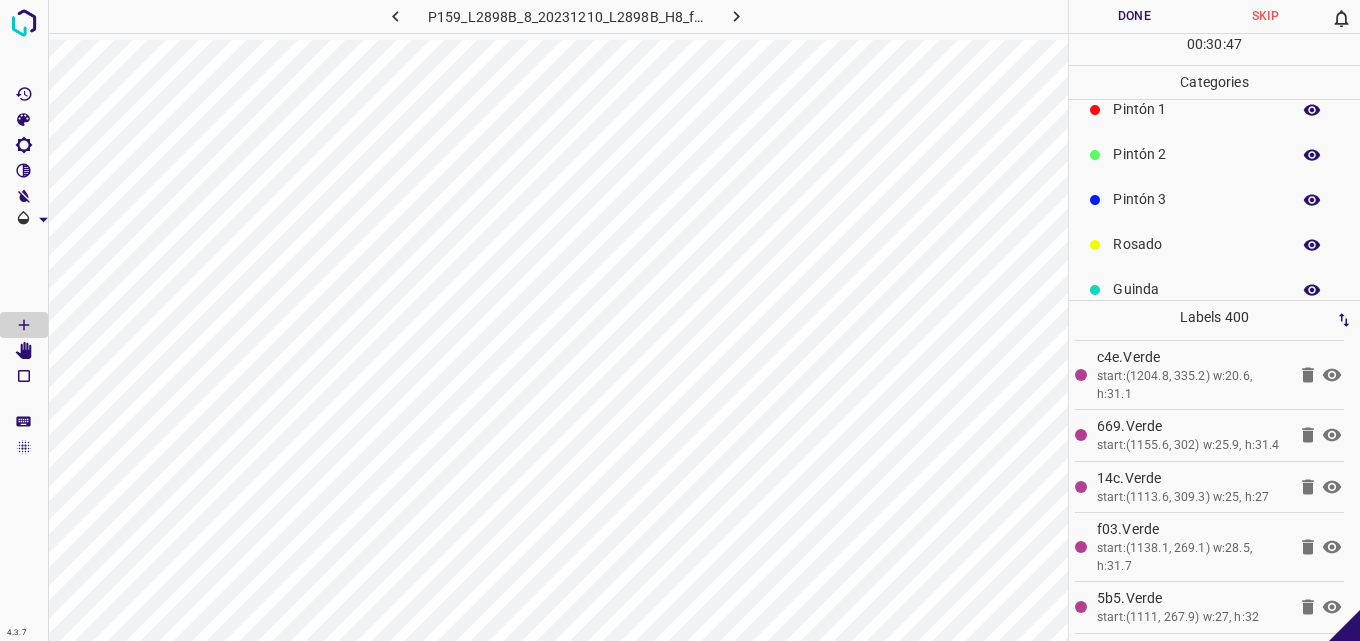scroll, scrollTop: 76, scrollLeft: 0, axis: vertical 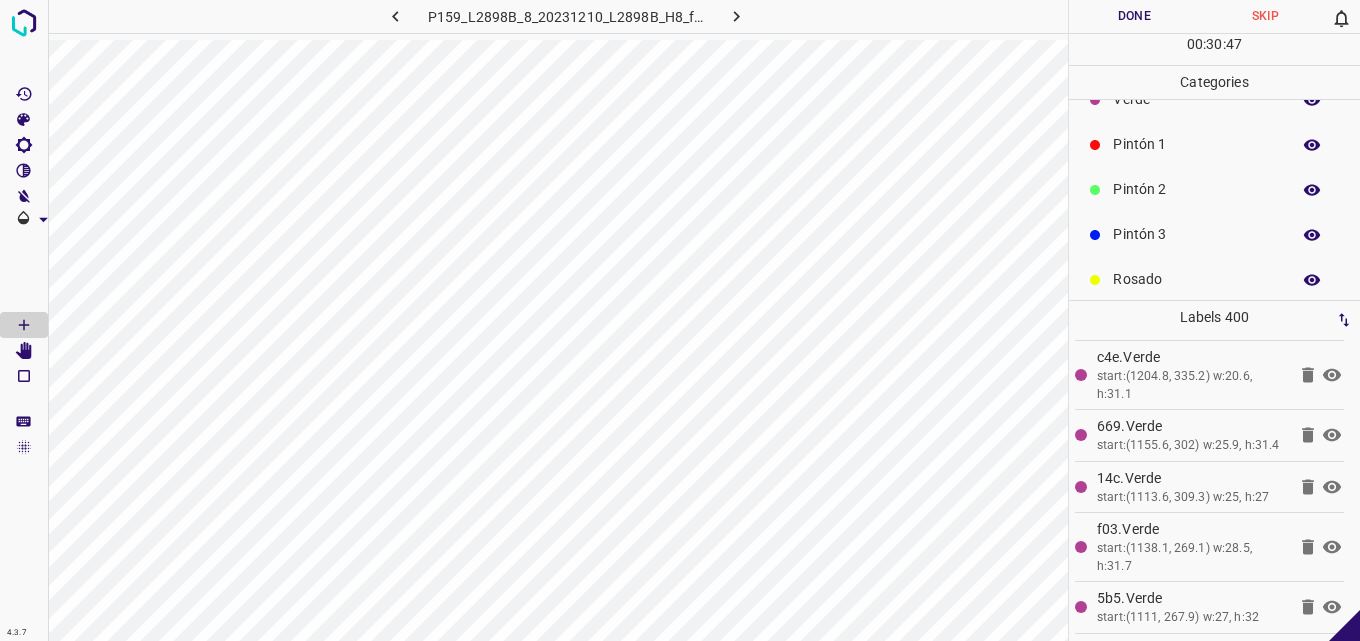 click on "Pintón 2" at bounding box center [1196, 189] 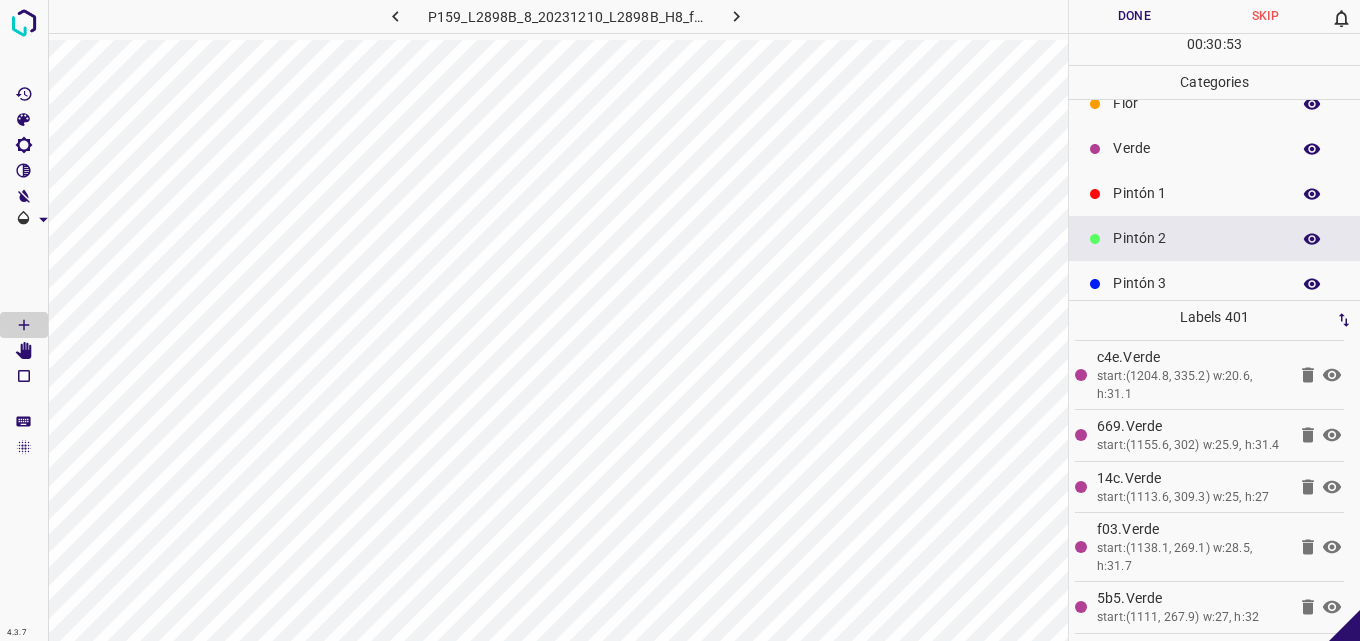 scroll, scrollTop: 0, scrollLeft: 0, axis: both 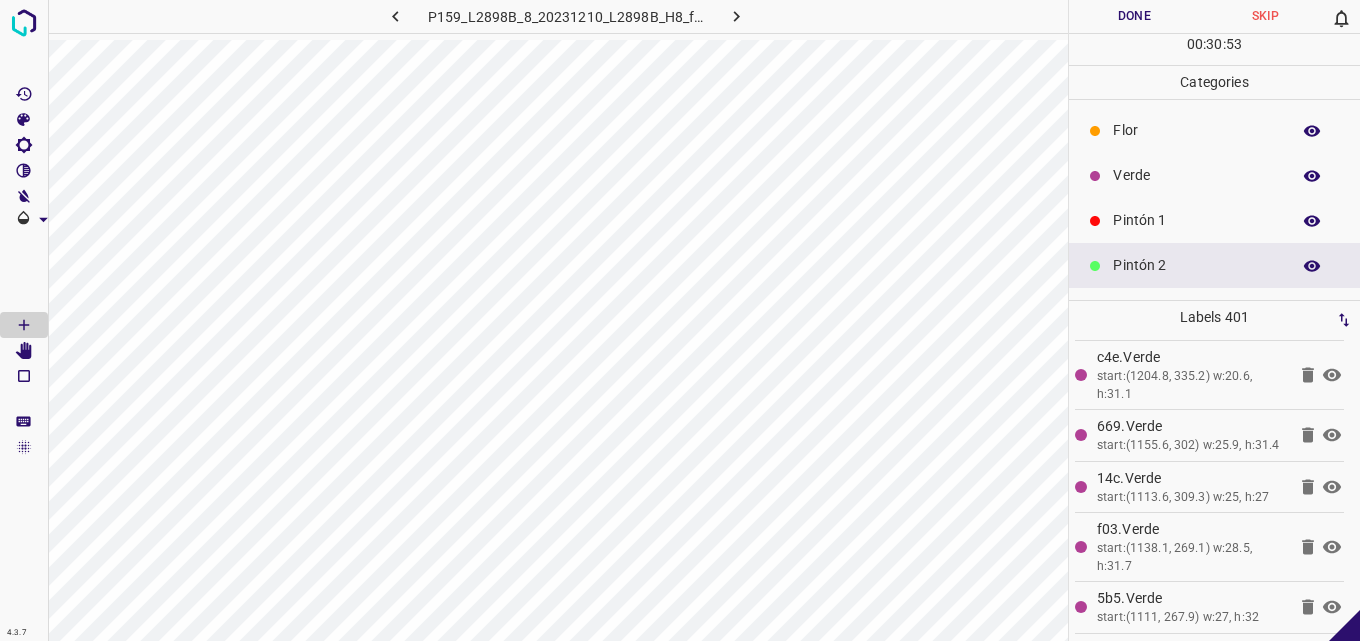 click on "Verde" at bounding box center [1196, 175] 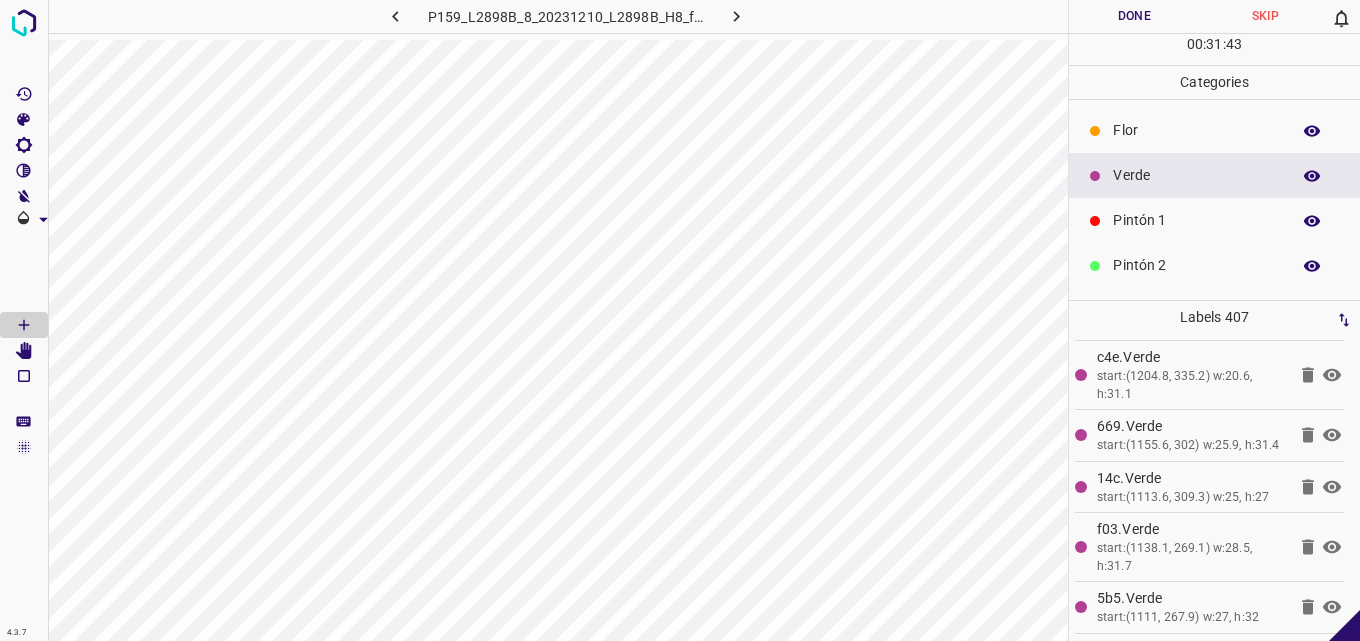 click on "Done" at bounding box center [1134, 16] 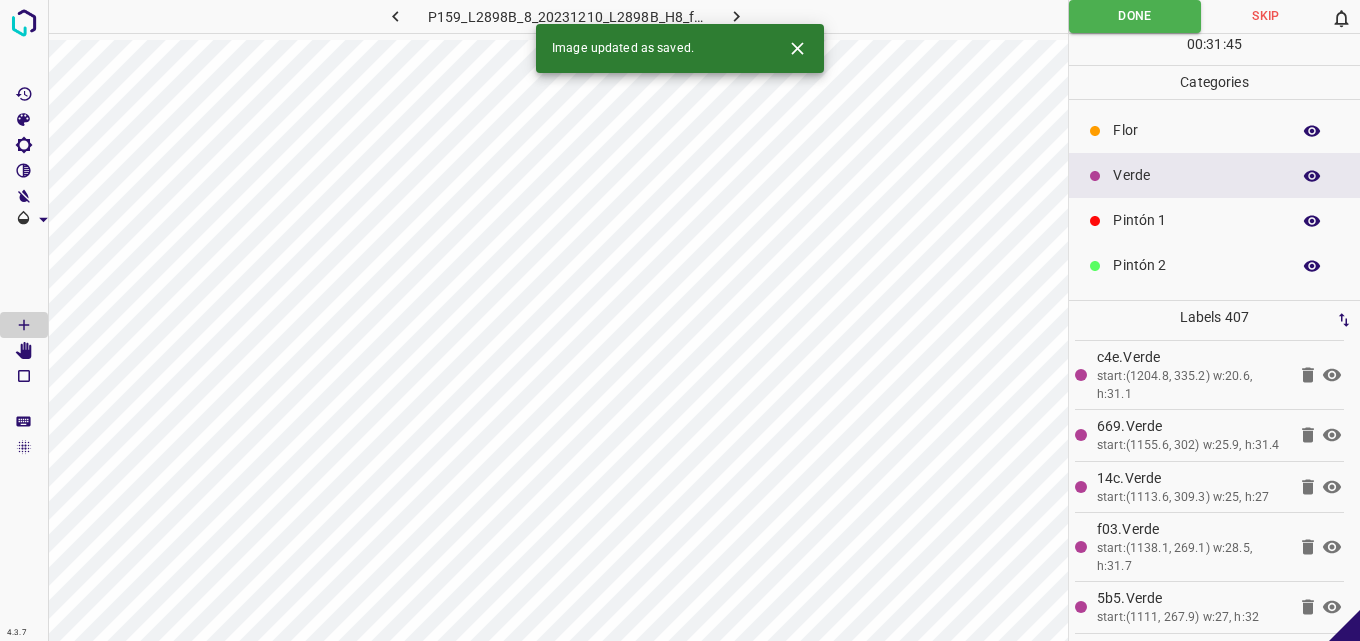 click 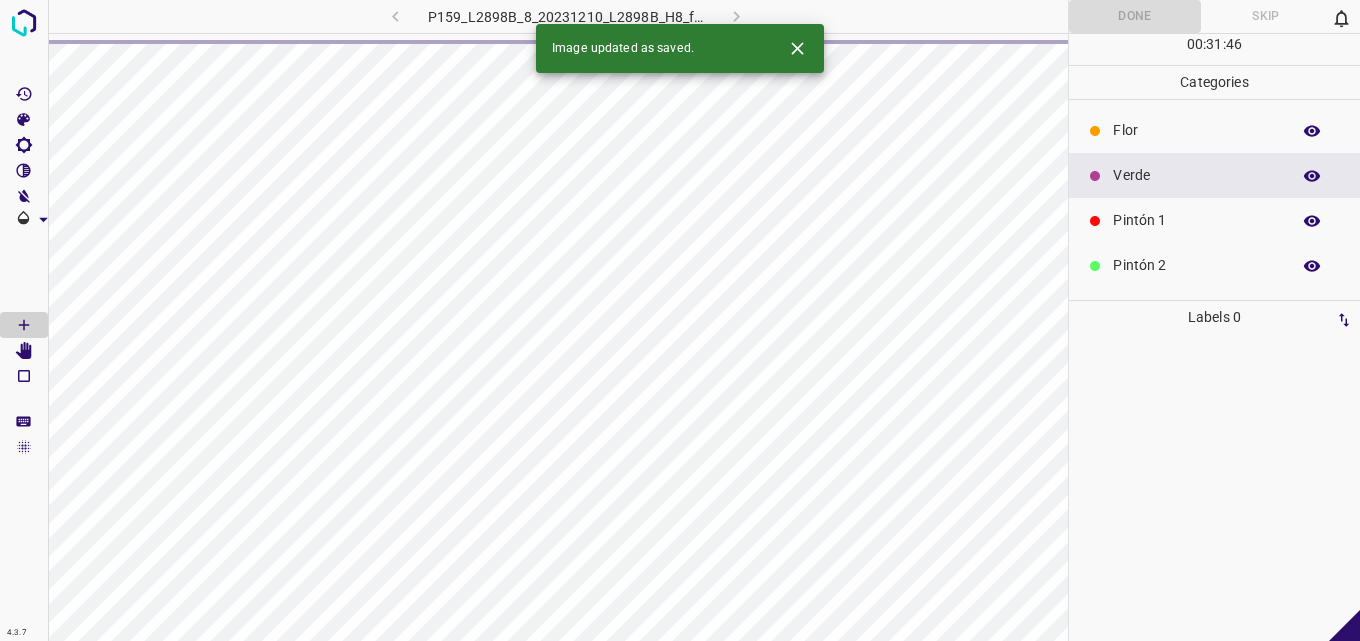 scroll, scrollTop: 0, scrollLeft: 0, axis: both 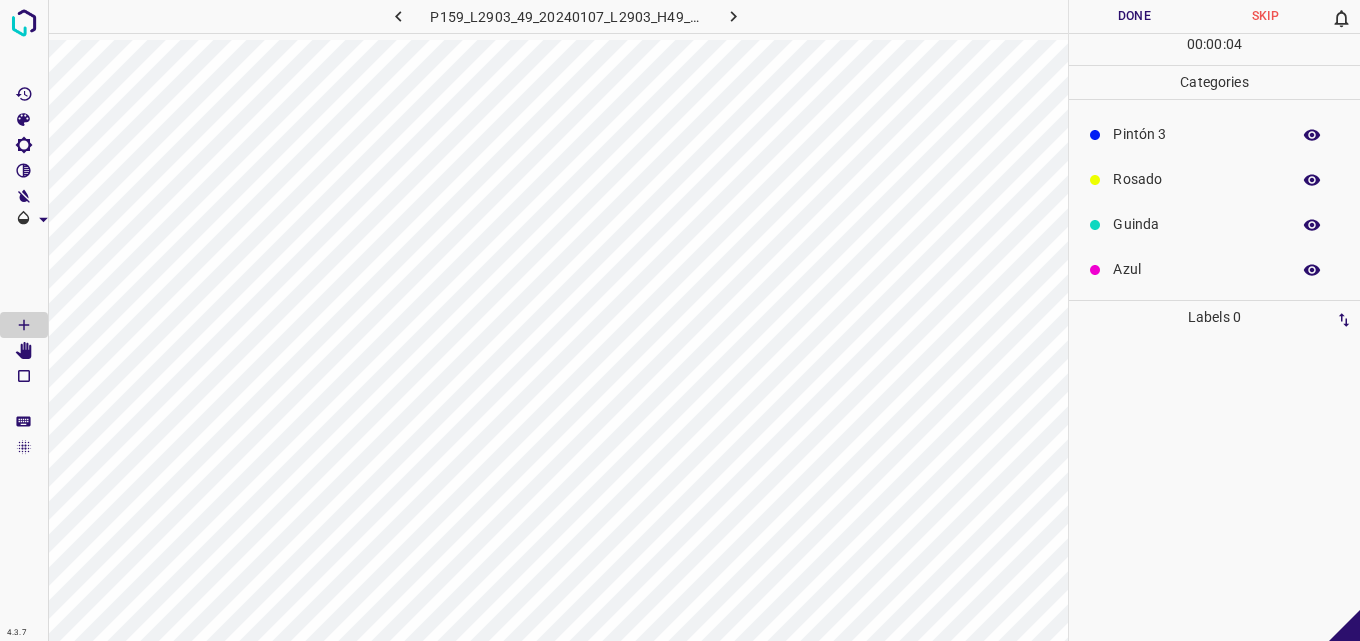 click on "Azul" at bounding box center [1196, 269] 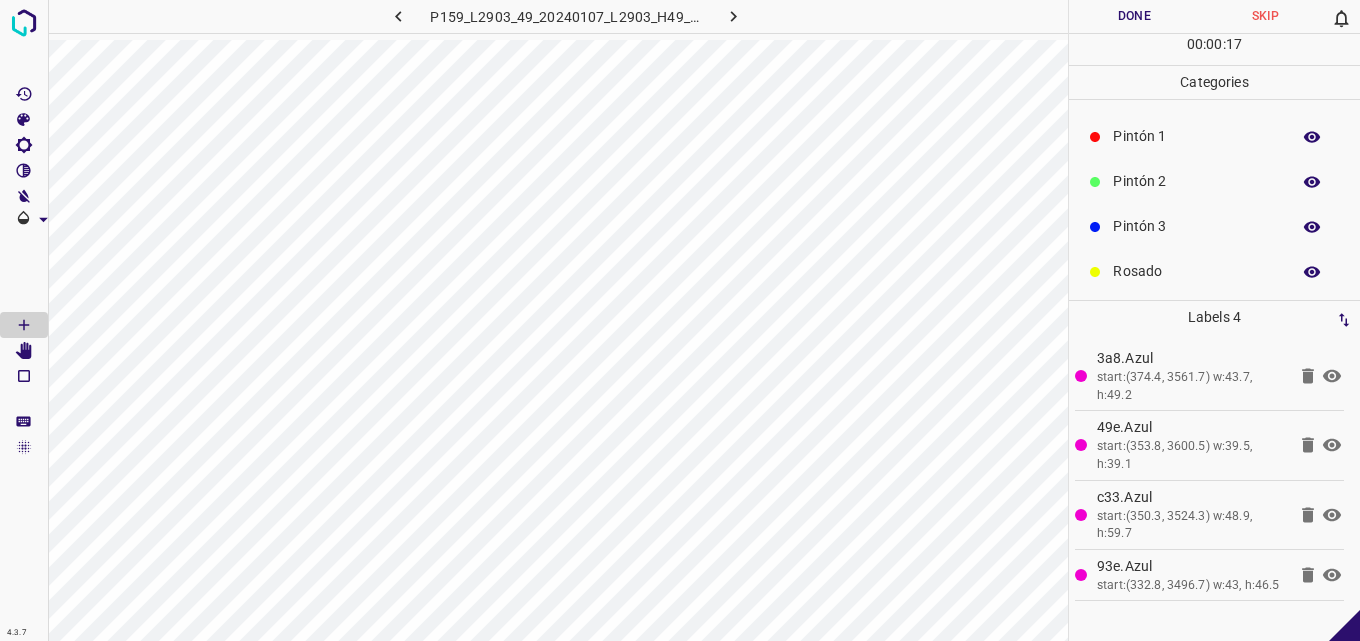scroll, scrollTop: 0, scrollLeft: 0, axis: both 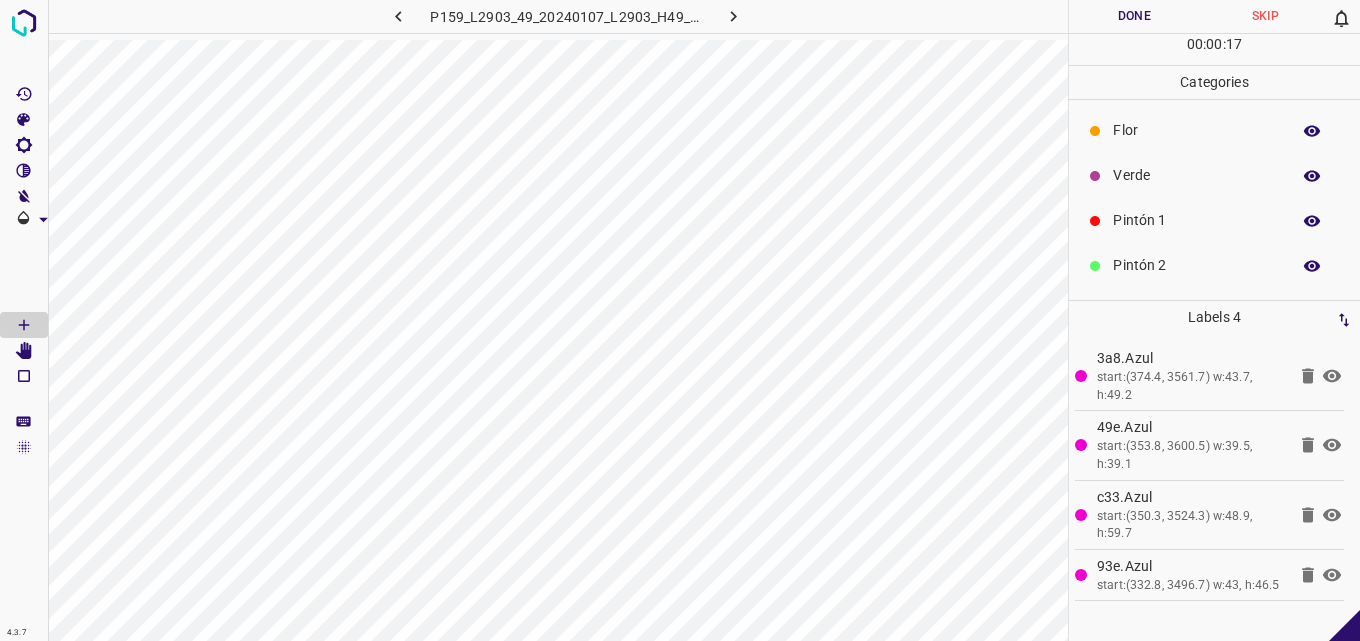 click on "Verde" at bounding box center (1196, 175) 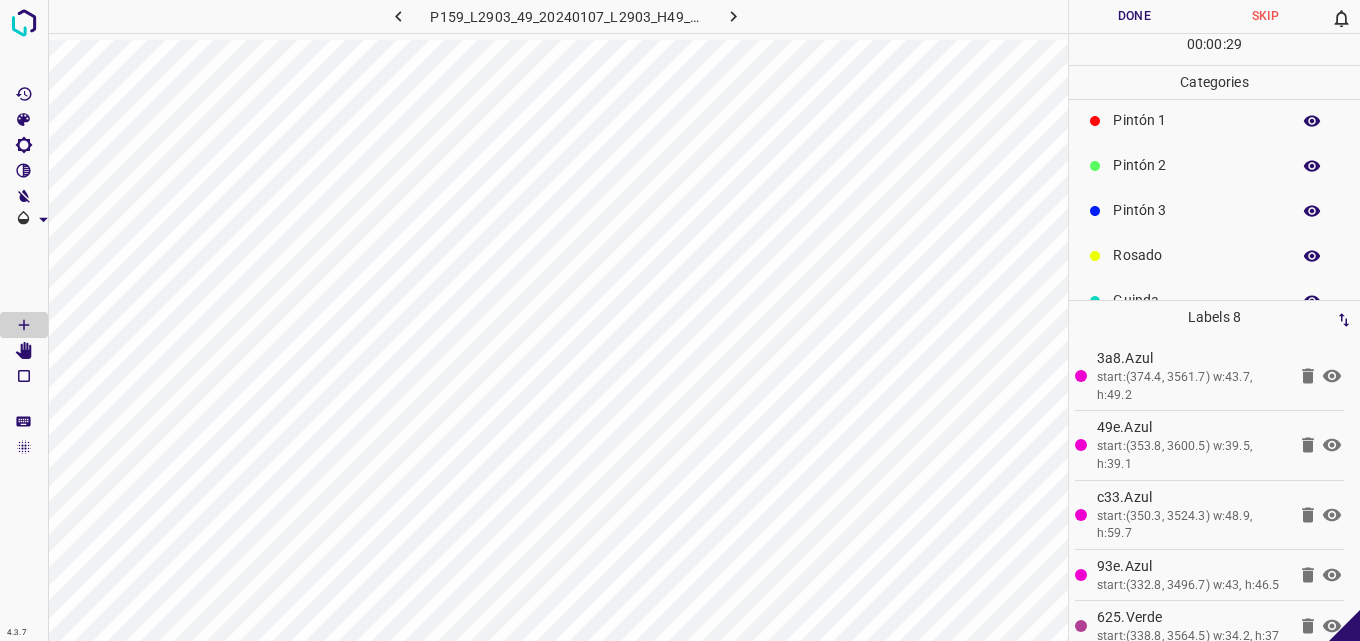scroll, scrollTop: 176, scrollLeft: 0, axis: vertical 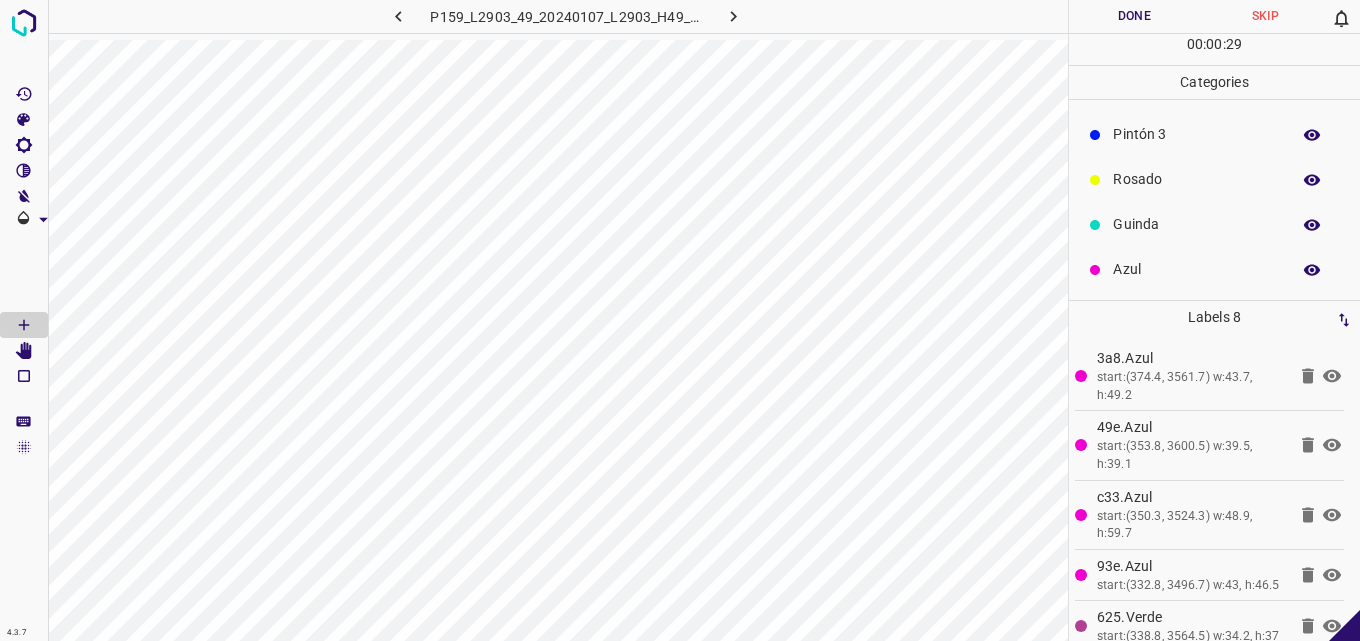 click on "Rosado" at bounding box center (1196, 179) 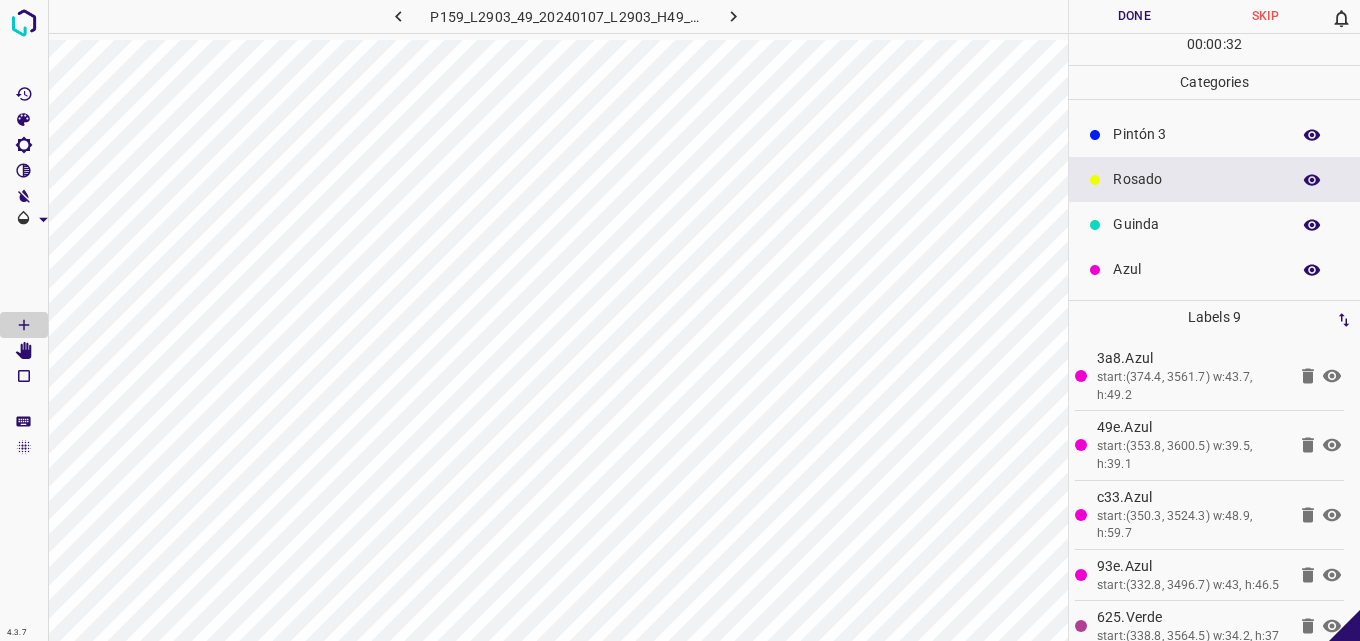 click on "Pintón 3" at bounding box center [1214, 134] 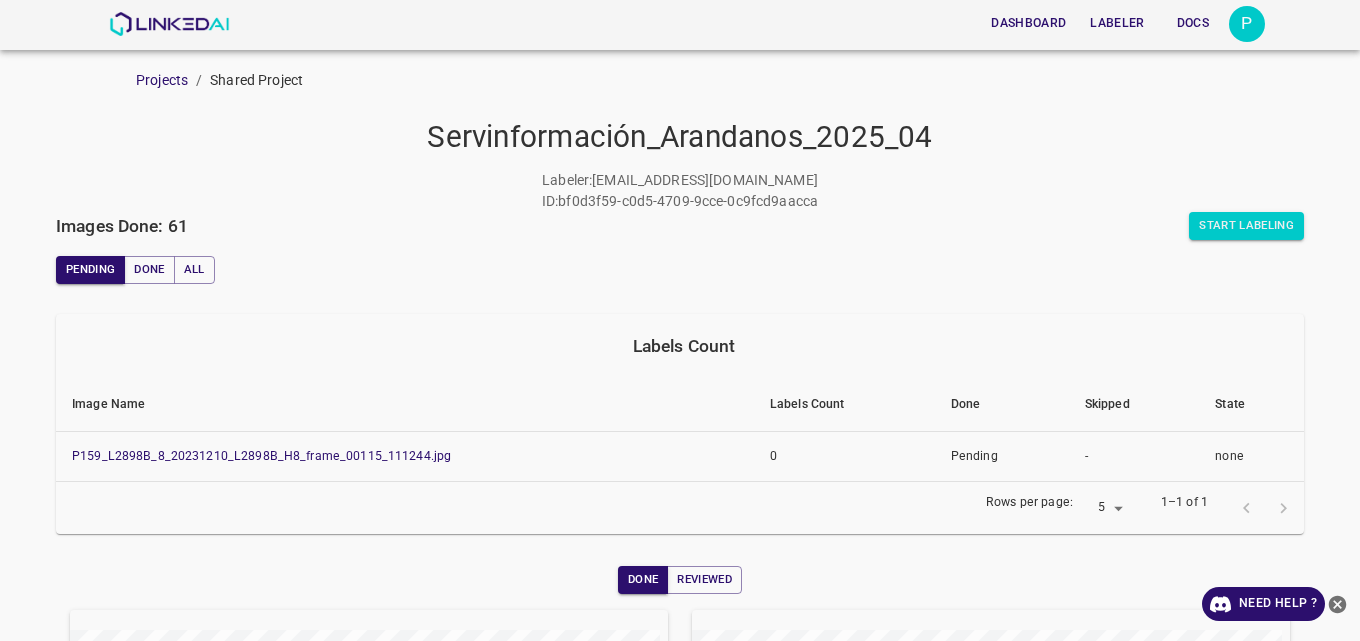scroll, scrollTop: 0, scrollLeft: 0, axis: both 